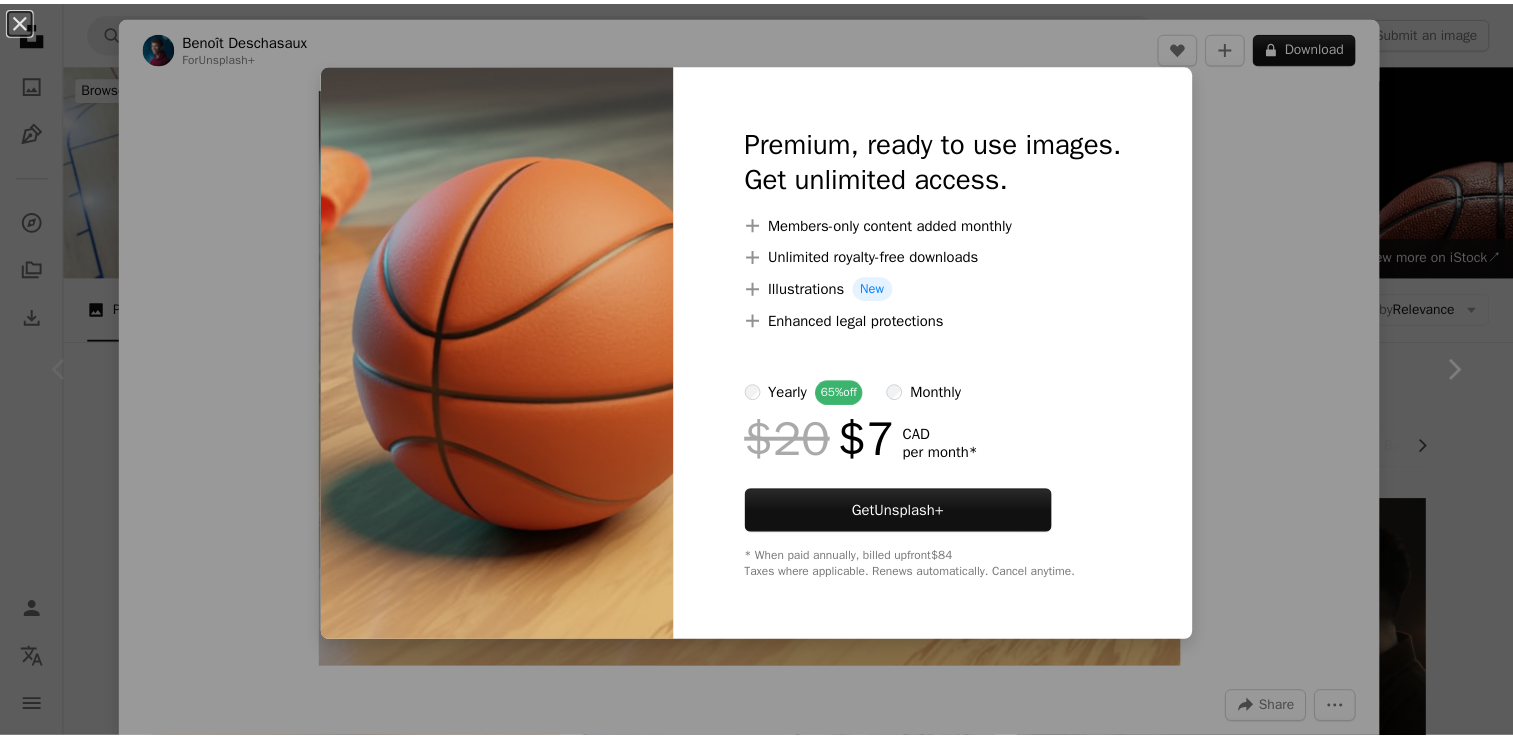 scroll, scrollTop: 199, scrollLeft: 0, axis: vertical 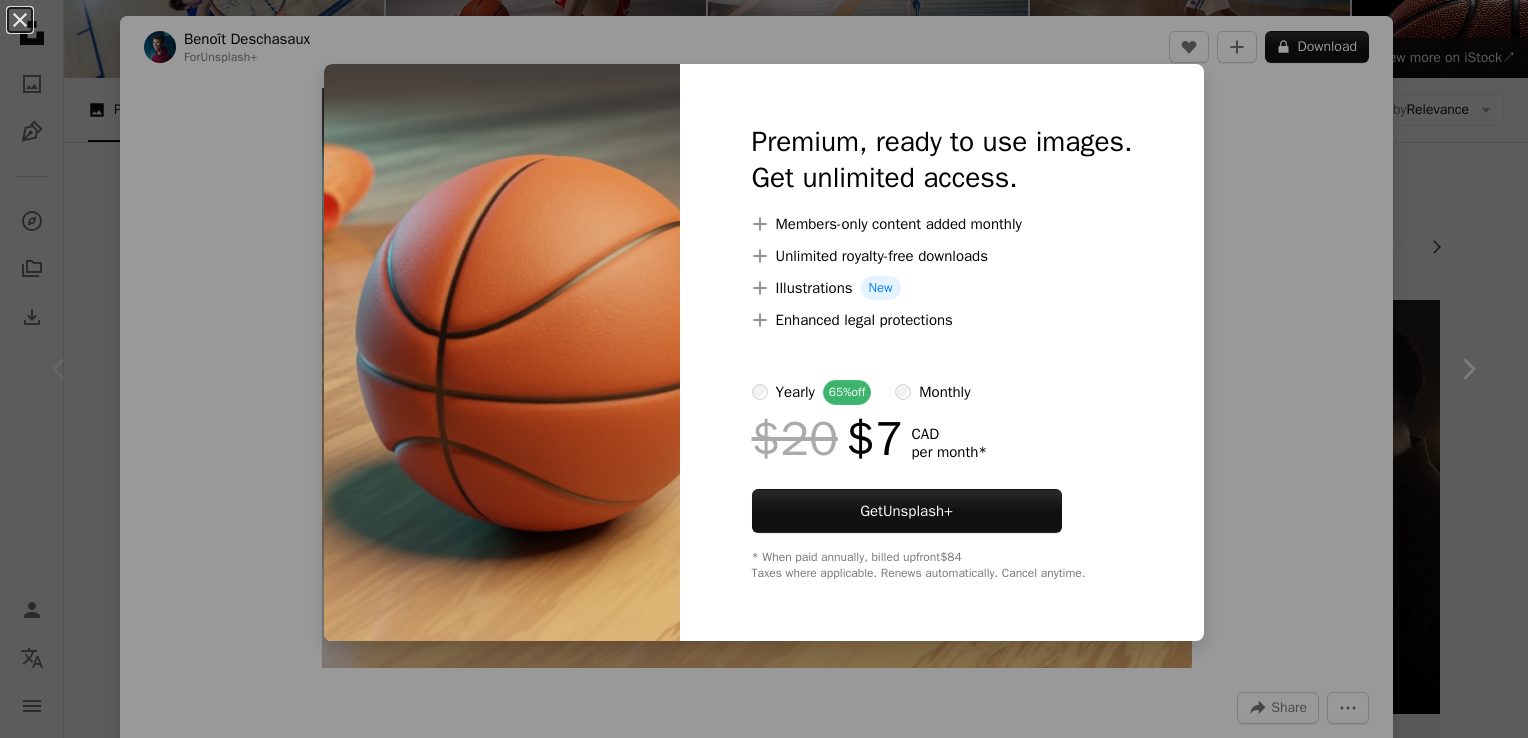 click on "An X shape Premium, ready to use images. Get unlimited access. A plus sign Members-only content added monthly A plus sign Unlimited royalty-free downloads A plus sign Illustrations  New A plus sign Enhanced legal protections yearly 65%  off monthly $20   $7 CAD per month * Get  Unsplash+ * When paid annually, billed upfront  $84 Taxes where applicable. Renews automatically. Cancel anytime." at bounding box center [764, 369] 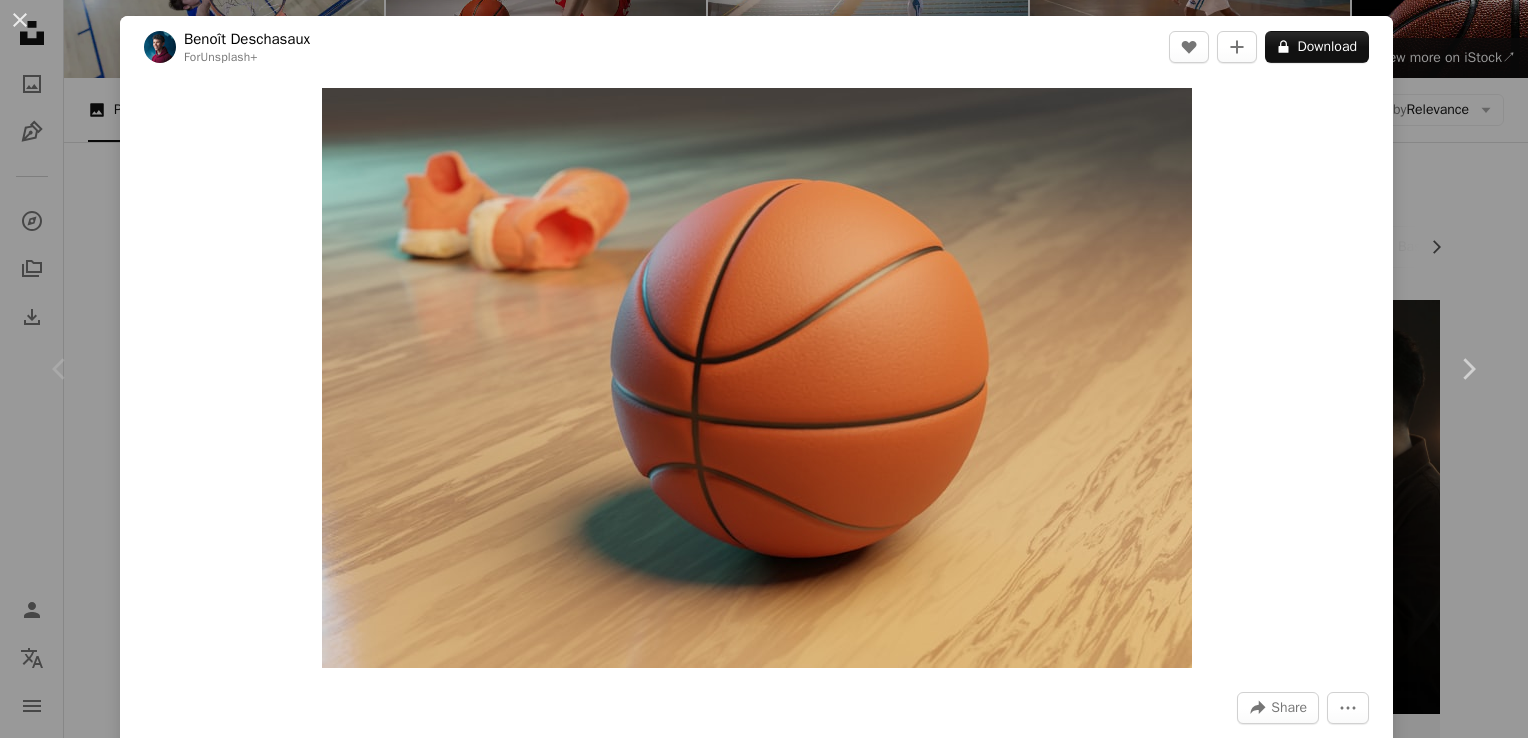 click on "For  Unsplash+ ... Calendar outlined Published on  December 22, 2022 ... Browse premium related images on iStock ... Related images ... [PERSON] For  Unsplash+ ... [PERSON] For  Unsplash+ ... [PERSON] For  Unsplash+ ... [PERSON] For  Unsplash+ ... [PERSON] For  Unsplash+ ..." at bounding box center (764, 369) 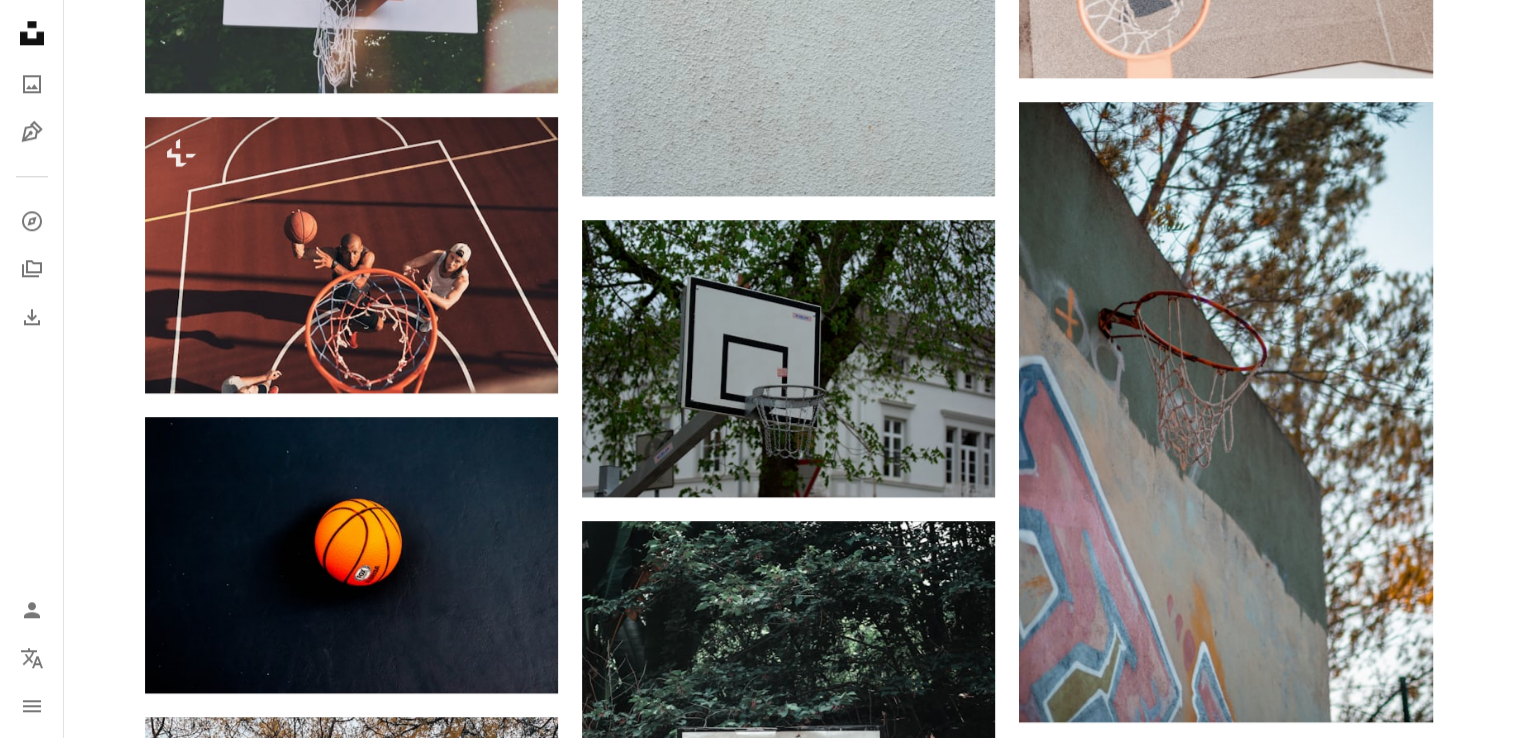 scroll, scrollTop: 2207, scrollLeft: 0, axis: vertical 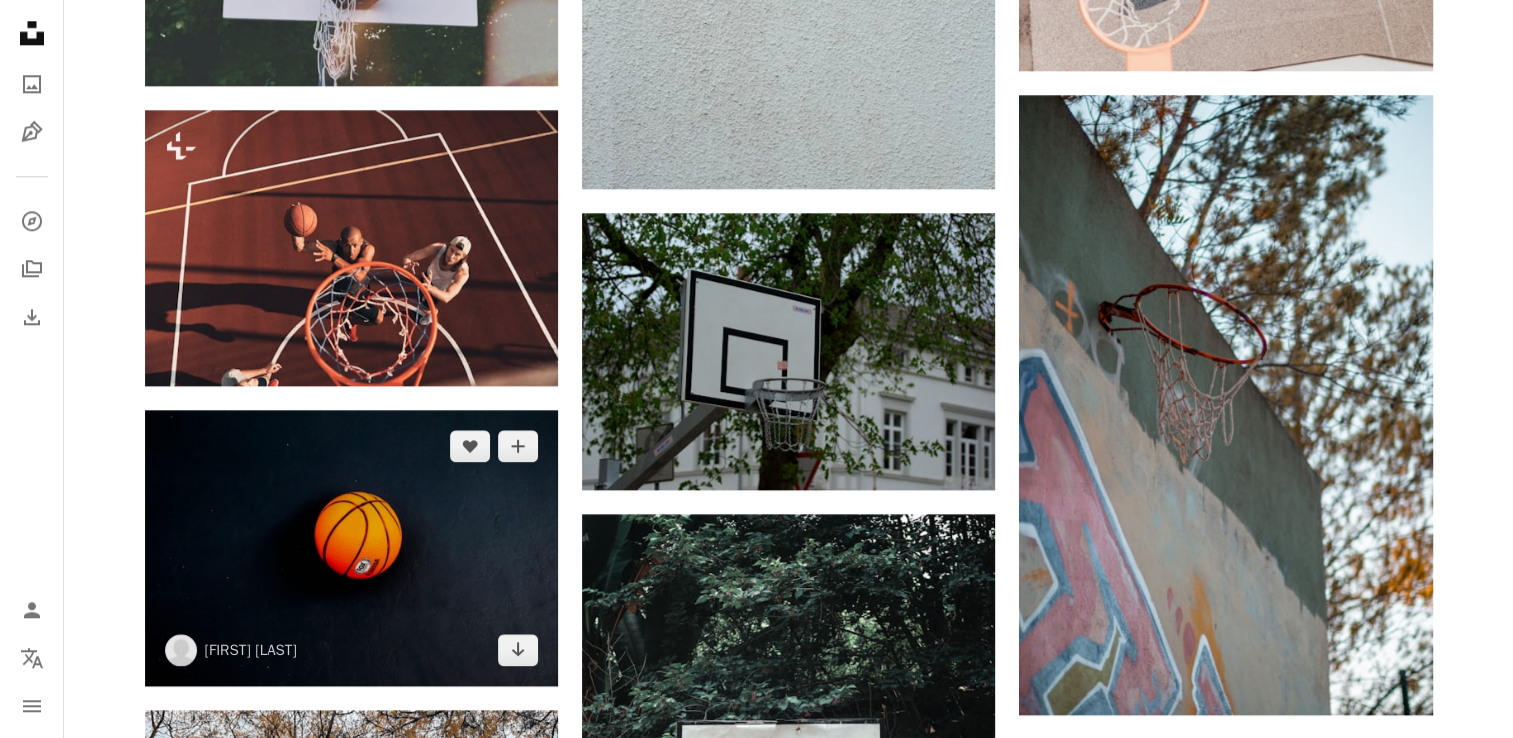 click at bounding box center (351, 547) 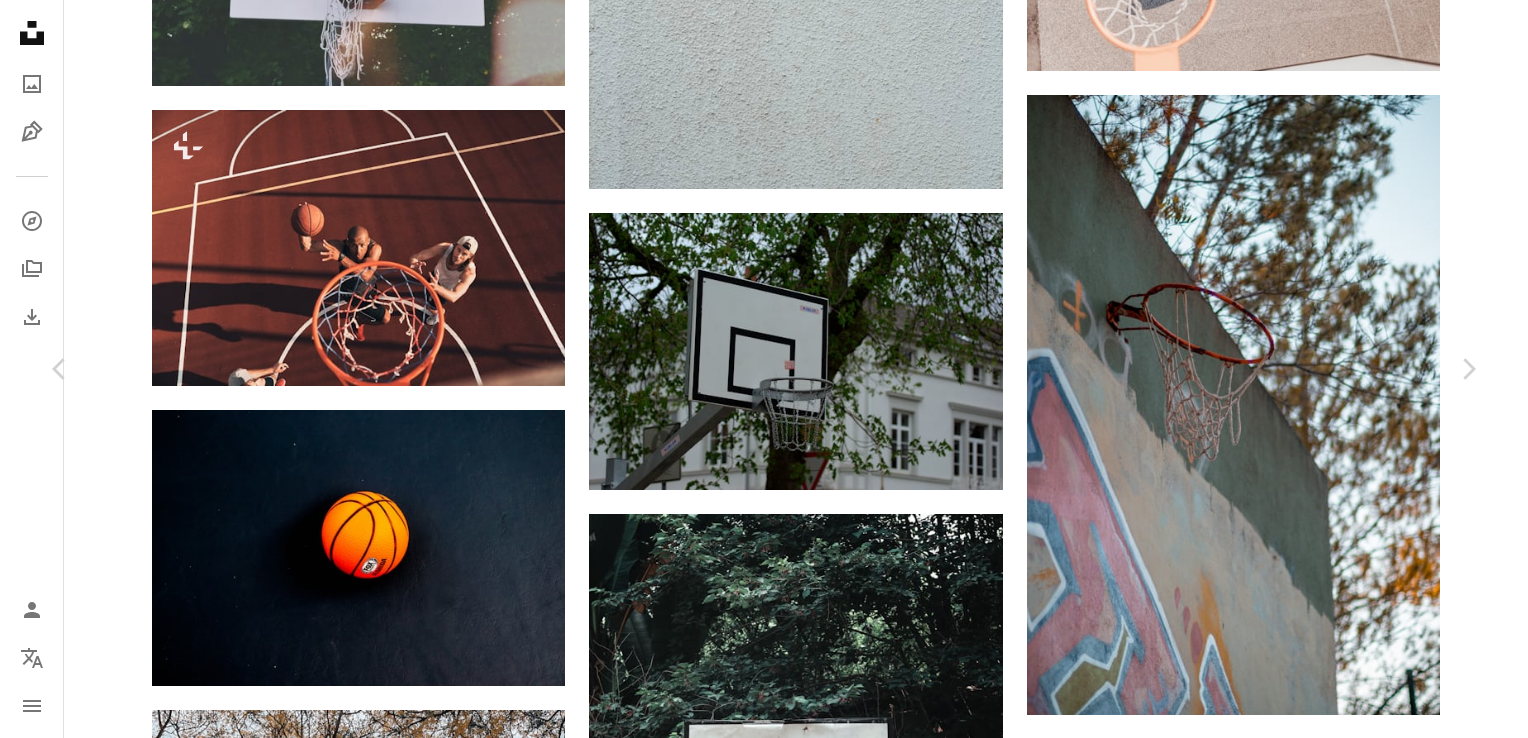 click on "Download free" at bounding box center [1279, 5669] 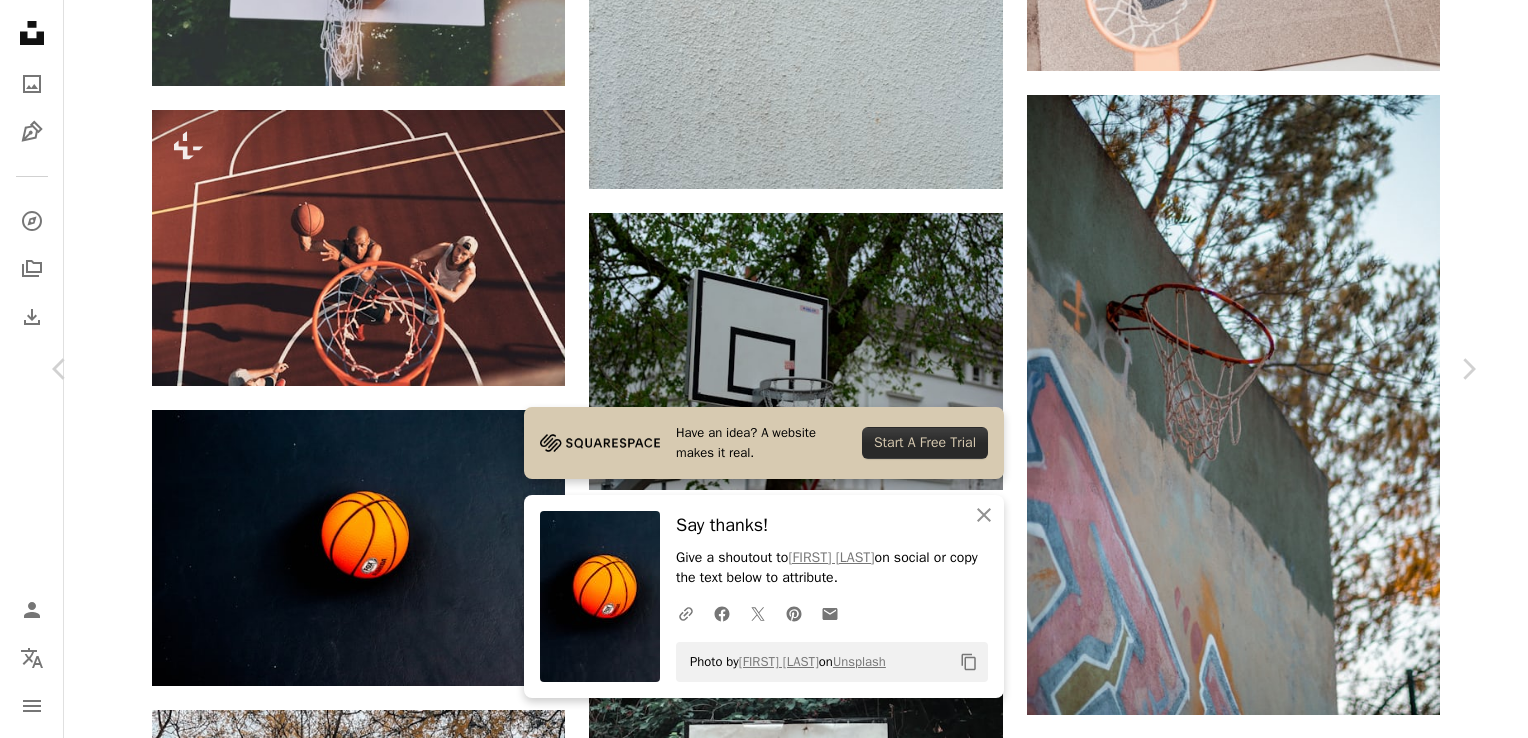 click on "Zoom in" at bounding box center [756, 6000] 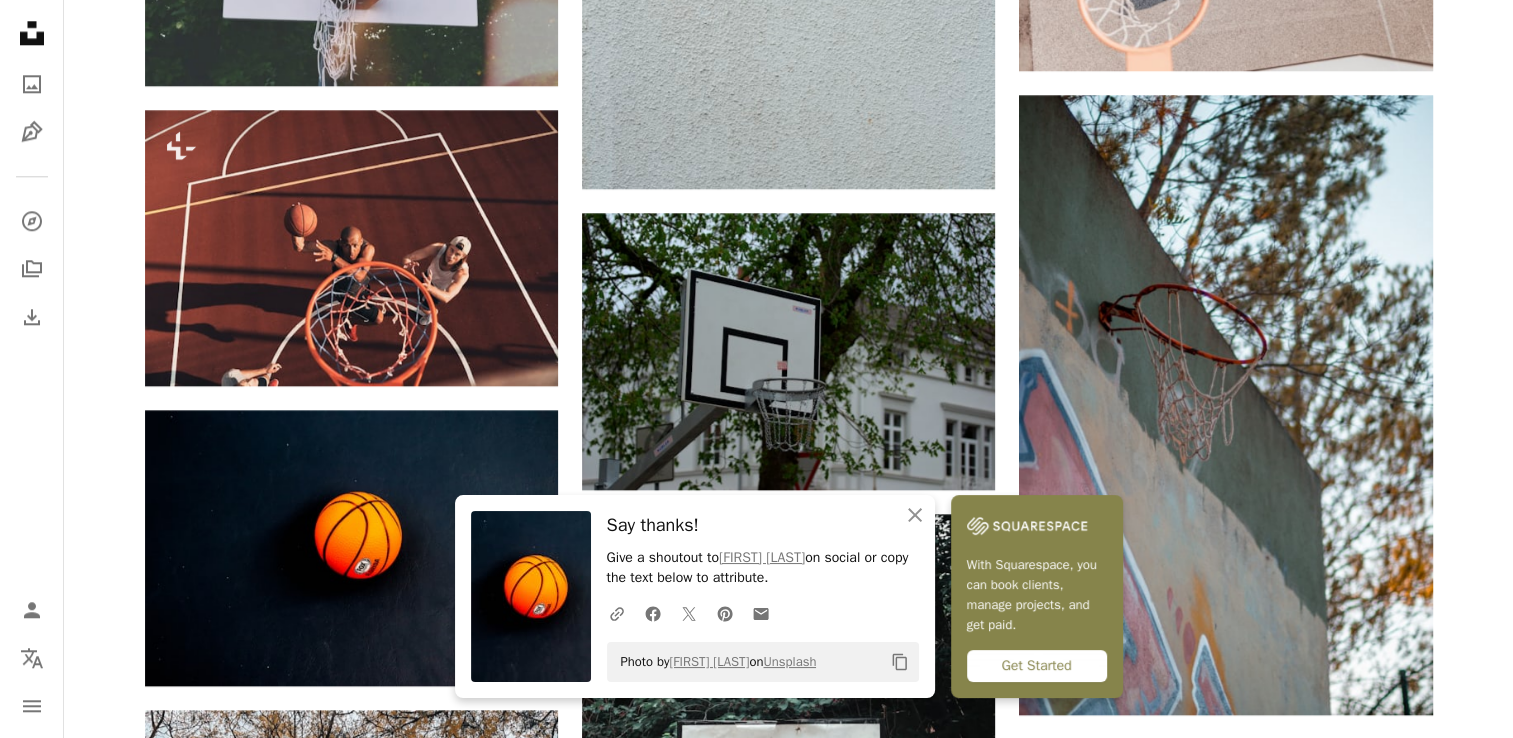 scroll, scrollTop: 0, scrollLeft: 0, axis: both 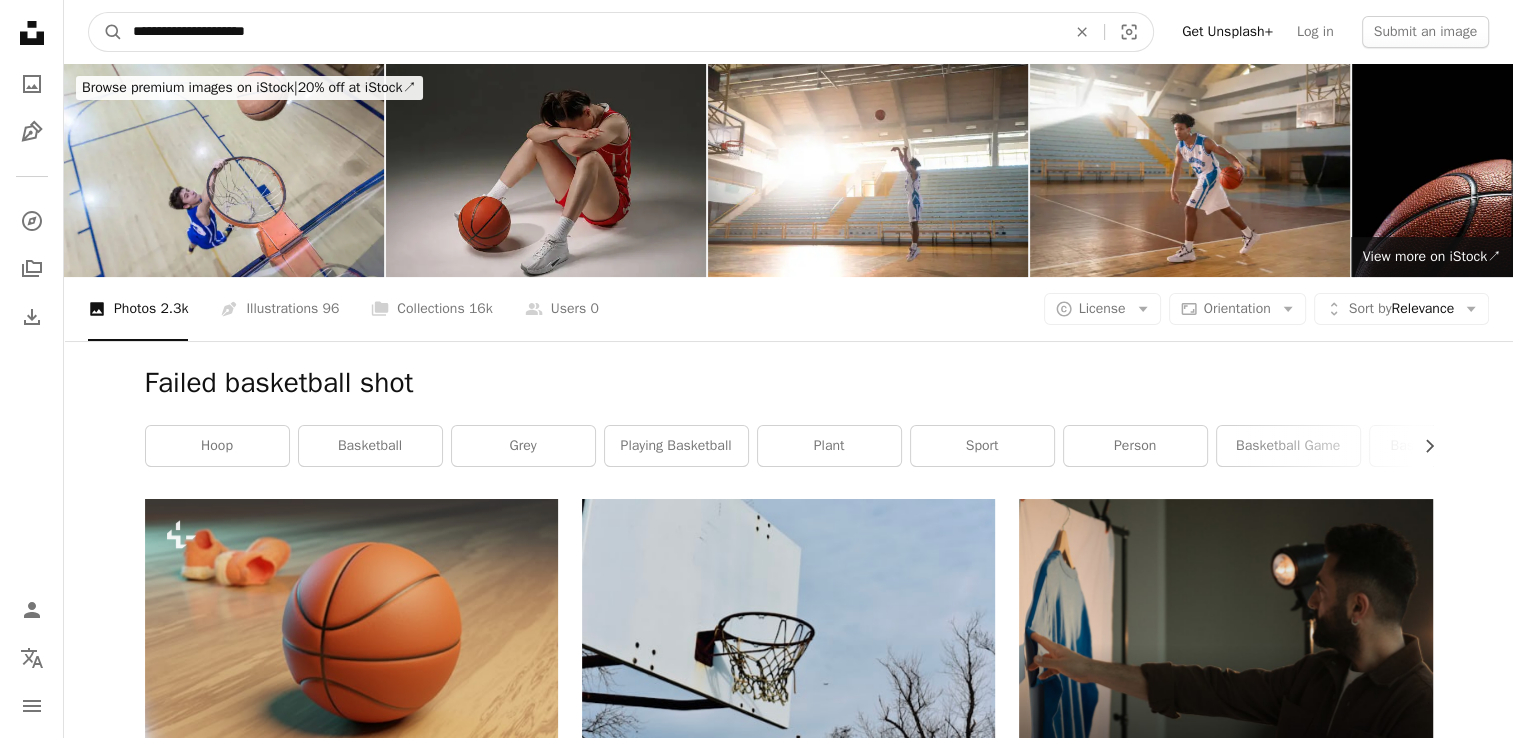 drag, startPoint x: 268, startPoint y: 28, endPoint x: 18, endPoint y: 33, distance: 250.04999 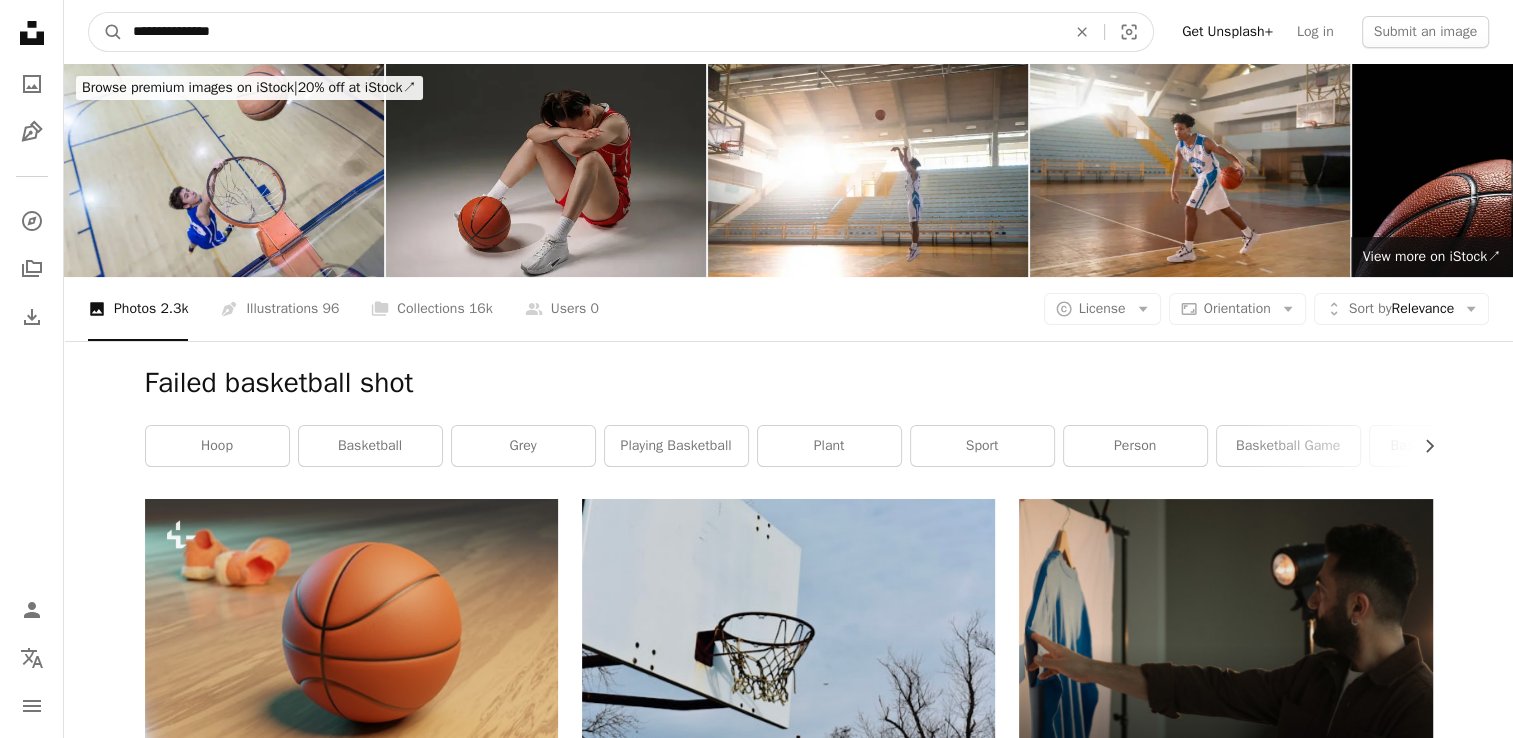 type on "**********" 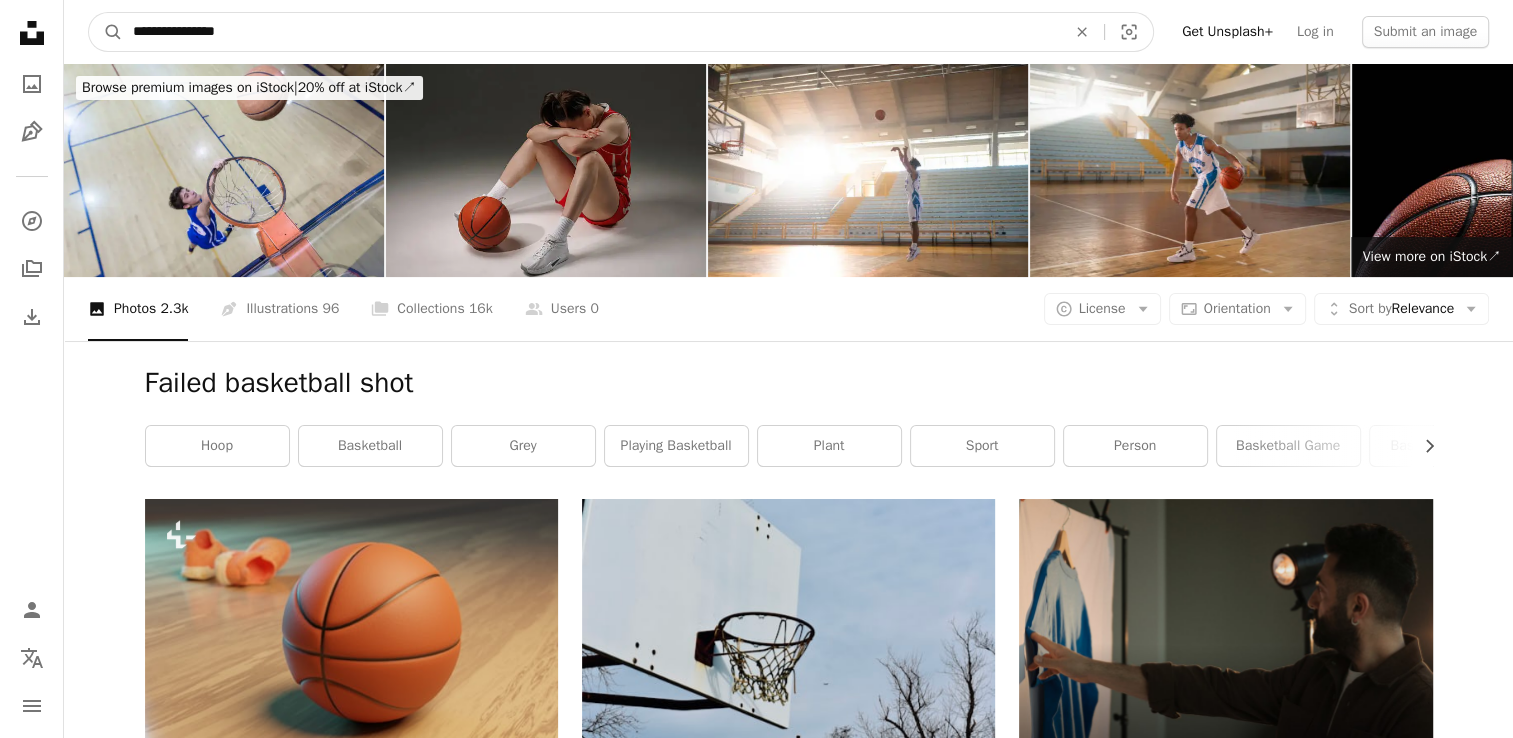 click on "A magnifying glass" at bounding box center [106, 32] 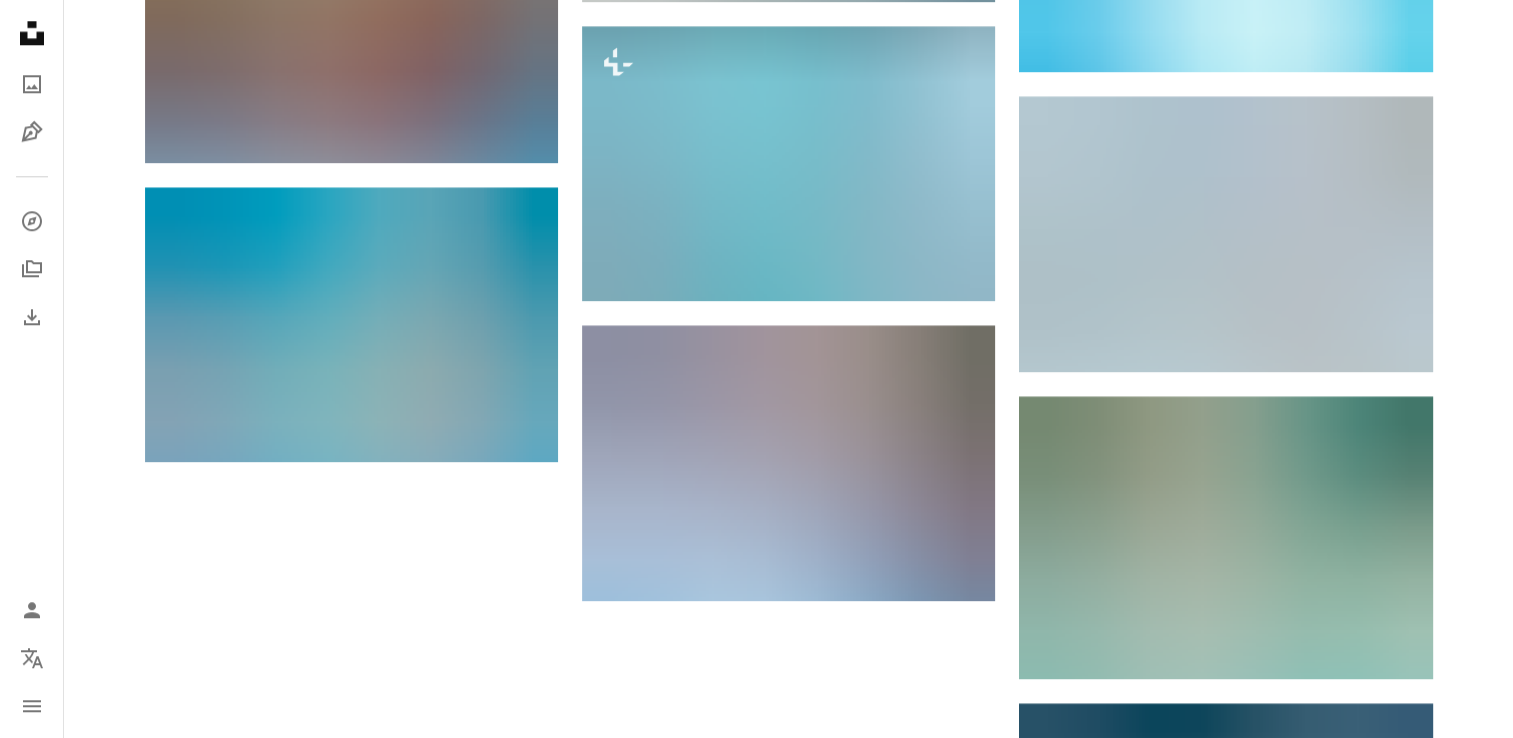 scroll, scrollTop: 2142, scrollLeft: 0, axis: vertical 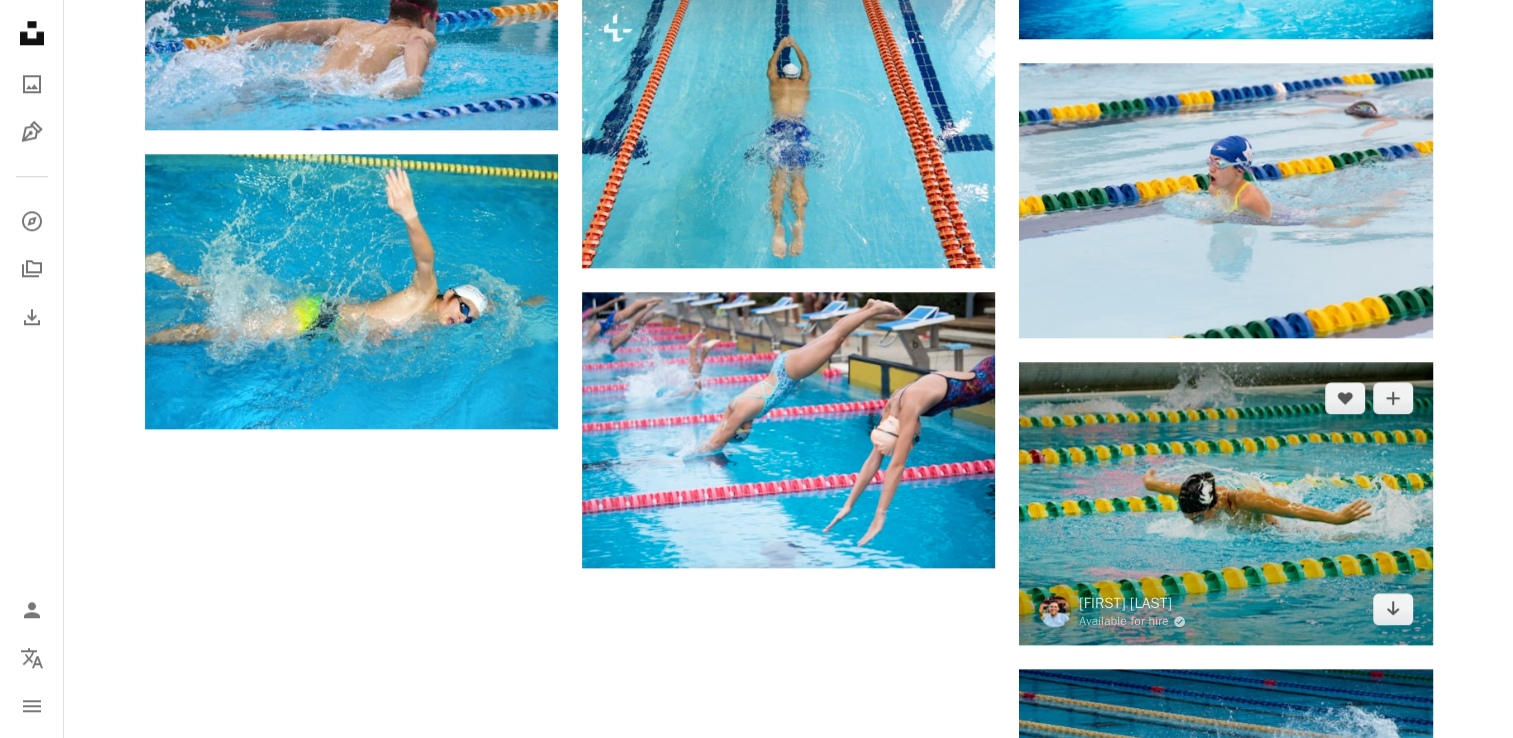click at bounding box center [1225, 503] 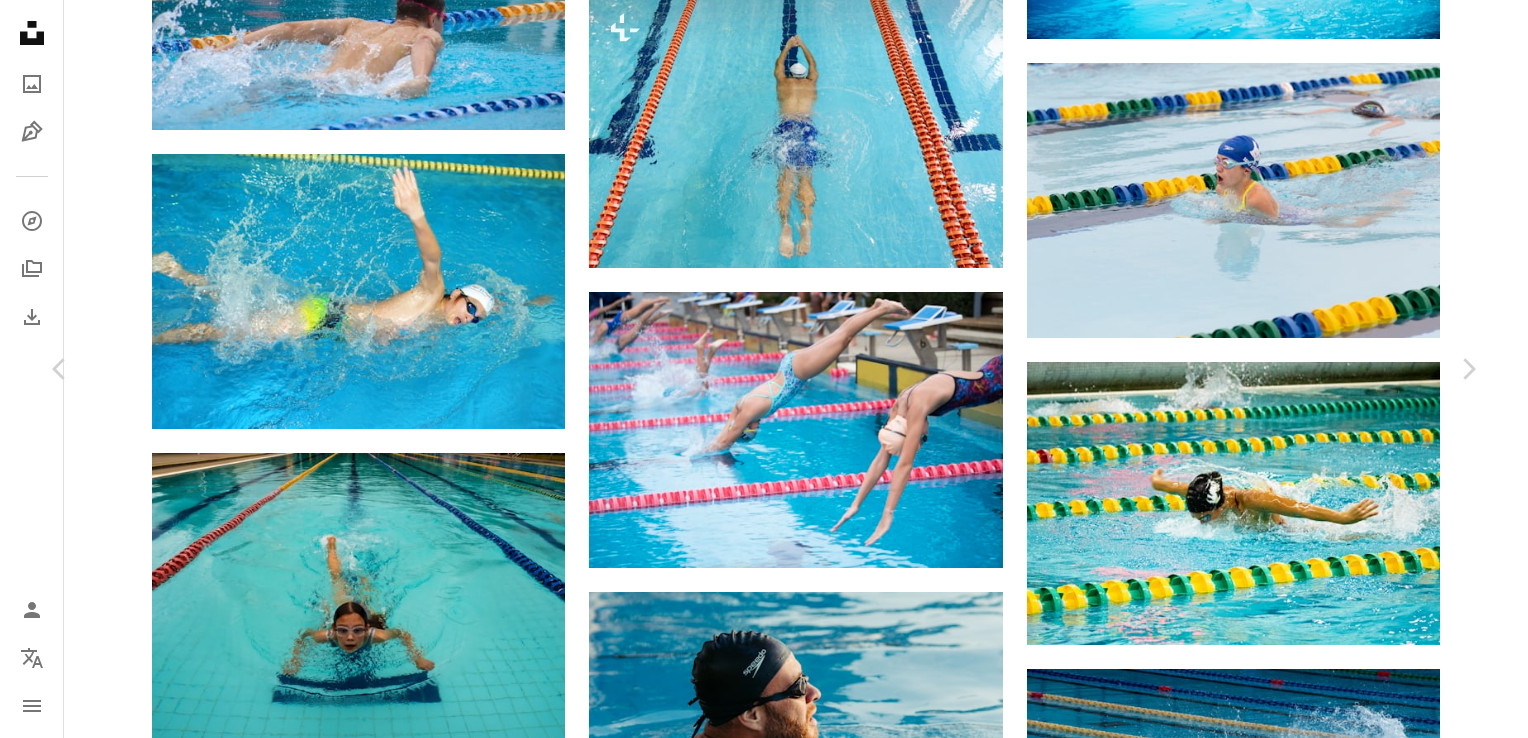 click on "Download free" at bounding box center (1279, 4242) 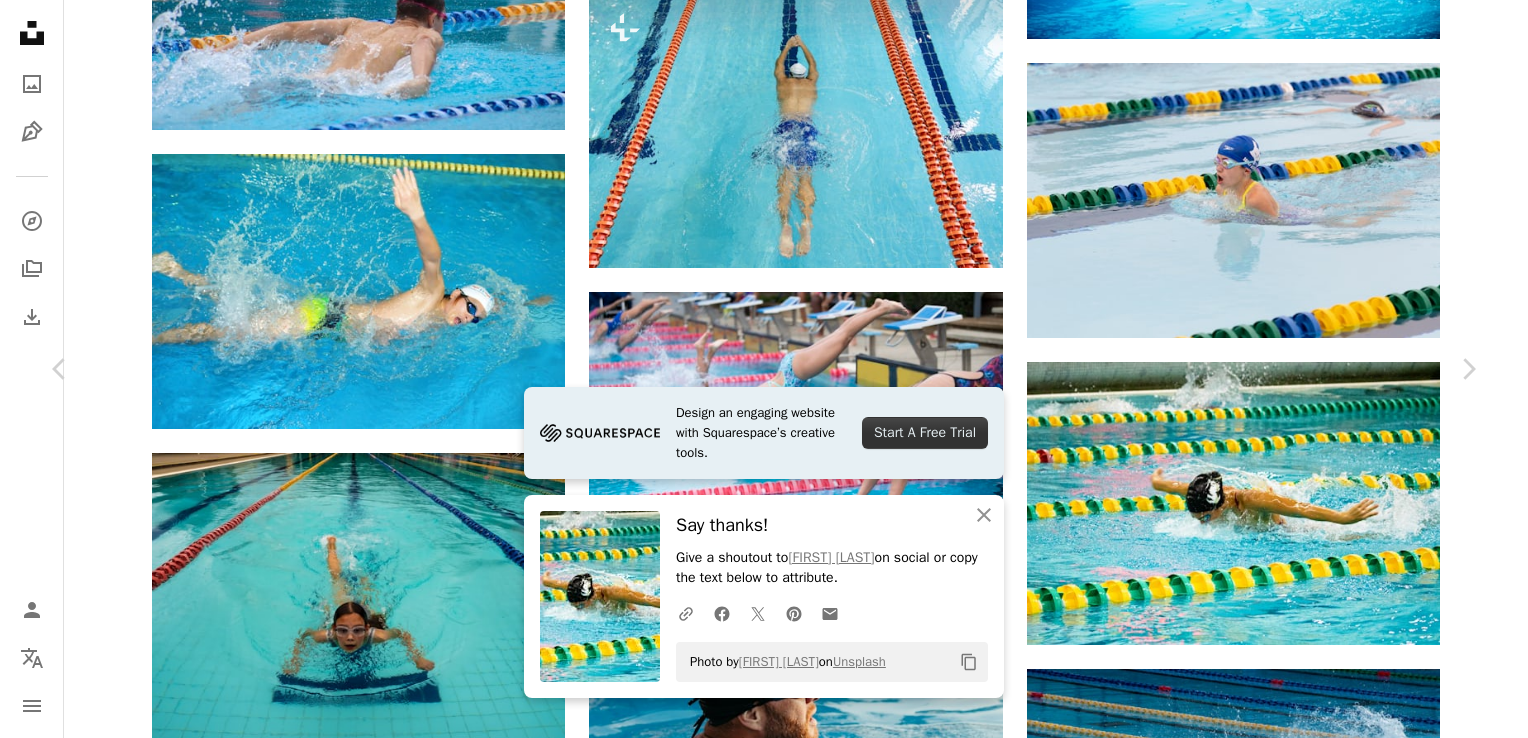 click on "An X shape Chevron left Chevron right Design an engaging website with Squarespace’s creative tools. Start A Free Trial An X shape Close Say thanks! Give a shoutout to  [FIRST] [LAST]  on social or copy the text below to attribute. A URL sharing icon (chains) Facebook icon X (formerly Twitter) icon Pinterest icon An envelope Photo by  [FIRST] [LAST]  on  Unsplash
Copy content [FIRST] [LAST] Available for hire A checkmark inside of a circle A heart A plus sign Download free Chevron down Zoom in Views 366,309 Downloads 1,932 A forward-right arrow Share Info icon Info More Actions Calendar outlined Published on  December 1, 2020 Camera Canon, EOS REBEL T3i Safety Free to use under the  Unsplash License splash butterfly pool swimming swimmer aquatics human sport clothing sports swimming pool apparel accessory hat cap accessories goggles Public domain images Browse premium related images on iStock  |  Save 20% with code UNSPLASH20 View more on iStock  ↗ Related images A heart A plus sign A heart A heart" at bounding box center [764, 4564] 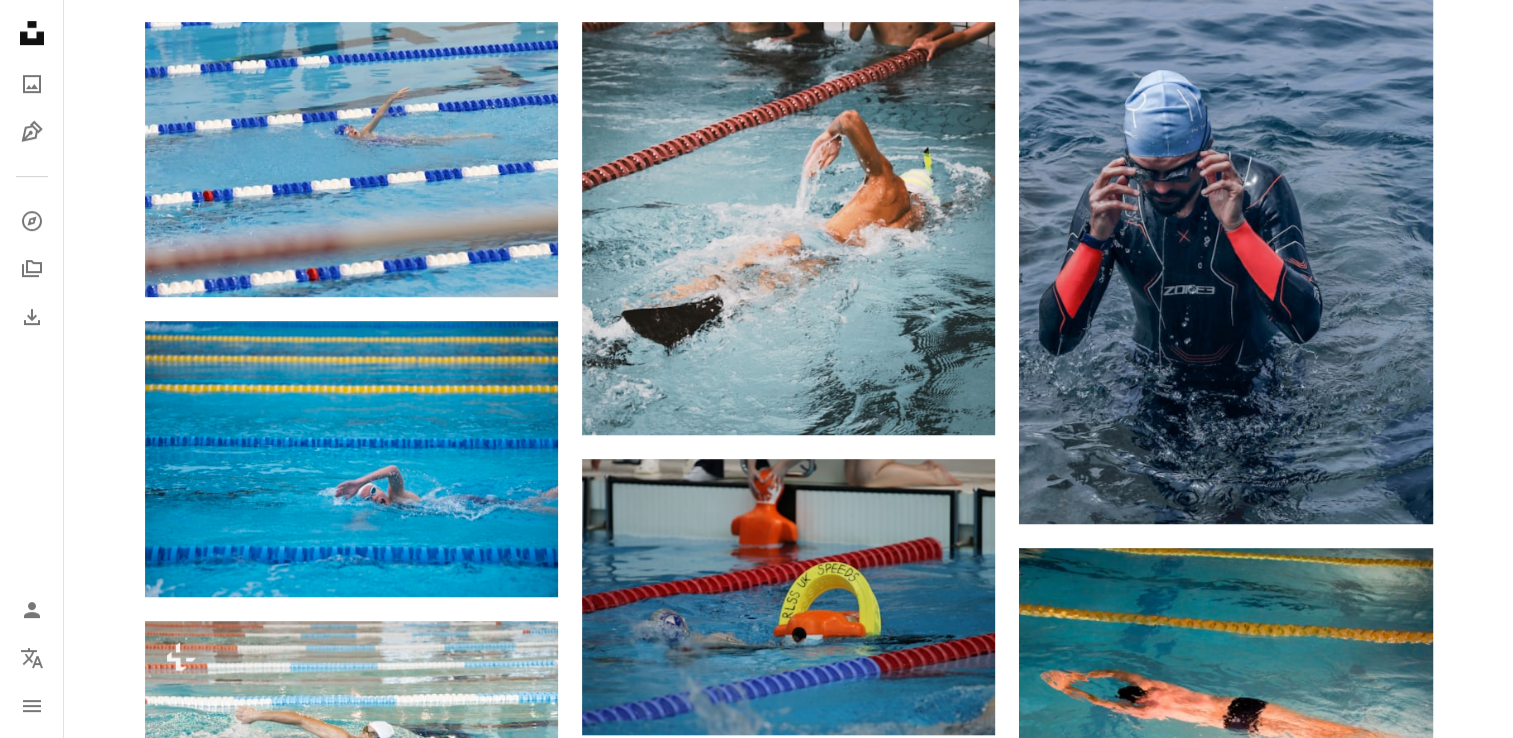 scroll, scrollTop: 0, scrollLeft: 0, axis: both 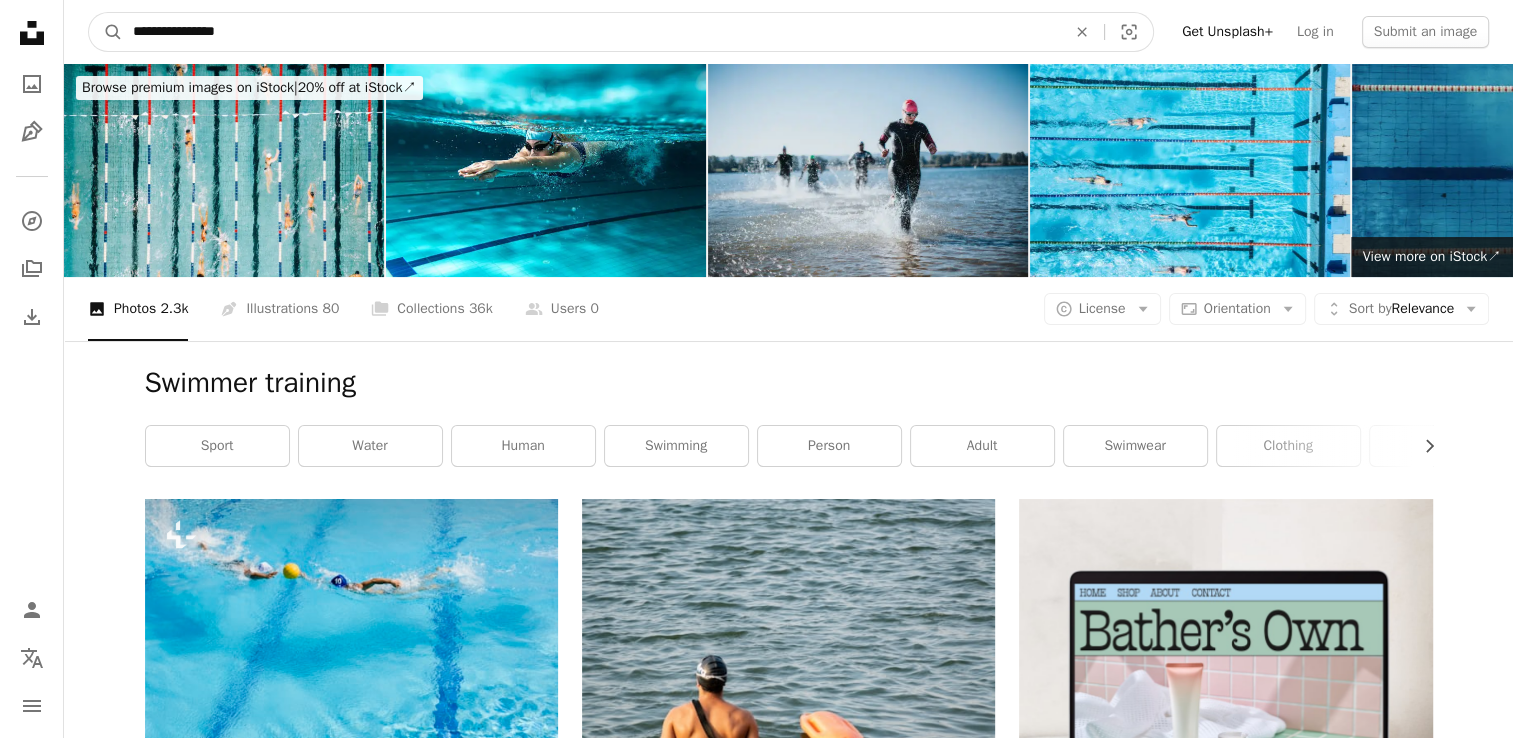 drag, startPoint x: 251, startPoint y: 37, endPoint x: -3, endPoint y: -7, distance: 257.78287 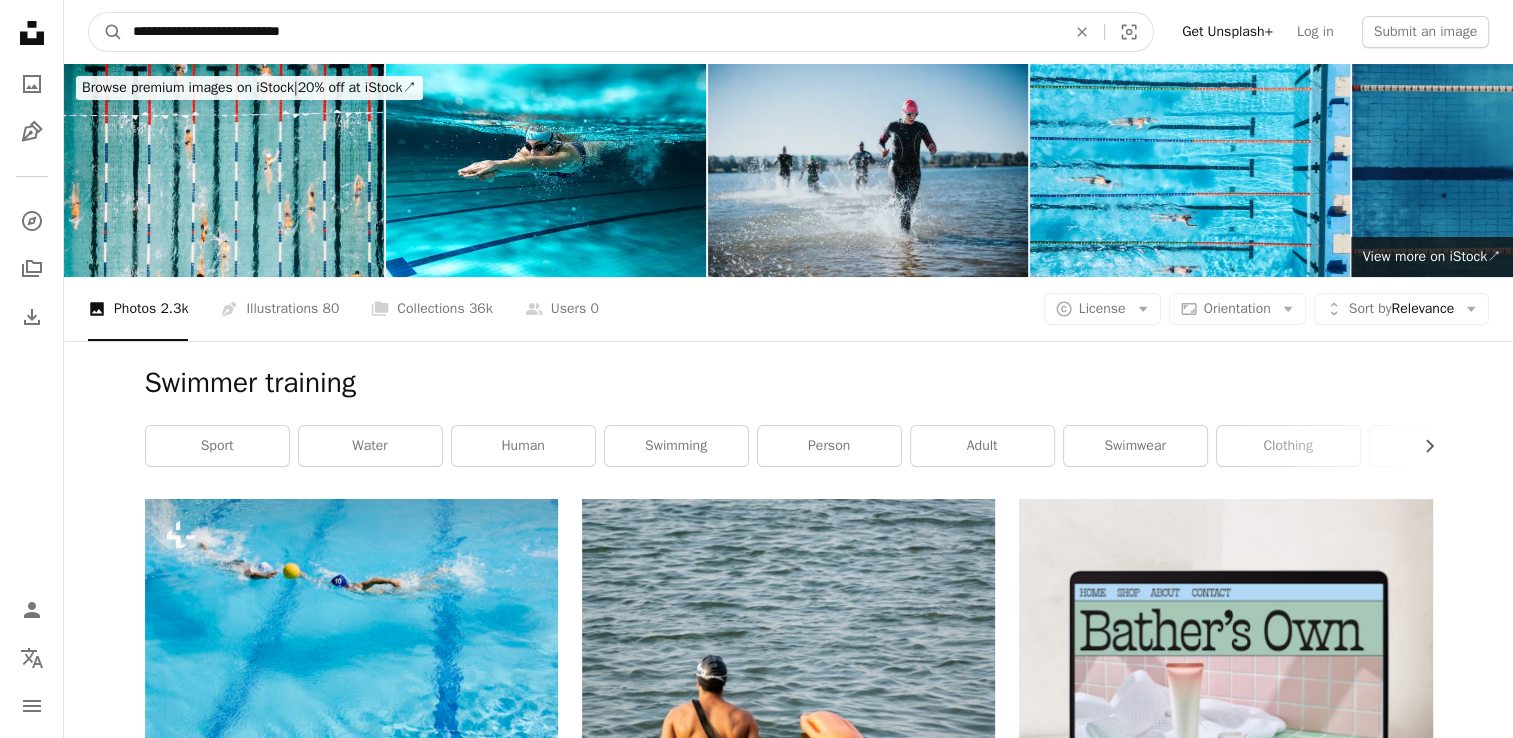 type on "**********" 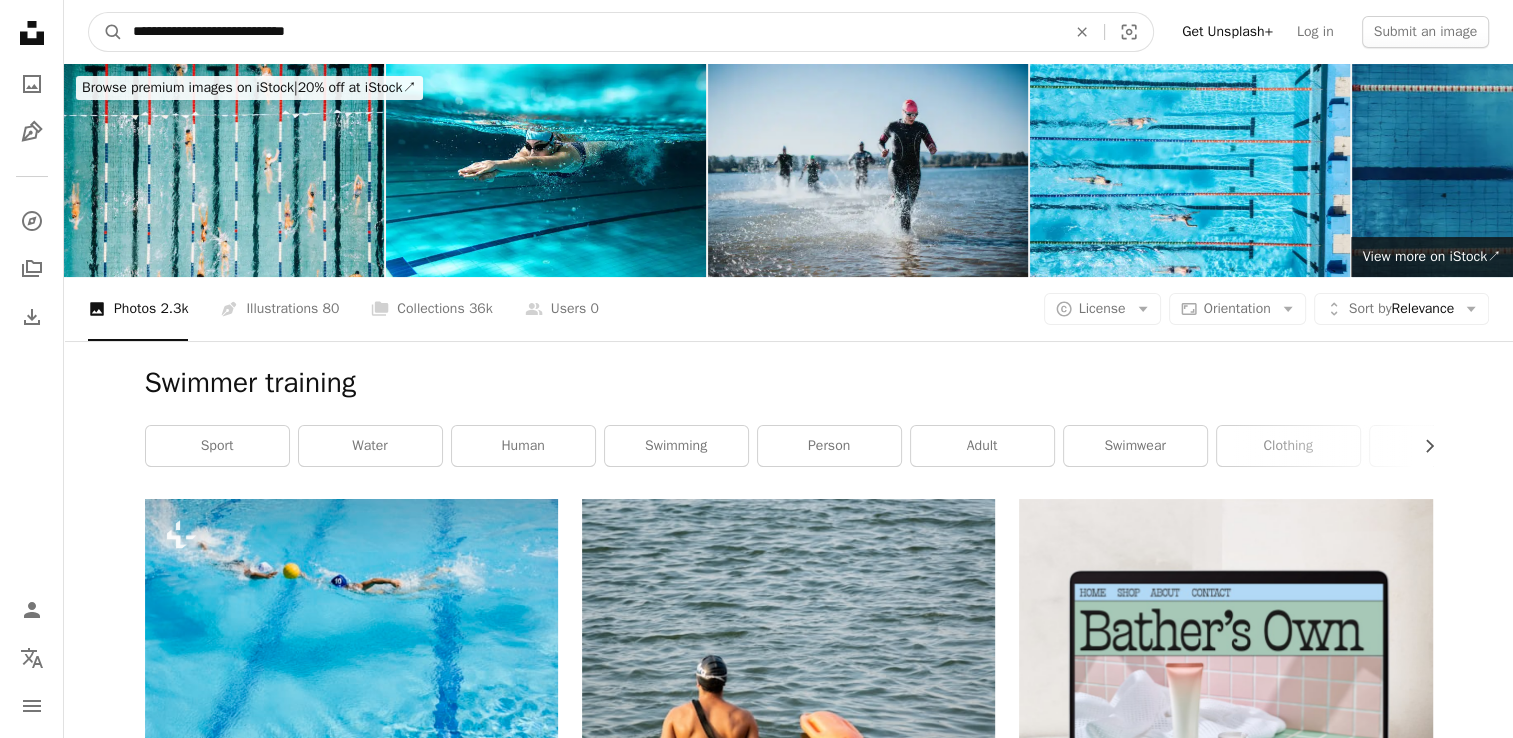 click on "A magnifying glass" at bounding box center (106, 32) 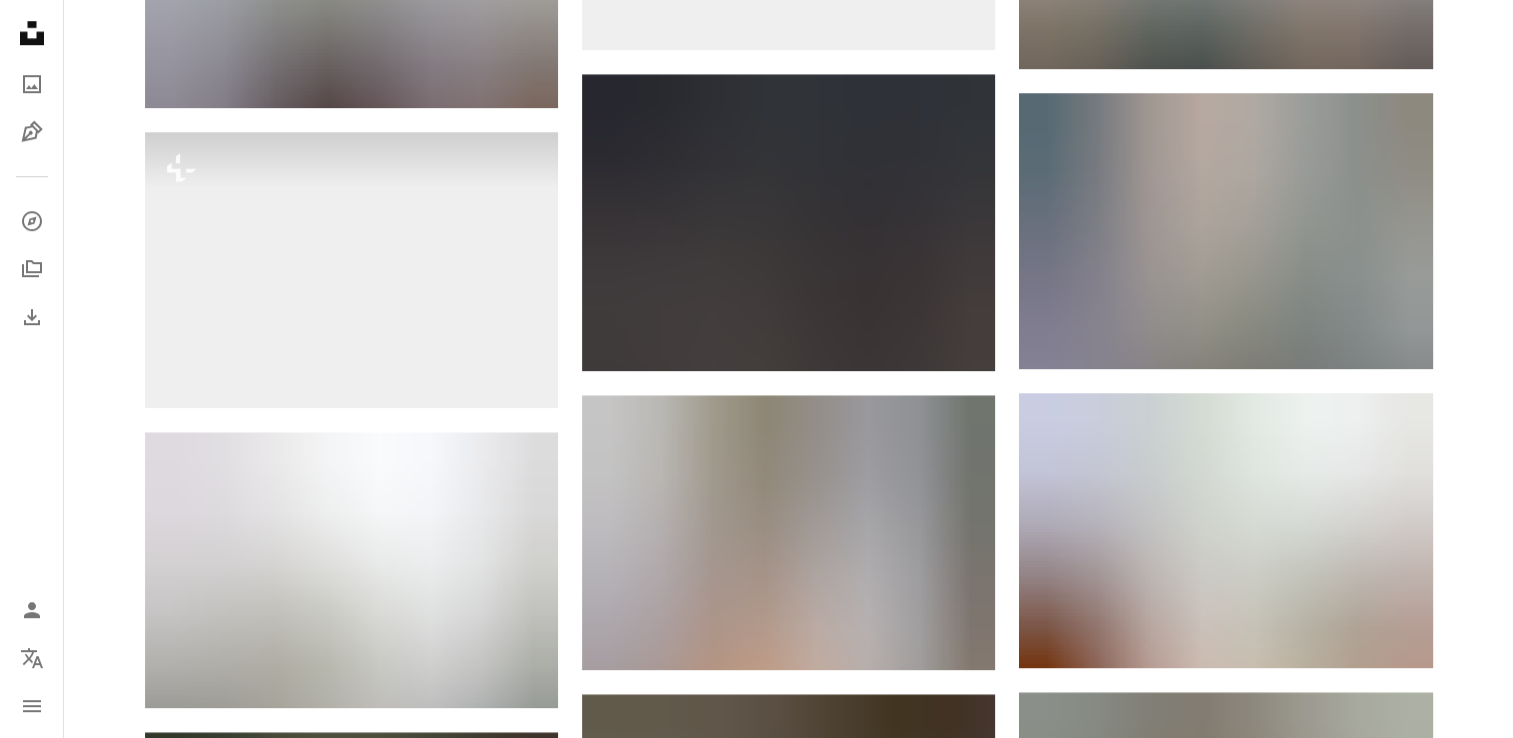 scroll, scrollTop: 1626, scrollLeft: 0, axis: vertical 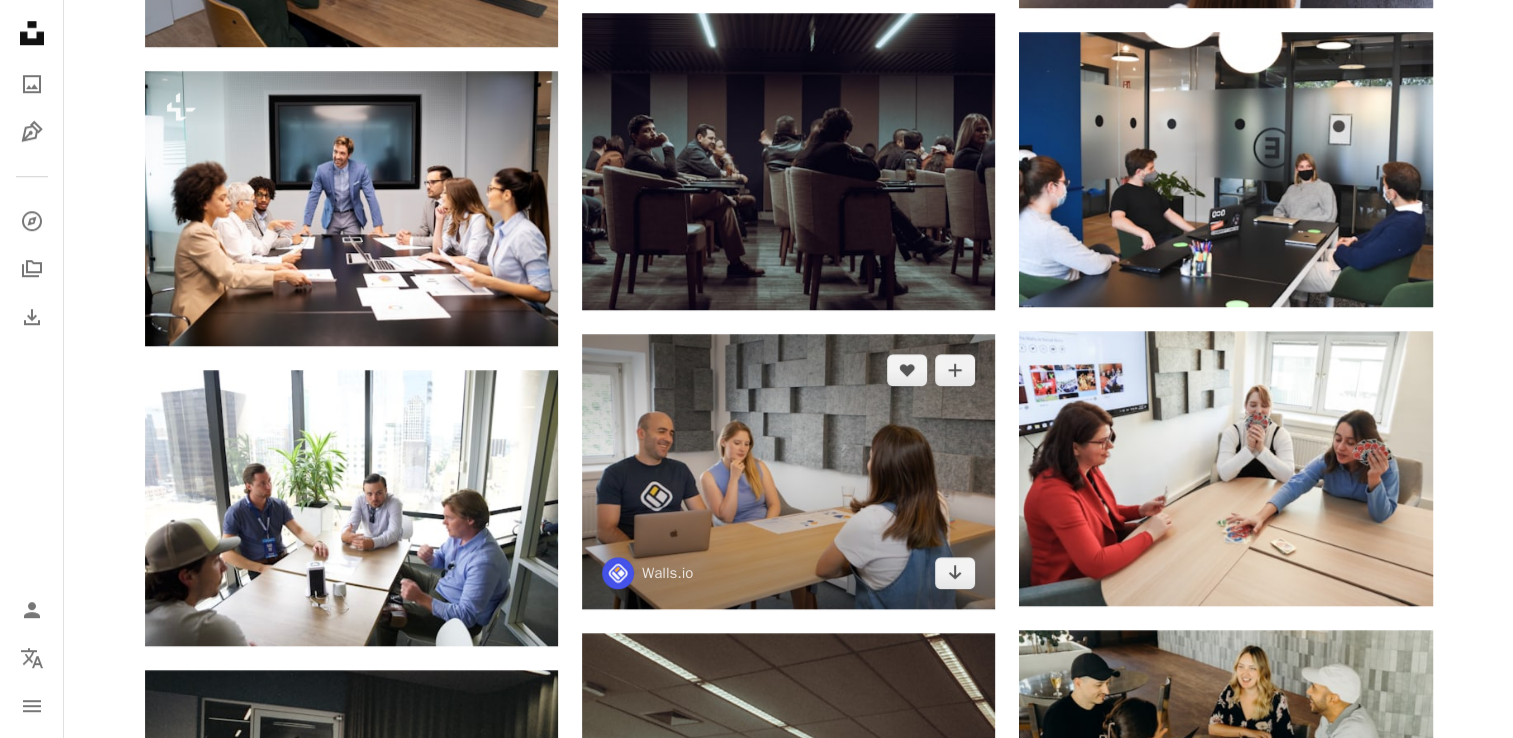 click at bounding box center (788, 471) 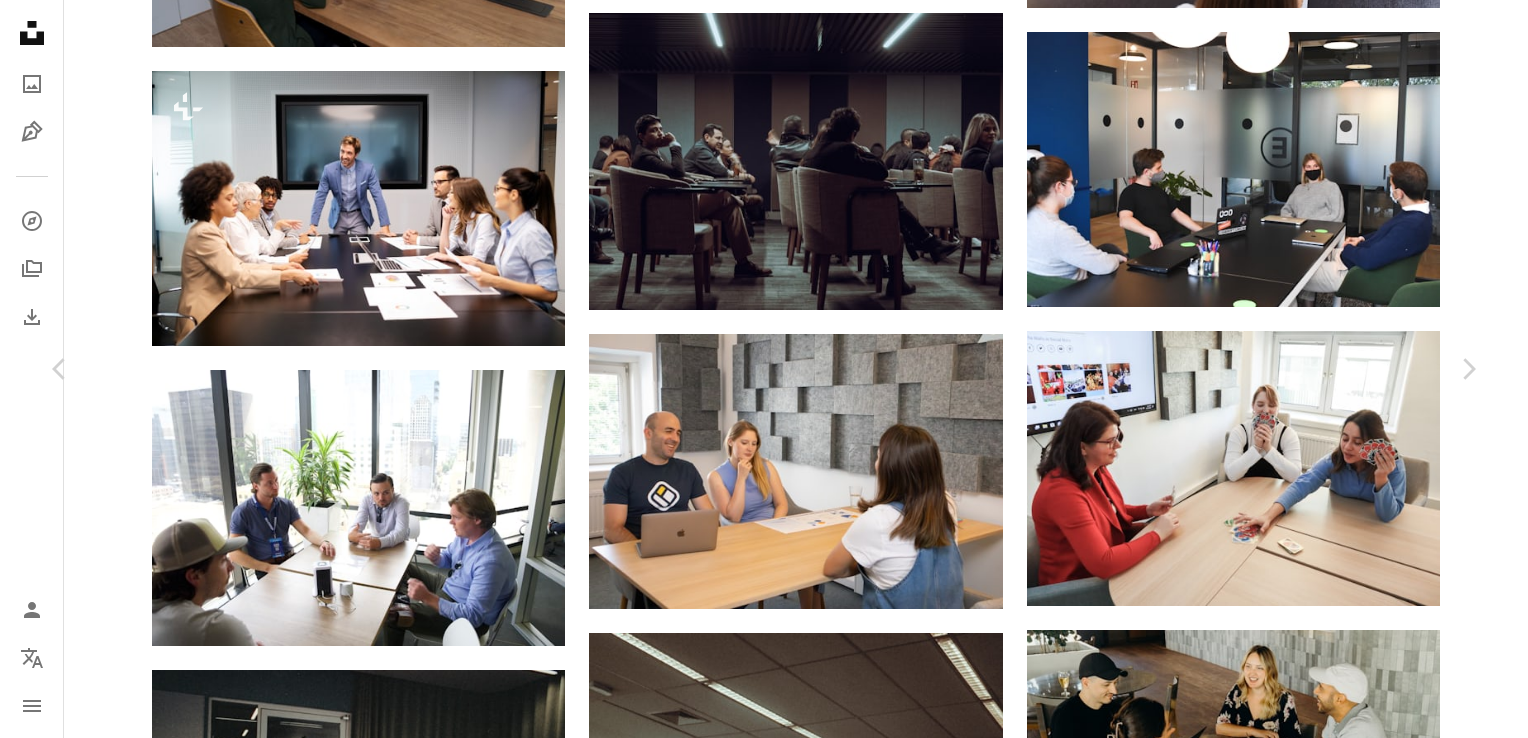 click on "Chevron down" 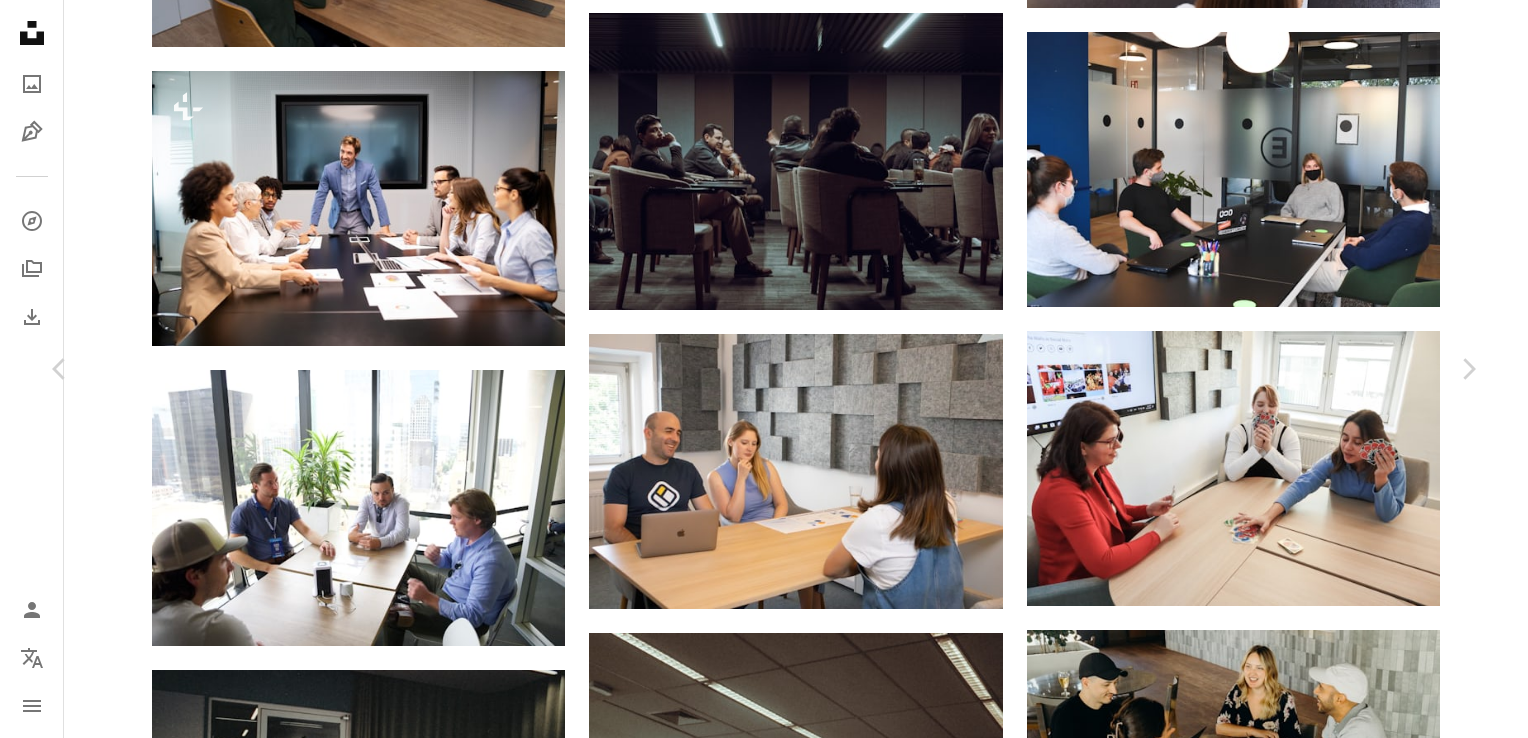click on "( 640 x 426 )" at bounding box center [1246, 4832] 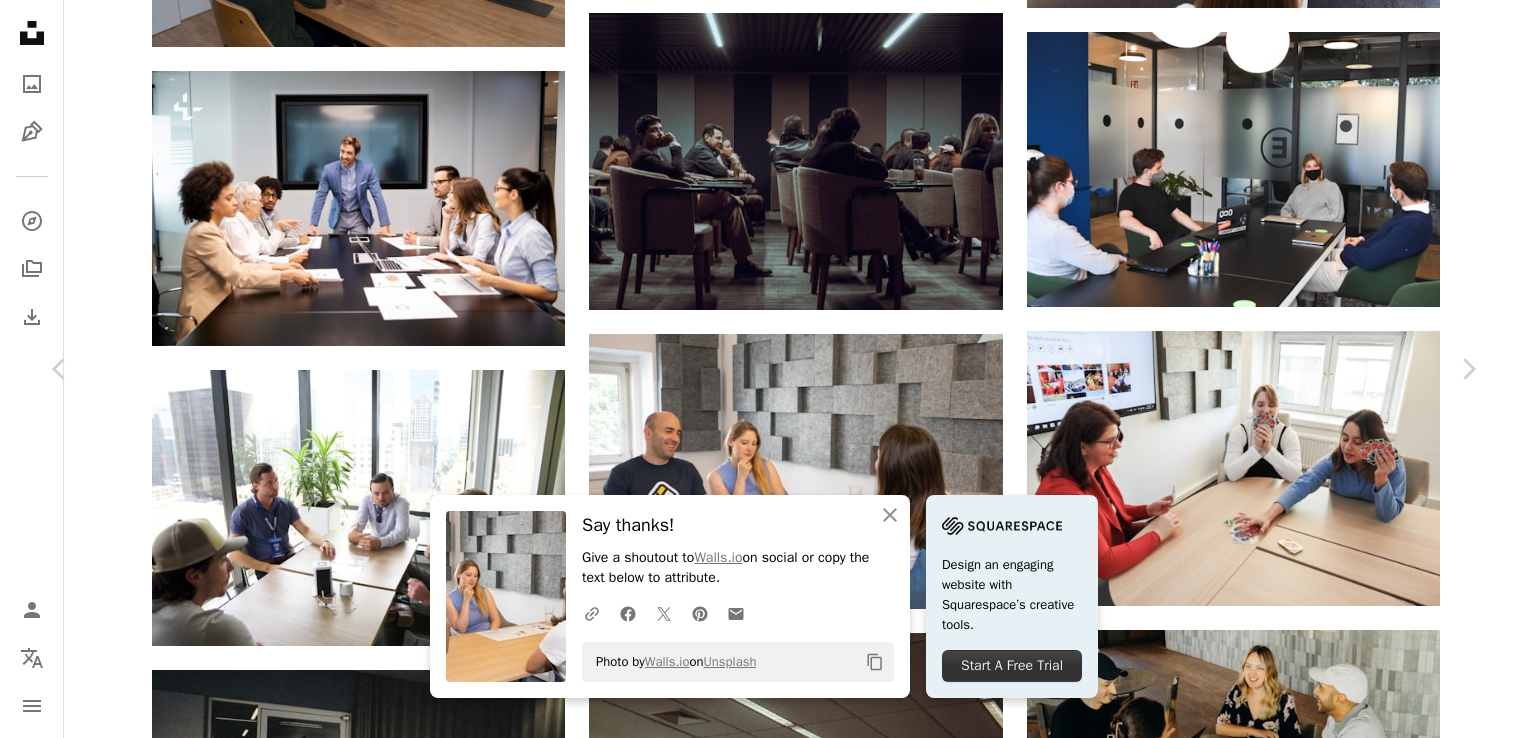 click on "Walls.io walls_io A heart A plus sign Download free Chevron down" at bounding box center (756, 4782) 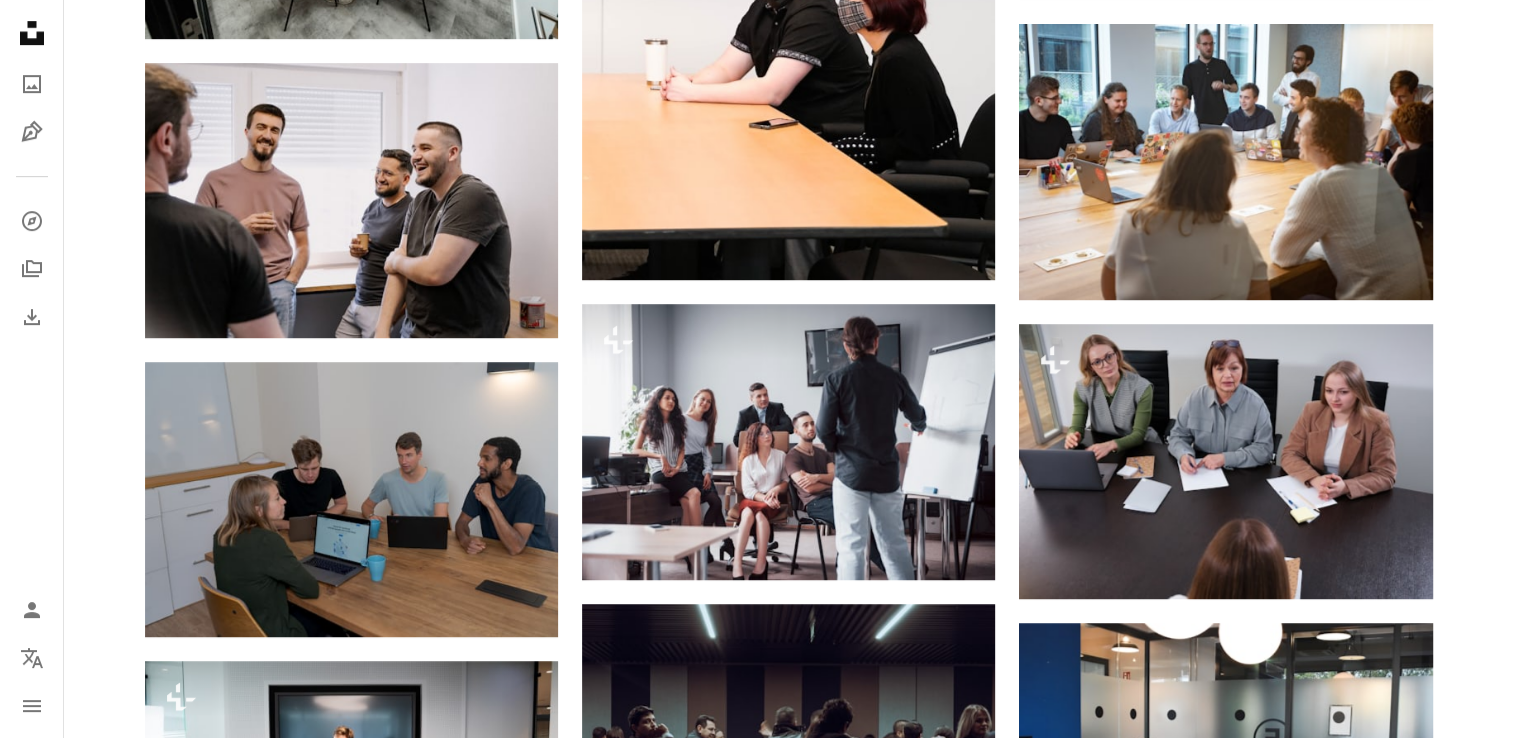 scroll, scrollTop: 1005, scrollLeft: 0, axis: vertical 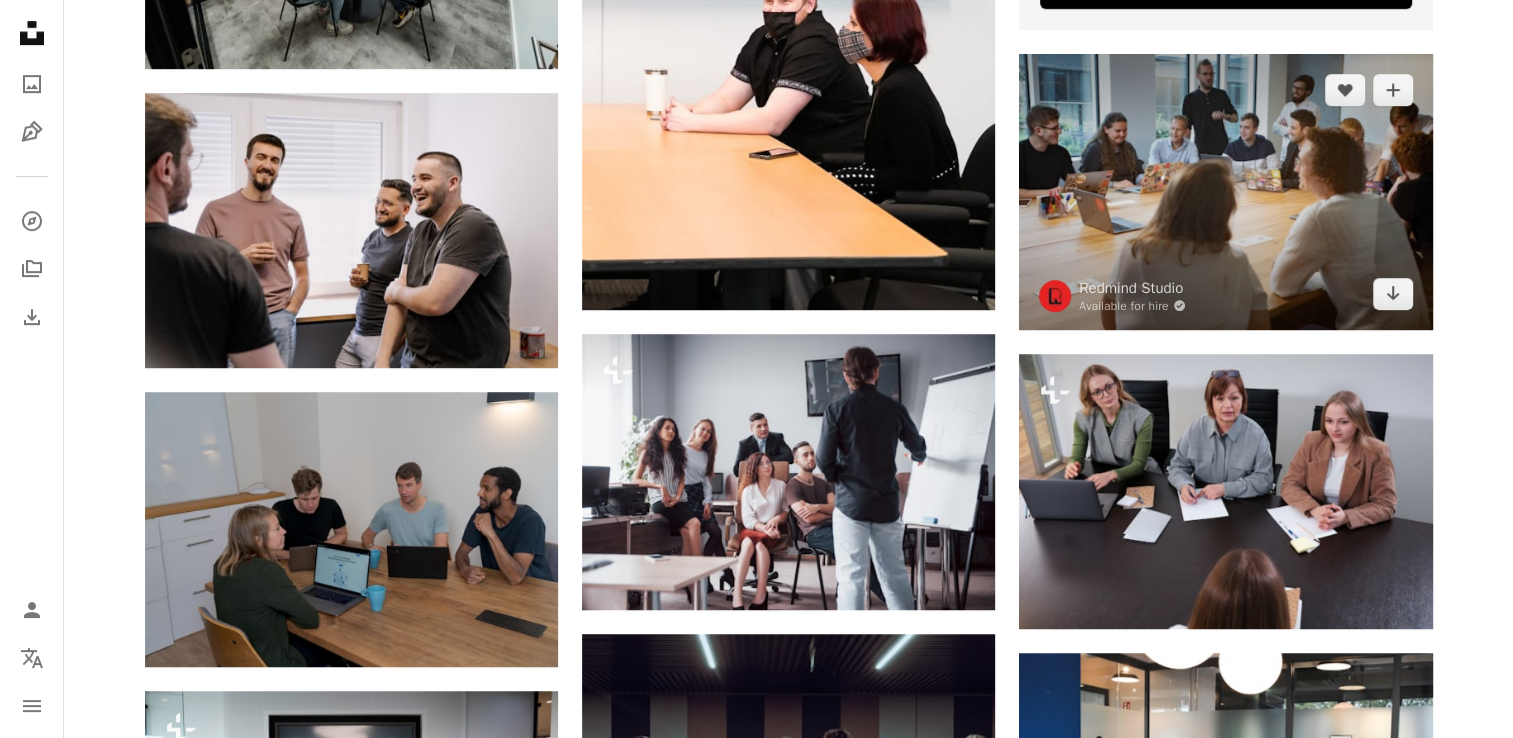 click at bounding box center (1225, 191) 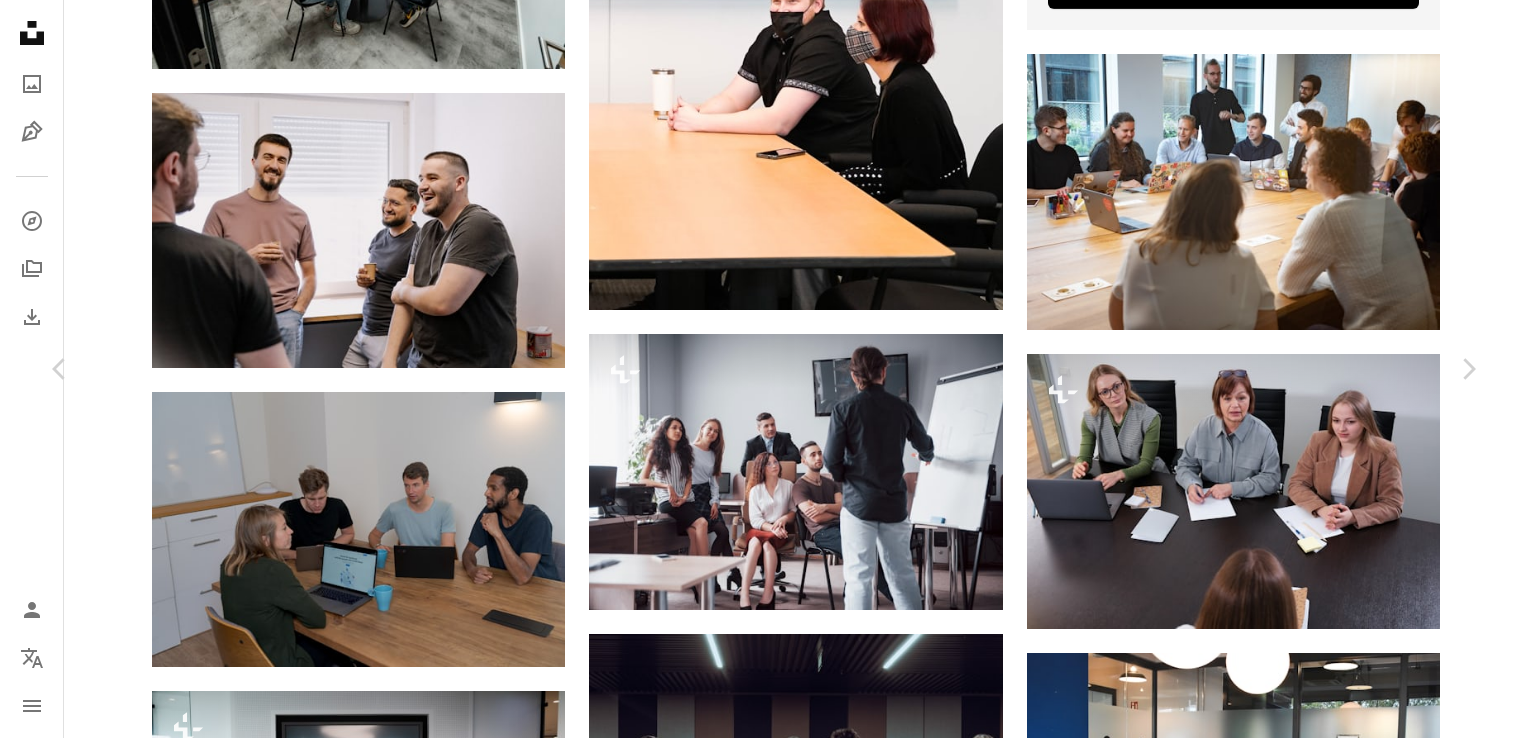 click on "An X shape Chevron left Chevron right [FIRST] [LAST] Available for hire A checkmark inside of a circle A heart A plus sign Download free Chevron down Zoom in Views 36,908 Downloads 958 A forward-right arrow Share Info icon Info More Actions Calendar outlined Published on September 28, 2021 Camera Canon, EOS 5D Mark IV Safety Free to use under the Unsplash License building human people school restaurant grey room crowd workshop housing indoors cafeteria Free stock photos Browse premium related images on iStock | Save 20% with code UNSPLASH20 View more on iStock ↗ Related images A heart A plus sign [PLACE] | The Agile Meeting Tool Arrow pointing down A heart A plus sign [FIRST] [LAST] Available for hire A checkmark inside of a circle Arrow pointing down A heart A plus sign [FIRST] [LAST] Available for hire A checkmark inside of a circle Arrow pointing down Plus sign for Unsplash+ A heart A plus sign [PLACE] For Unsplash+ A lock Download A heart A plus sign [FIRST] [LAST] Arrow pointing down A heart" at bounding box center (764, 5725) 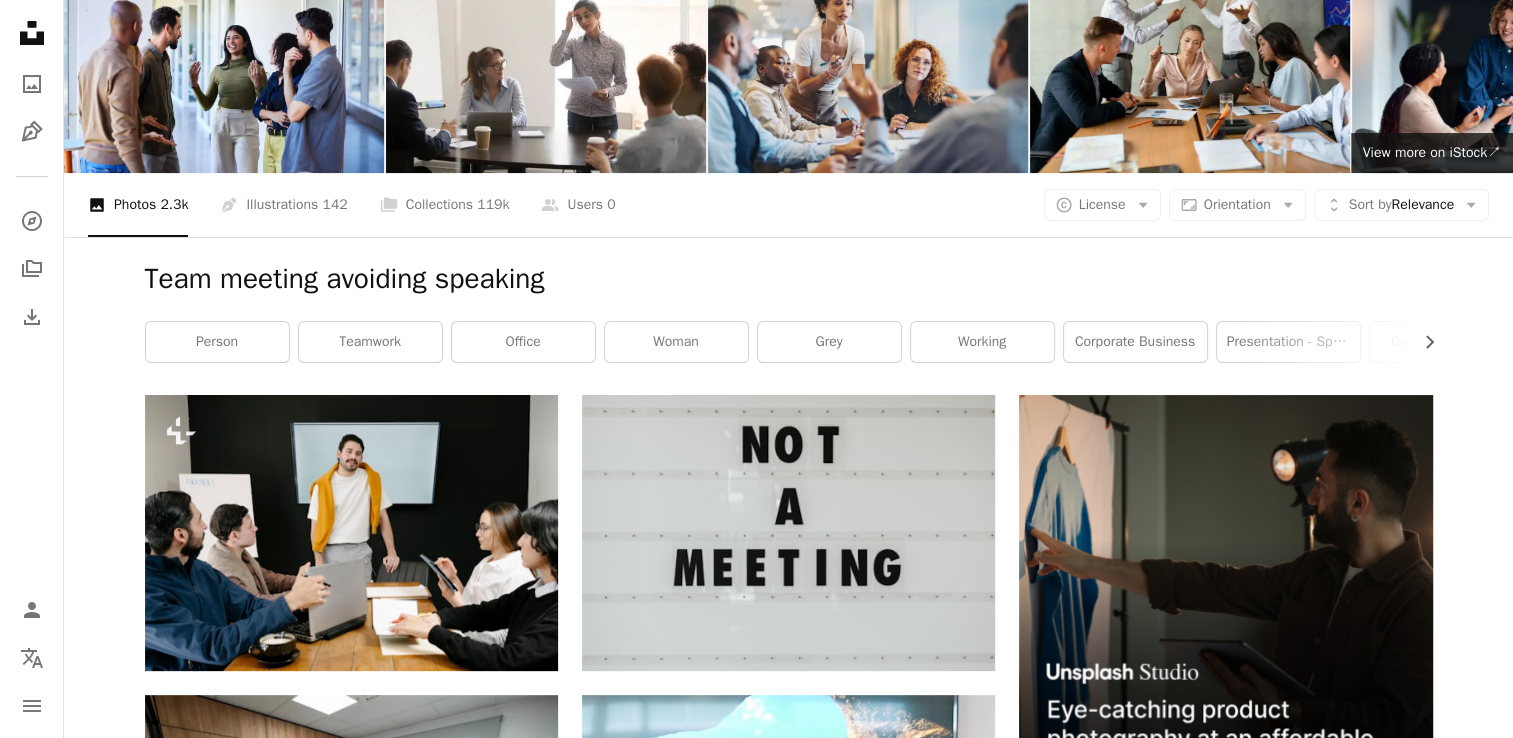 scroll, scrollTop: 90, scrollLeft: 0, axis: vertical 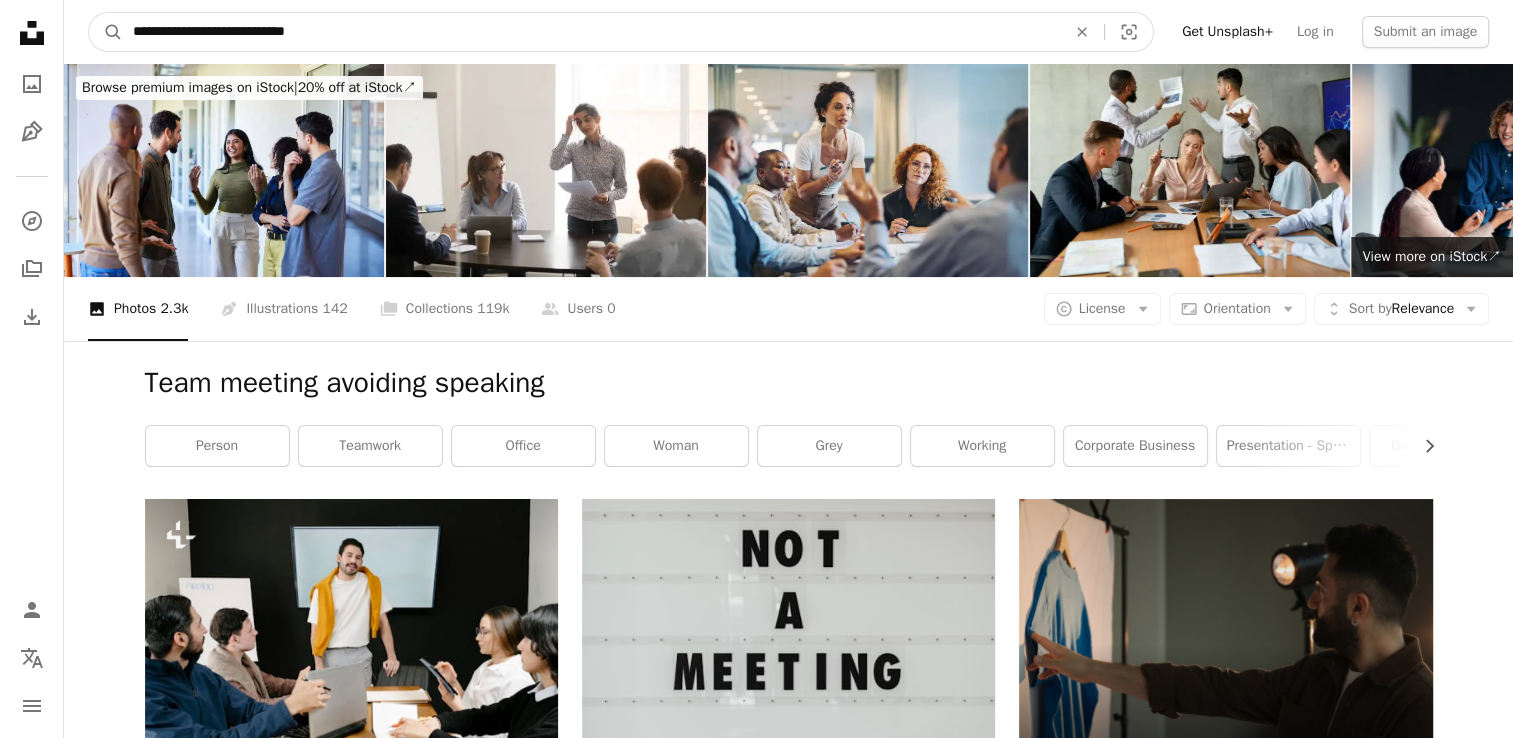 drag, startPoint x: 347, startPoint y: 30, endPoint x: 9, endPoint y: 36, distance: 338.05325 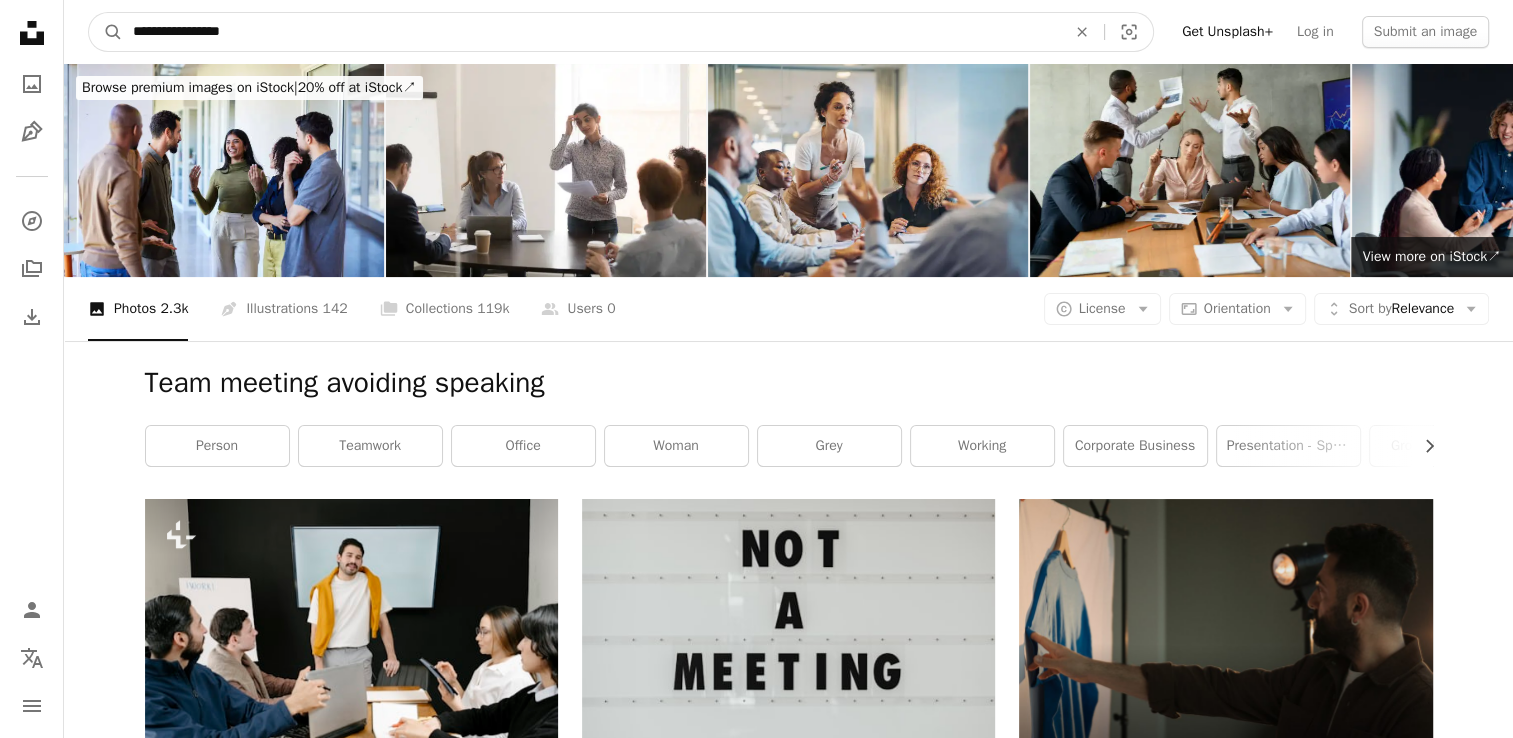 type on "**********" 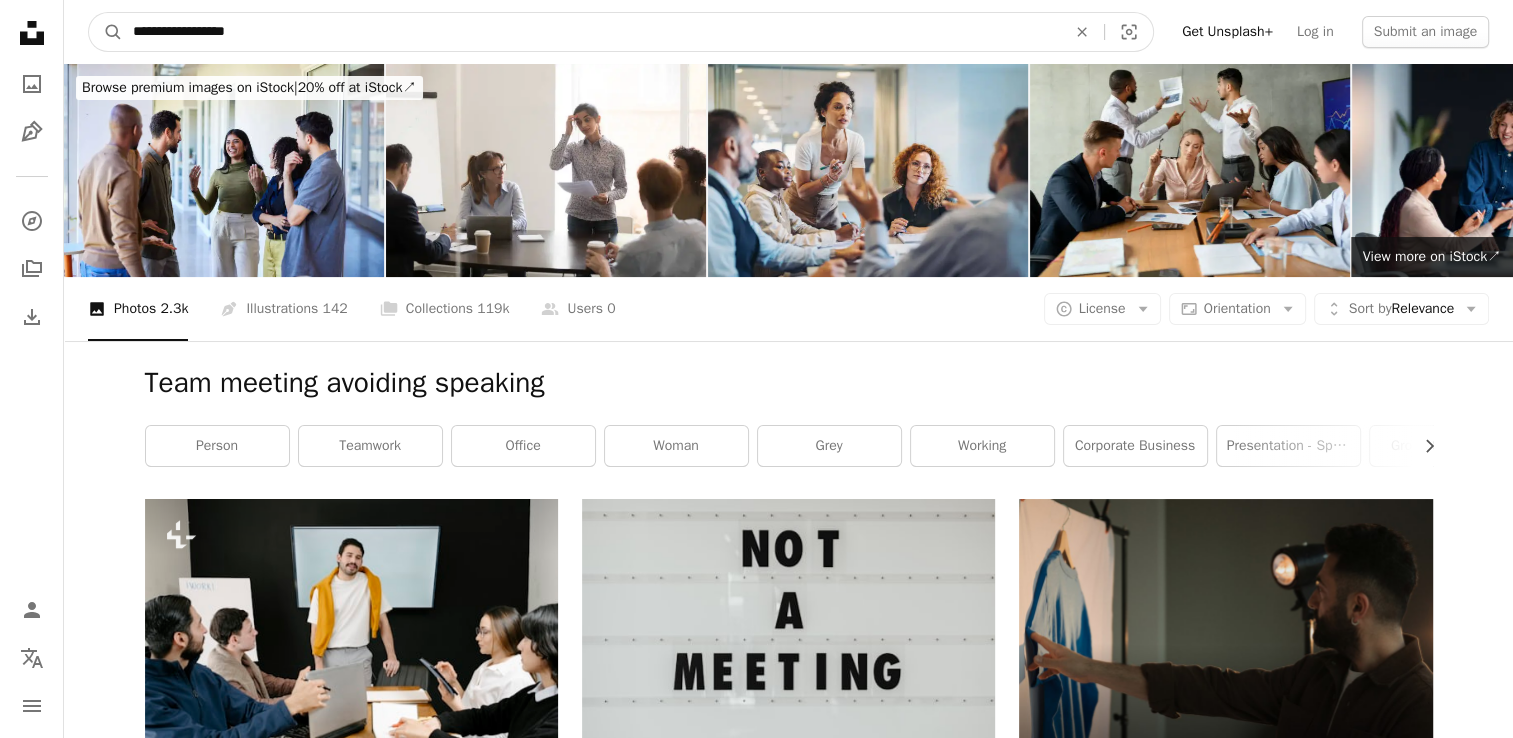 click on "A magnifying glass" at bounding box center [106, 32] 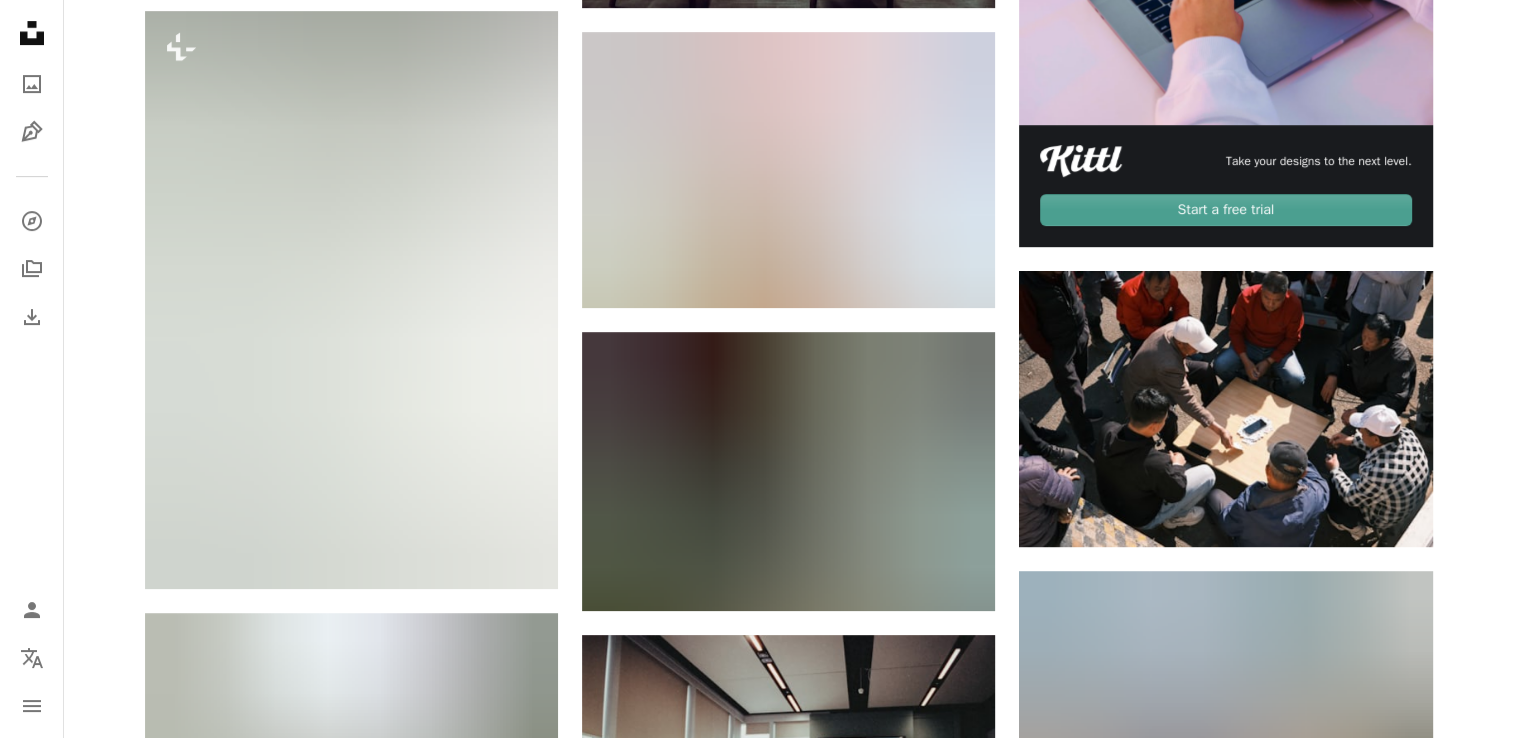 scroll, scrollTop: 812, scrollLeft: 0, axis: vertical 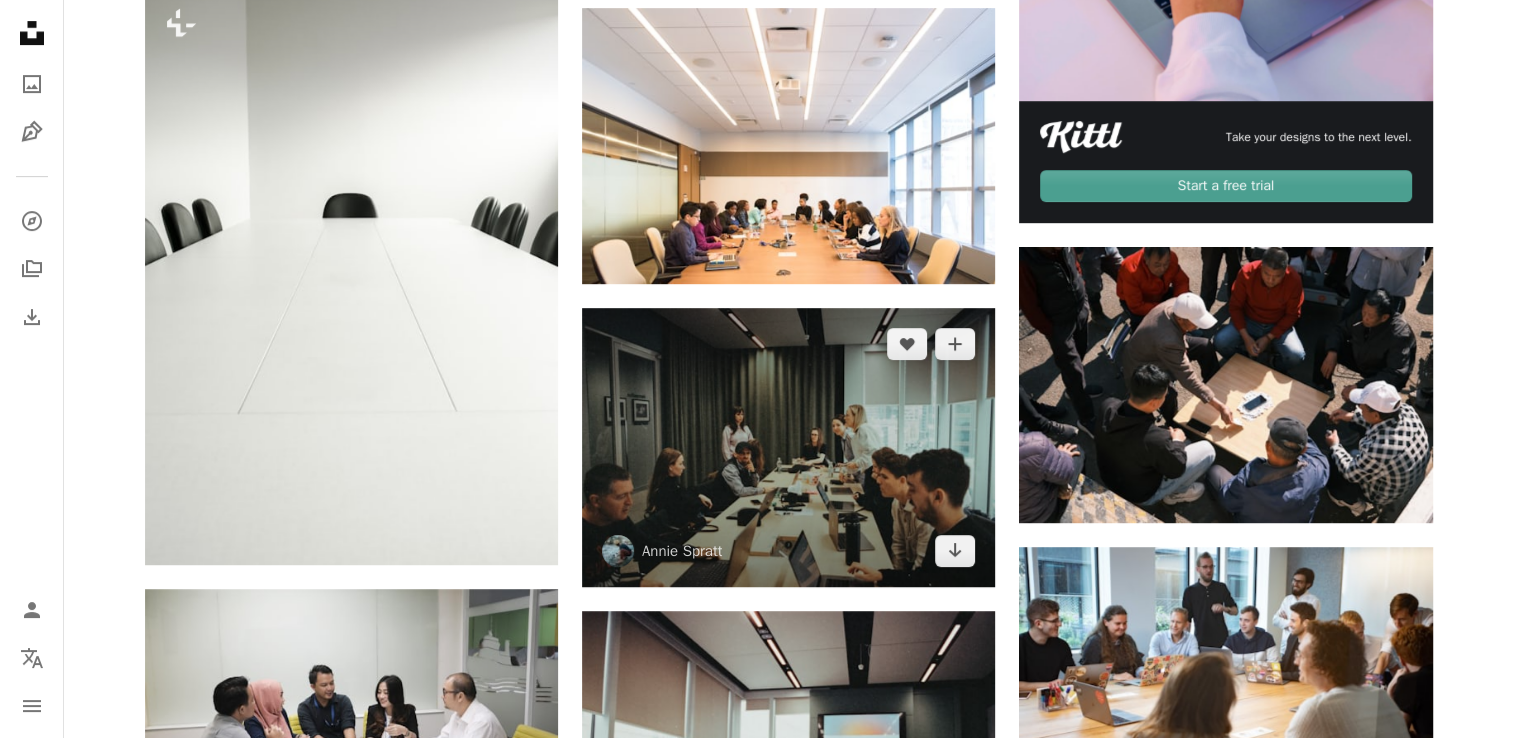 click at bounding box center (788, 447) 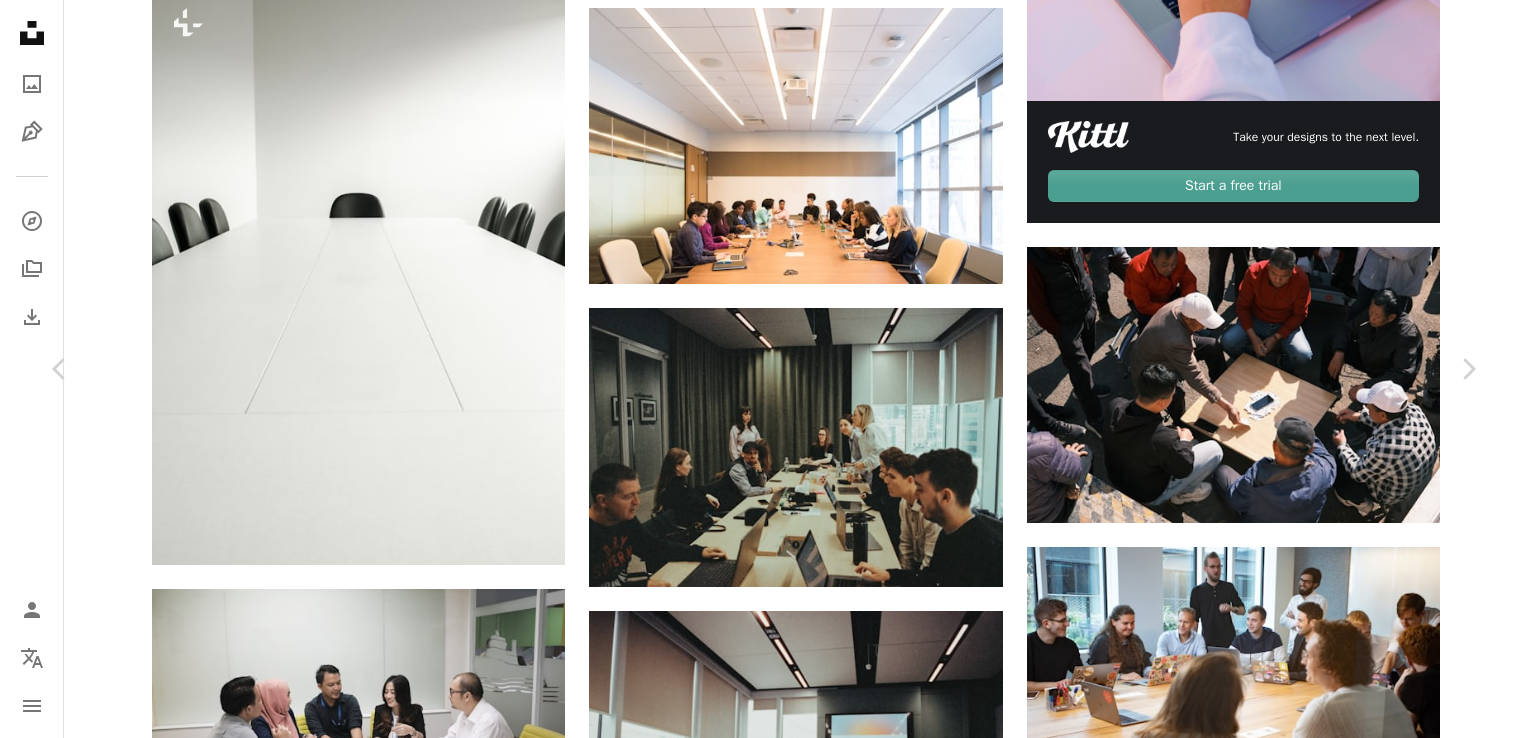 click on "An X shape Chevron left Chevron right [USERNAME] [USERNAME] A heart A plus sign Download free Chevron down Zoom in Views 91,179 Downloads 1,246 A forward-right arrow Share Info icon Info More Actions Calendar outlined Published on [MONTH] [DAY], [YEAR] Safety Free to use under the Unsplash License office film photography colleagues film photo 35mm analogue photography analogue photos analog film shot 35mm film photo woman man human face grey adult furniture boy Public domain images Browse premium related images on iStock | Save 20% with code UNSPLASH20 View more on iStock ↗ Related images A heart A plus sign [USERNAME] Arrow pointing down A heart A plus sign Mapbox Arrow pointing down A heart A plus sign [USERNAME] Available for hire A checkmark inside of a circle Arrow pointing down Plus sign for Unsplash+ A heart A plus sign Getty Images For Unsplash+ A lock Download A heart A plus sign Mapbox Arrow pointing down A heart A plus sign [USERNAME] Arrow pointing down A heart For" at bounding box center [764, 3605] 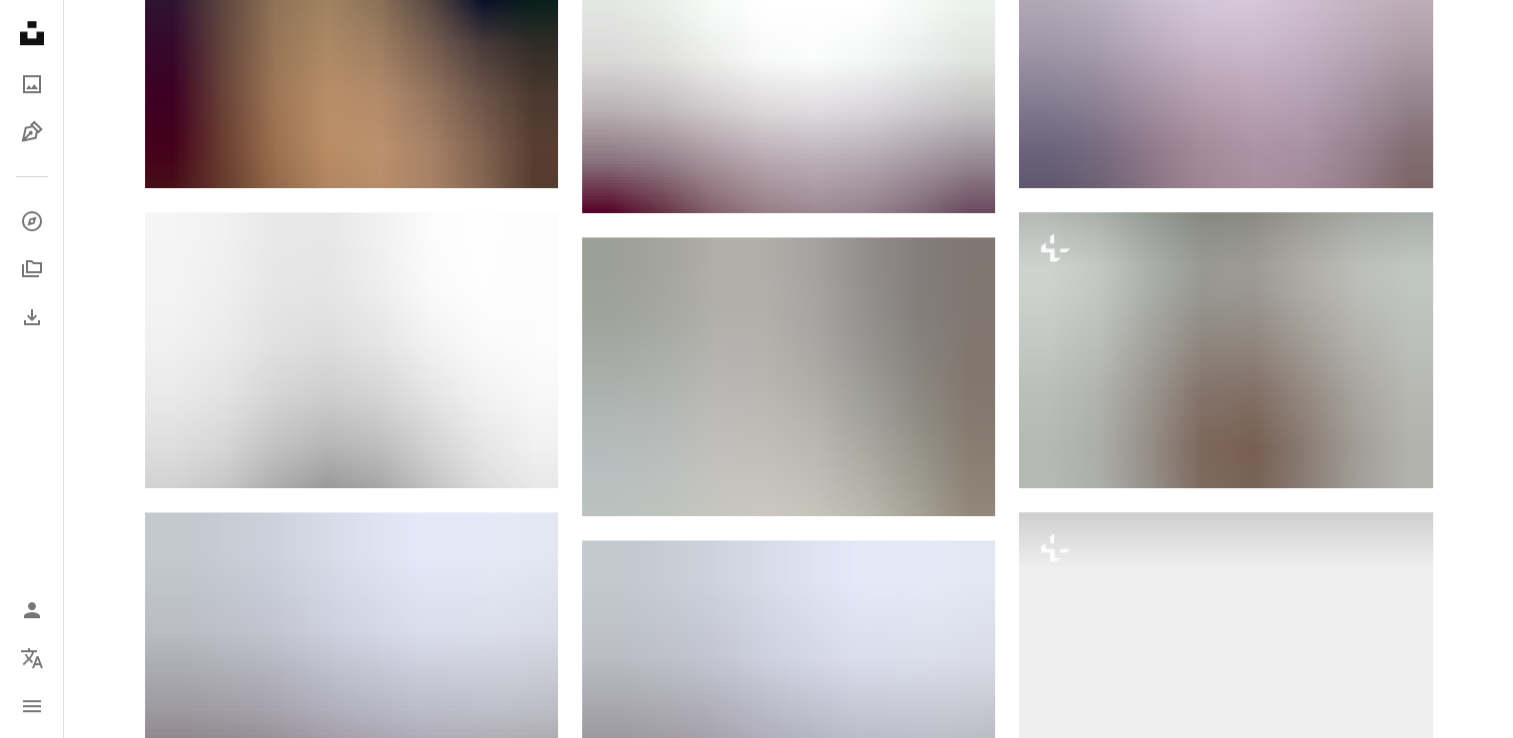 scroll, scrollTop: 2045, scrollLeft: 0, axis: vertical 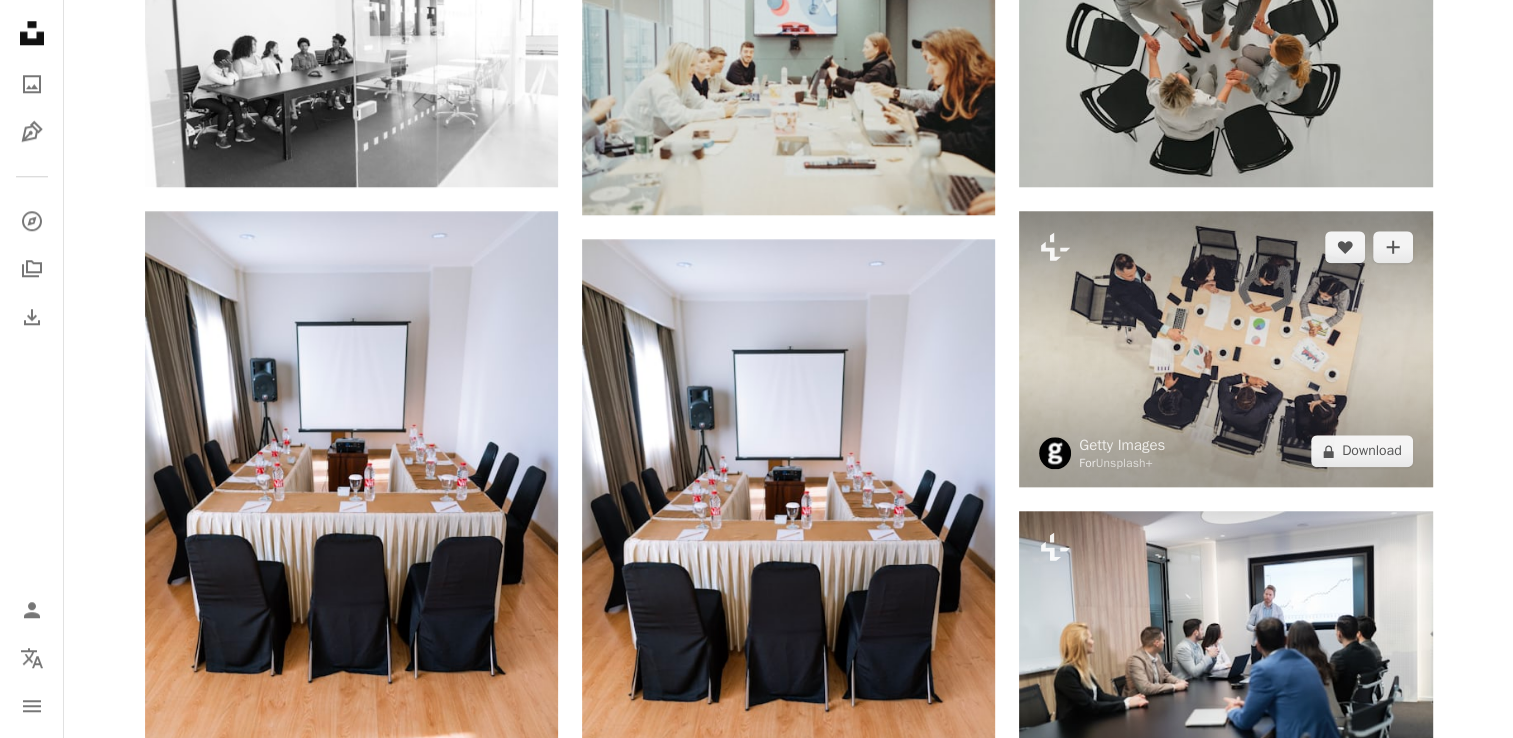 click at bounding box center [1225, 349] 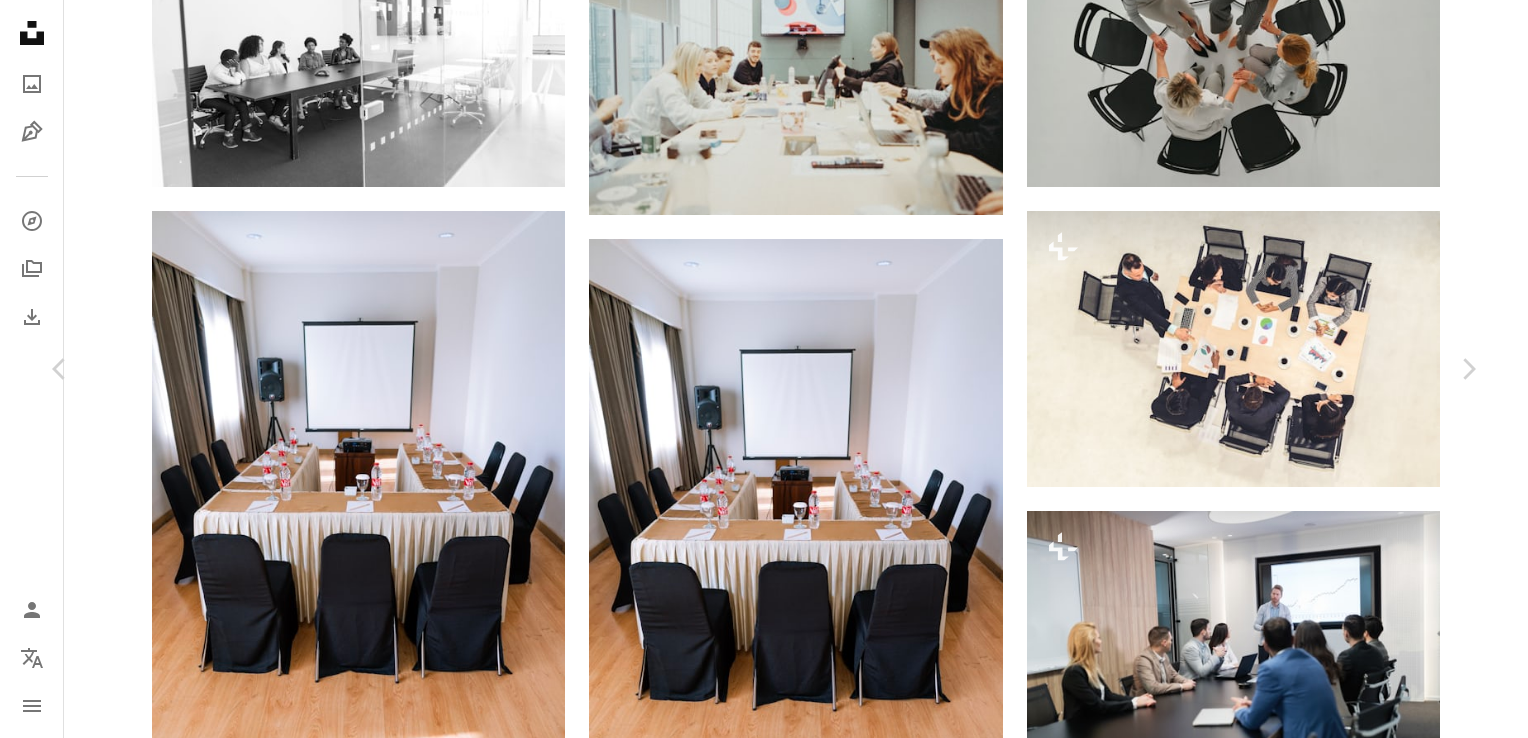 click on "A lock Download" at bounding box center (1317, 2050) 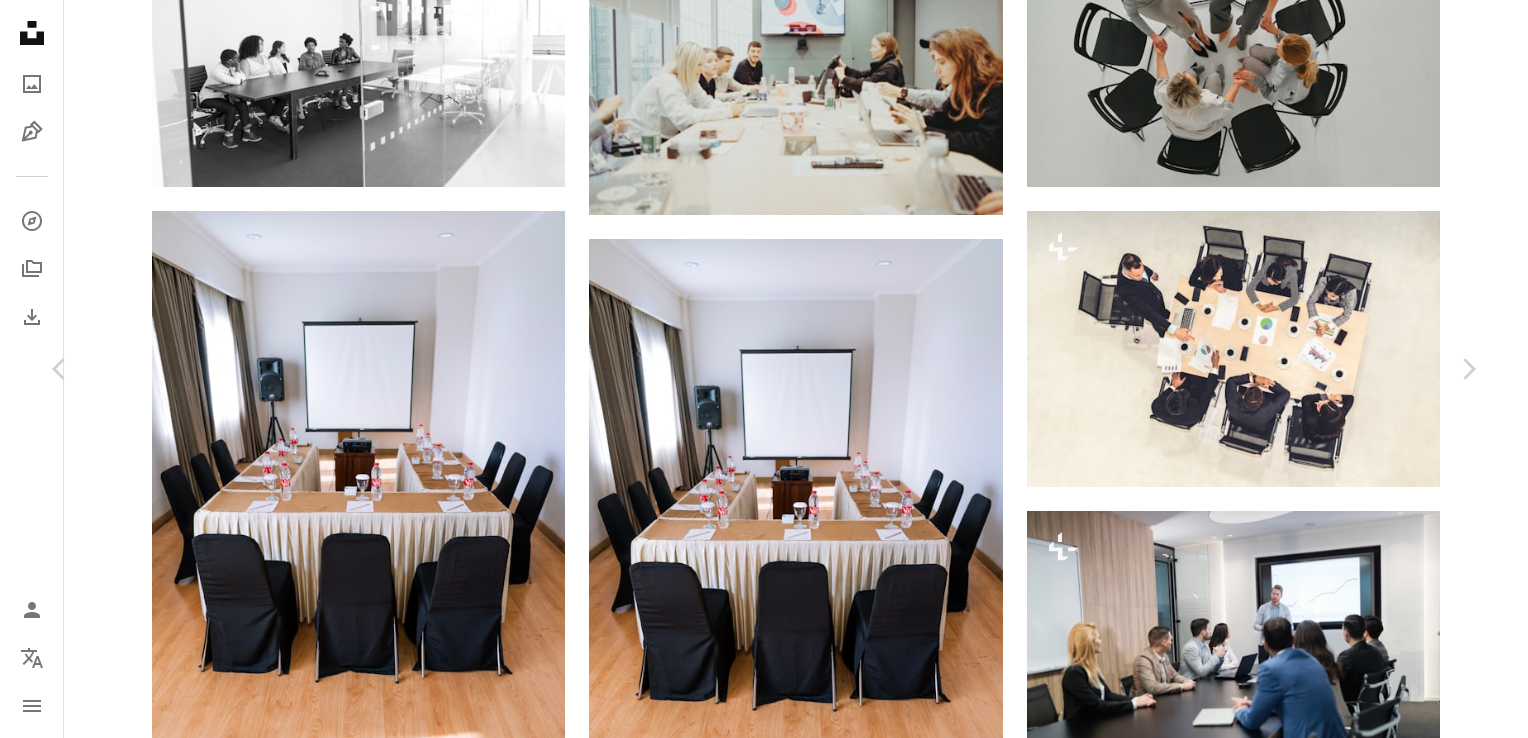 click on "An X shape Premium, ready to use images. Get unlimited access. A plus sign Members-only content added monthly A plus sign Unlimited royalty-free downloads A plus sign Illustrations  New A plus sign Enhanced legal protections yearly 65%  off monthly $20   $7 CAD per month * Get  Unsplash+ * When paid annually, billed upfront  $84 Taxes where applicable. Renews automatically. Cancel anytime." at bounding box center (764, 2372) 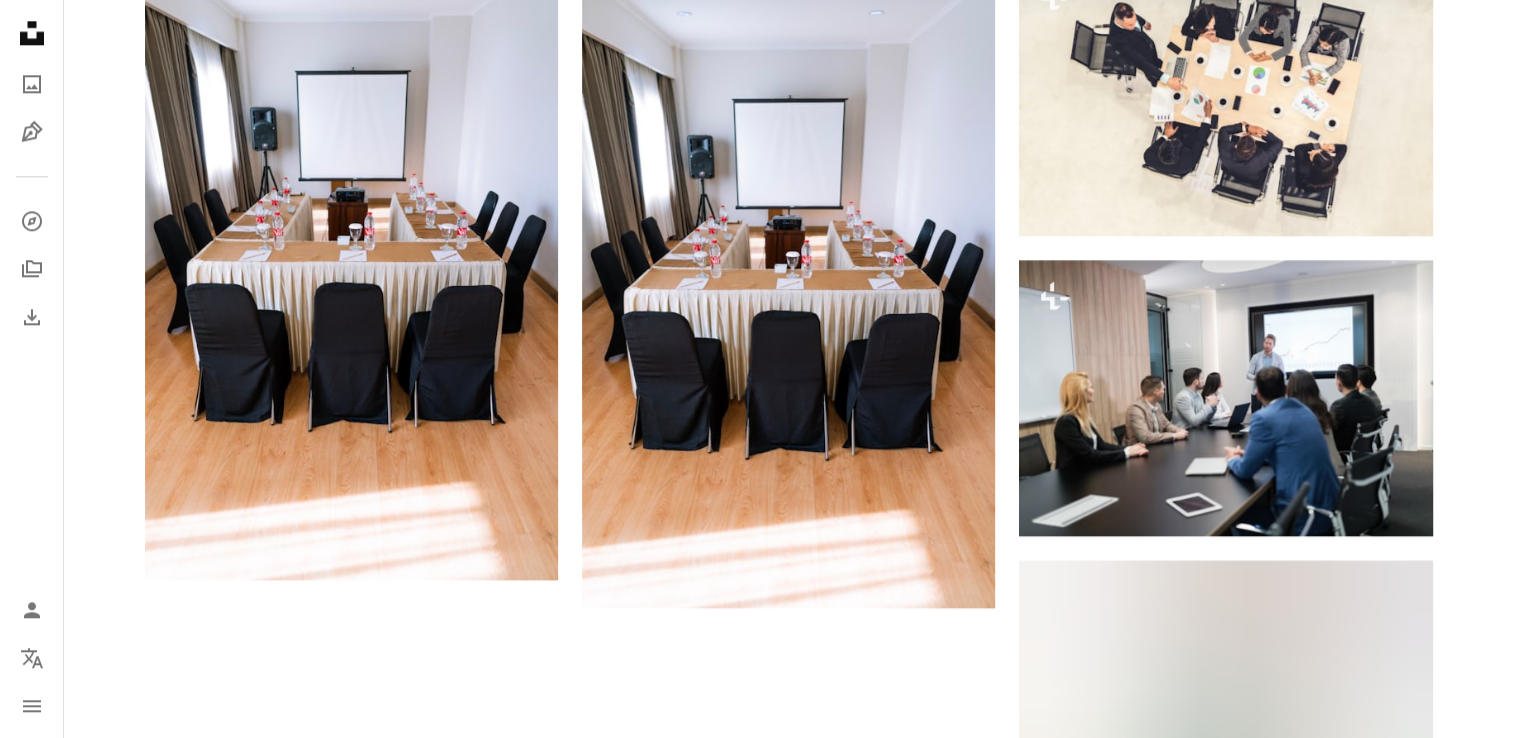 scroll, scrollTop: 2403, scrollLeft: 0, axis: vertical 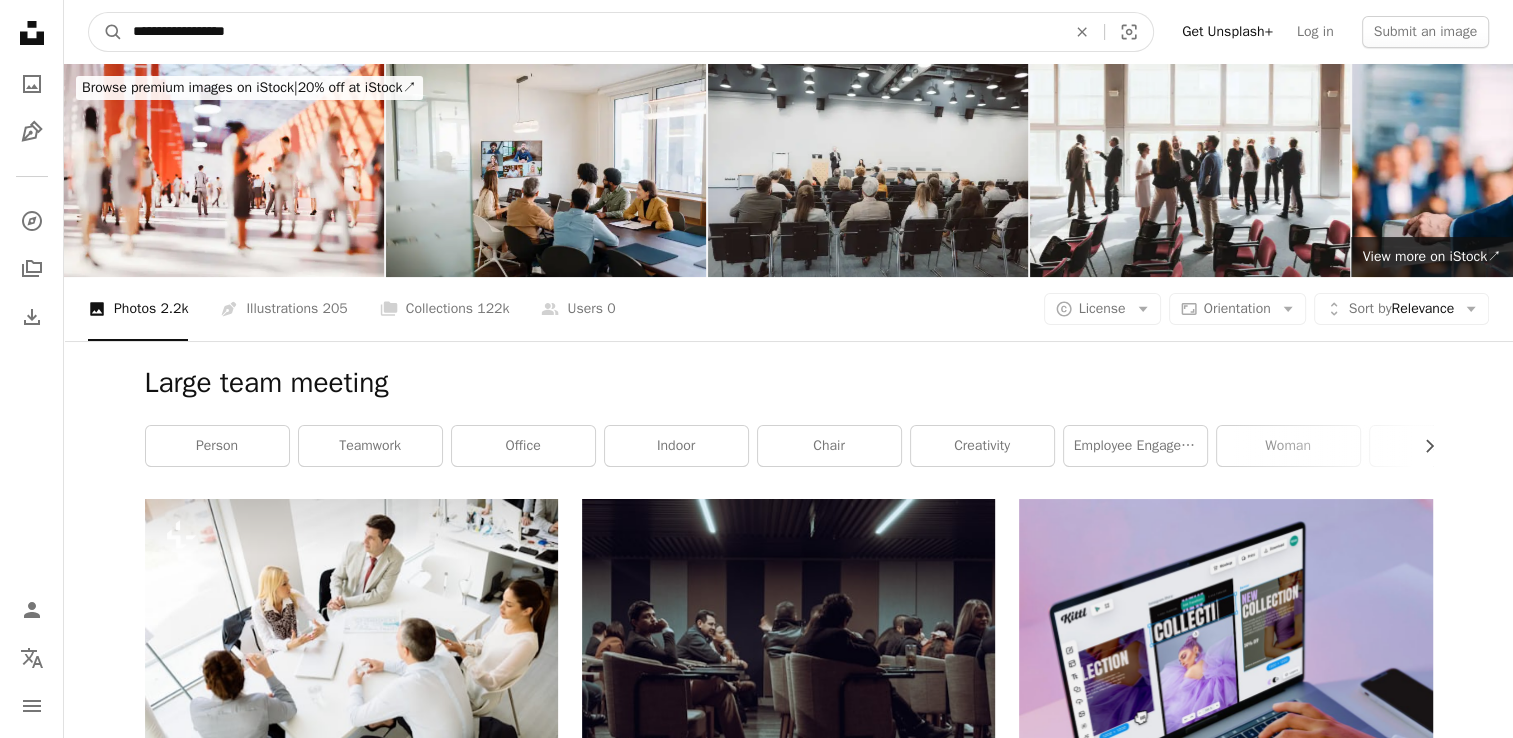 click on "**********" at bounding box center (591, 32) 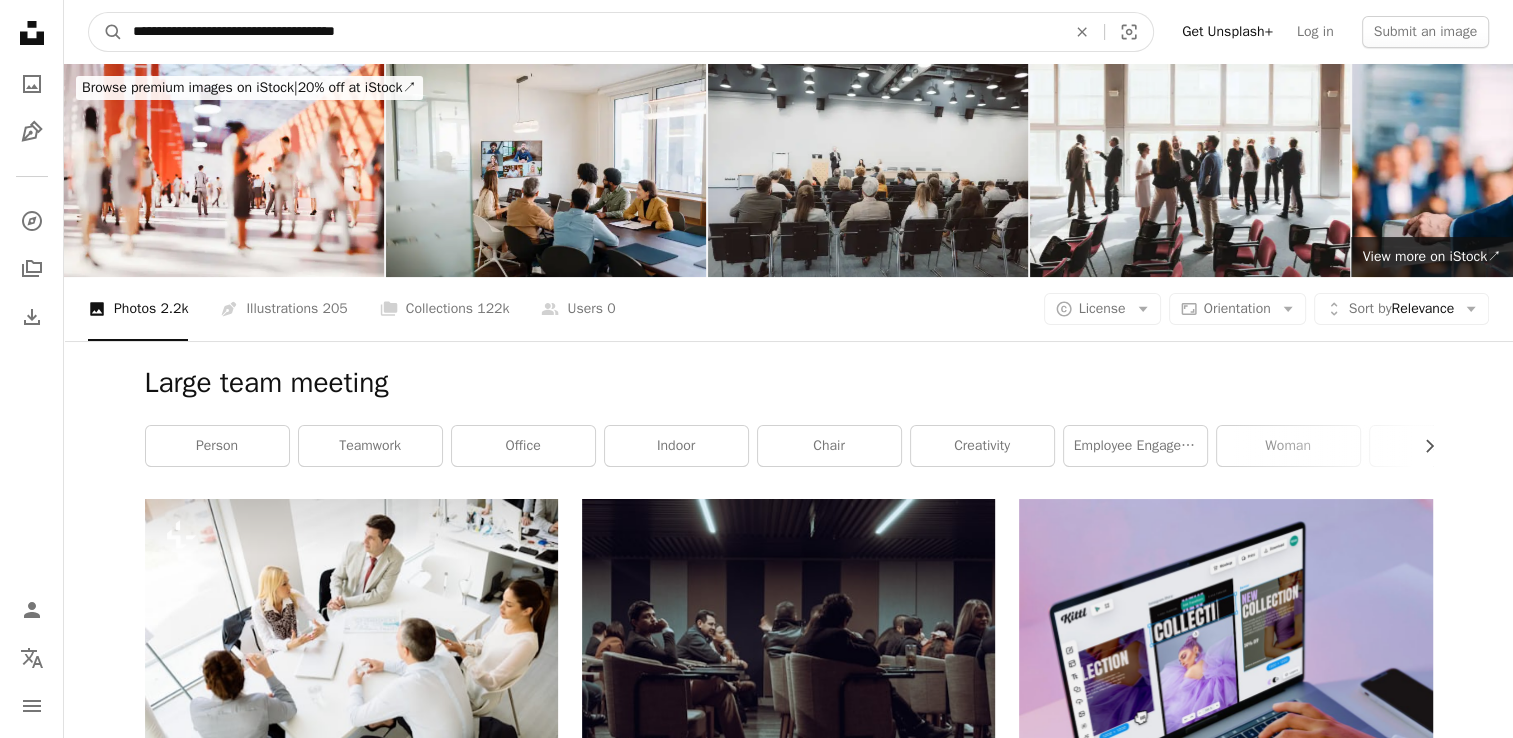 type on "**********" 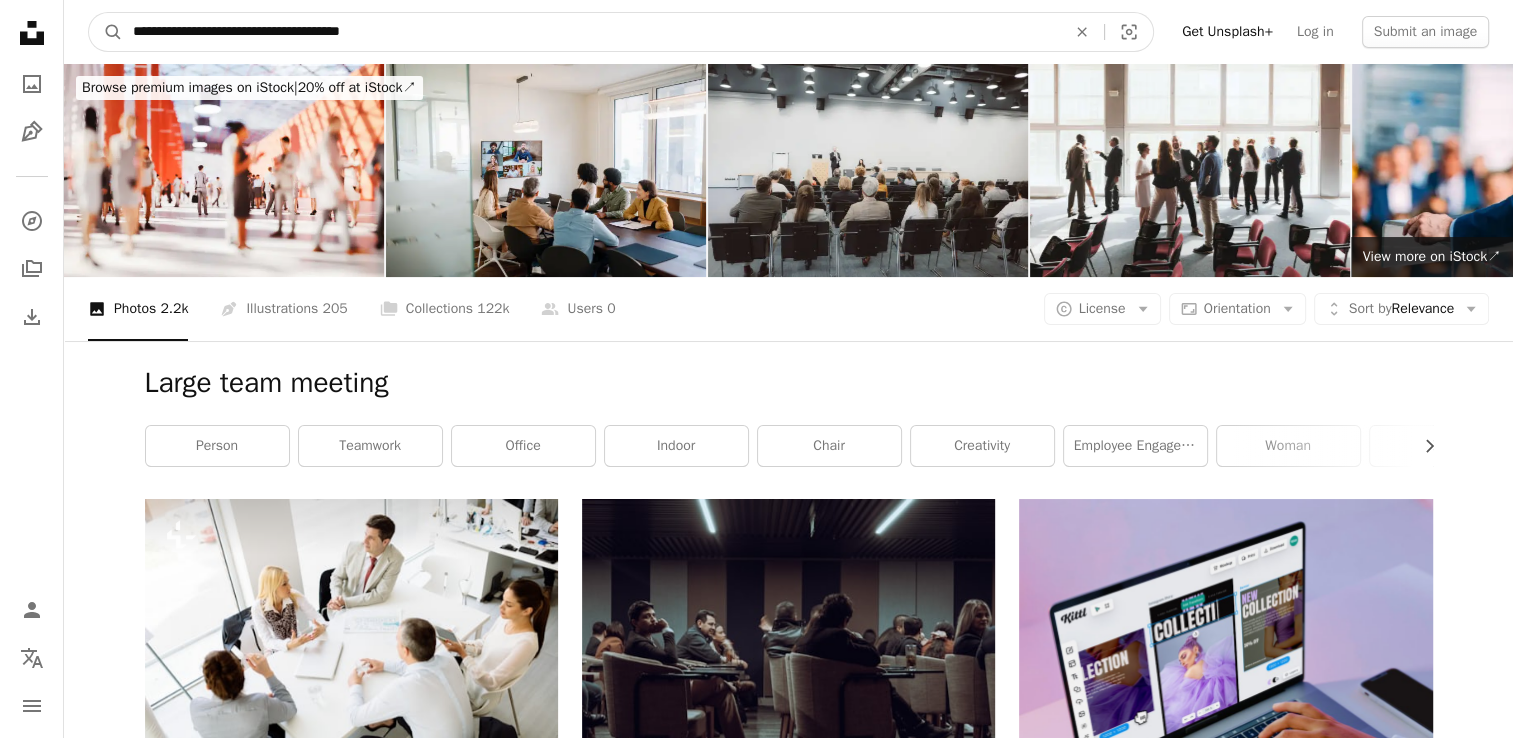click on "A magnifying glass" at bounding box center [106, 32] 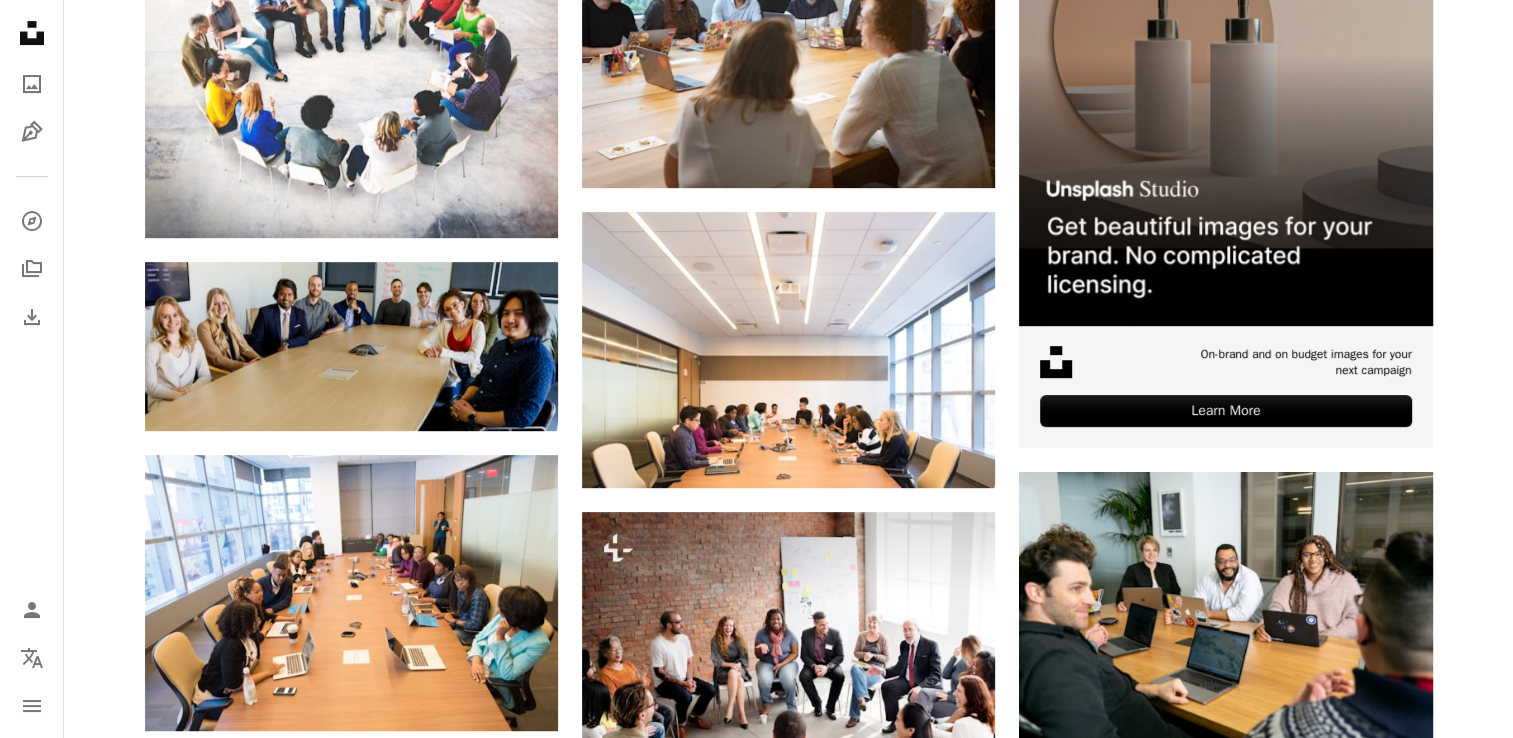 scroll, scrollTop: 596, scrollLeft: 0, axis: vertical 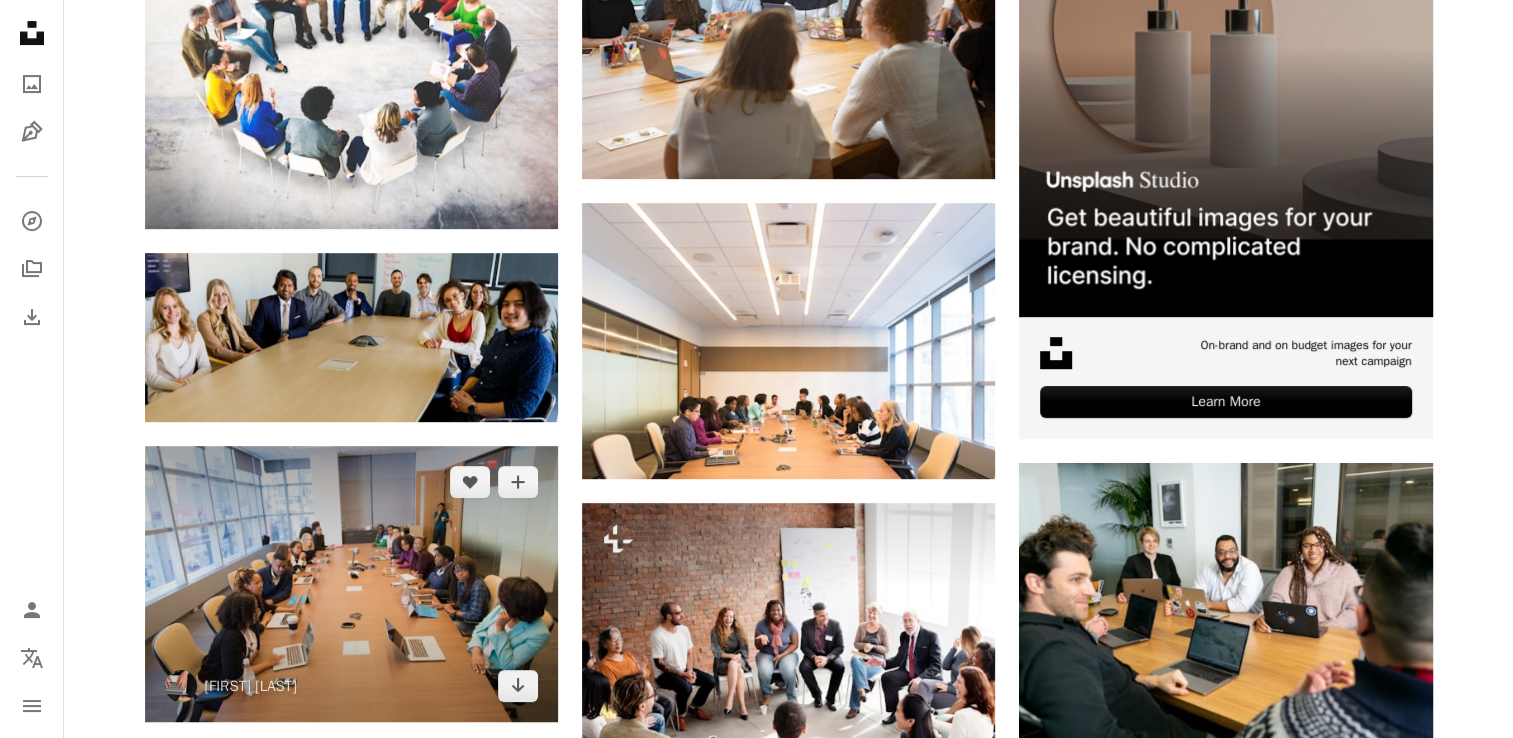 click at bounding box center [351, 584] 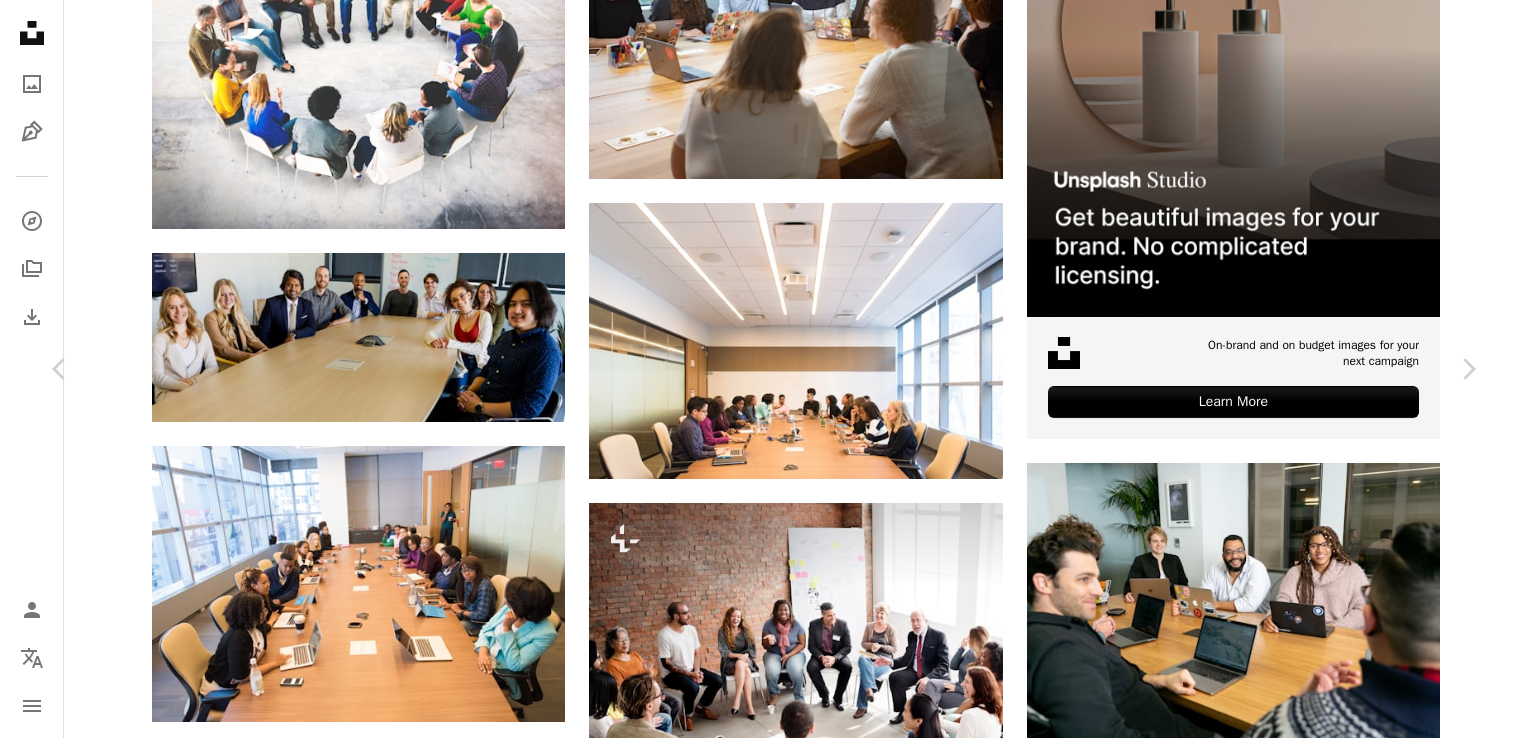 click on "Download free" at bounding box center (1279, 3466) 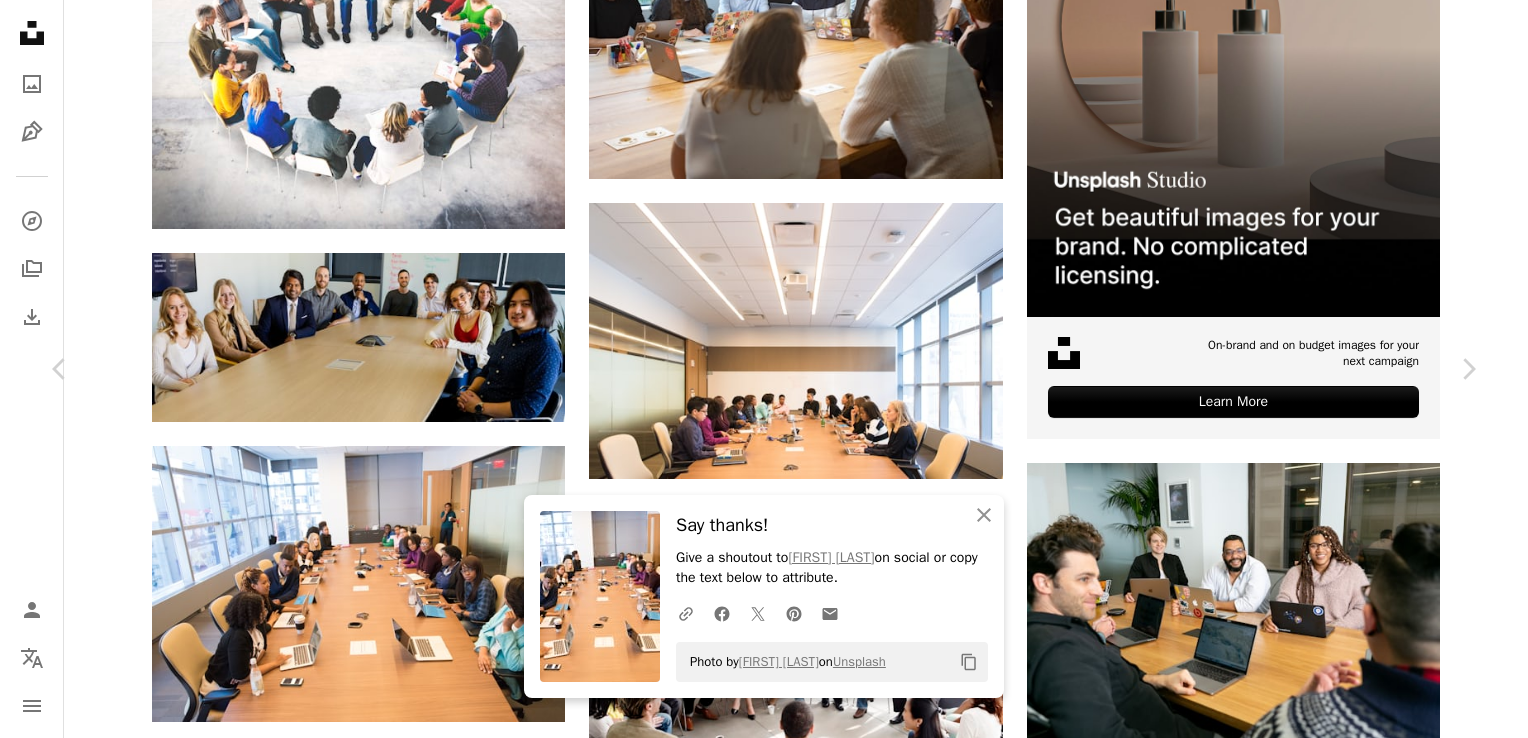 click on "A heart A plus sign Download free Chevron down Christina @ [EMAIL] [EMAIL] A heart A plus sign Download free Chevron down" at bounding box center (756, 3467) 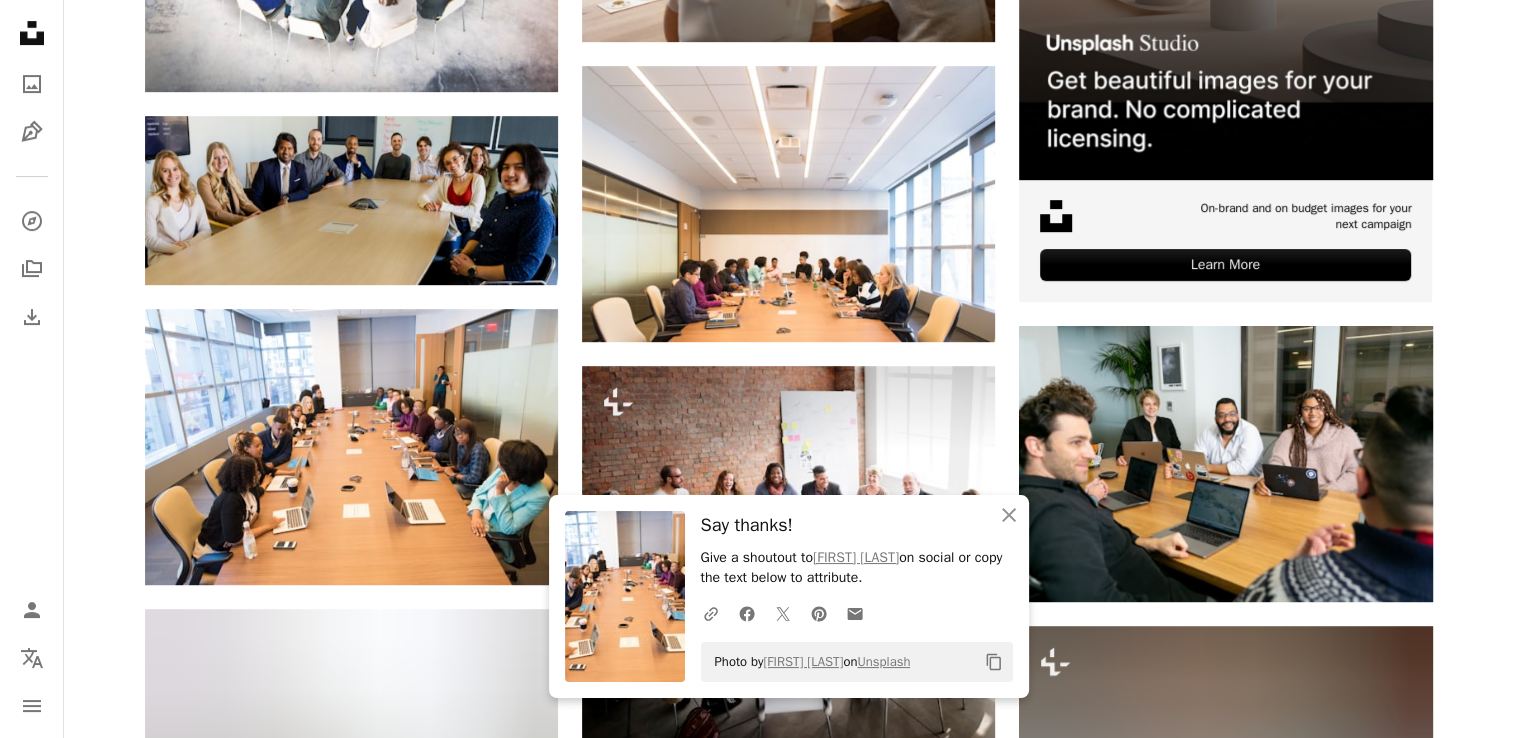 scroll, scrollTop: 742, scrollLeft: 0, axis: vertical 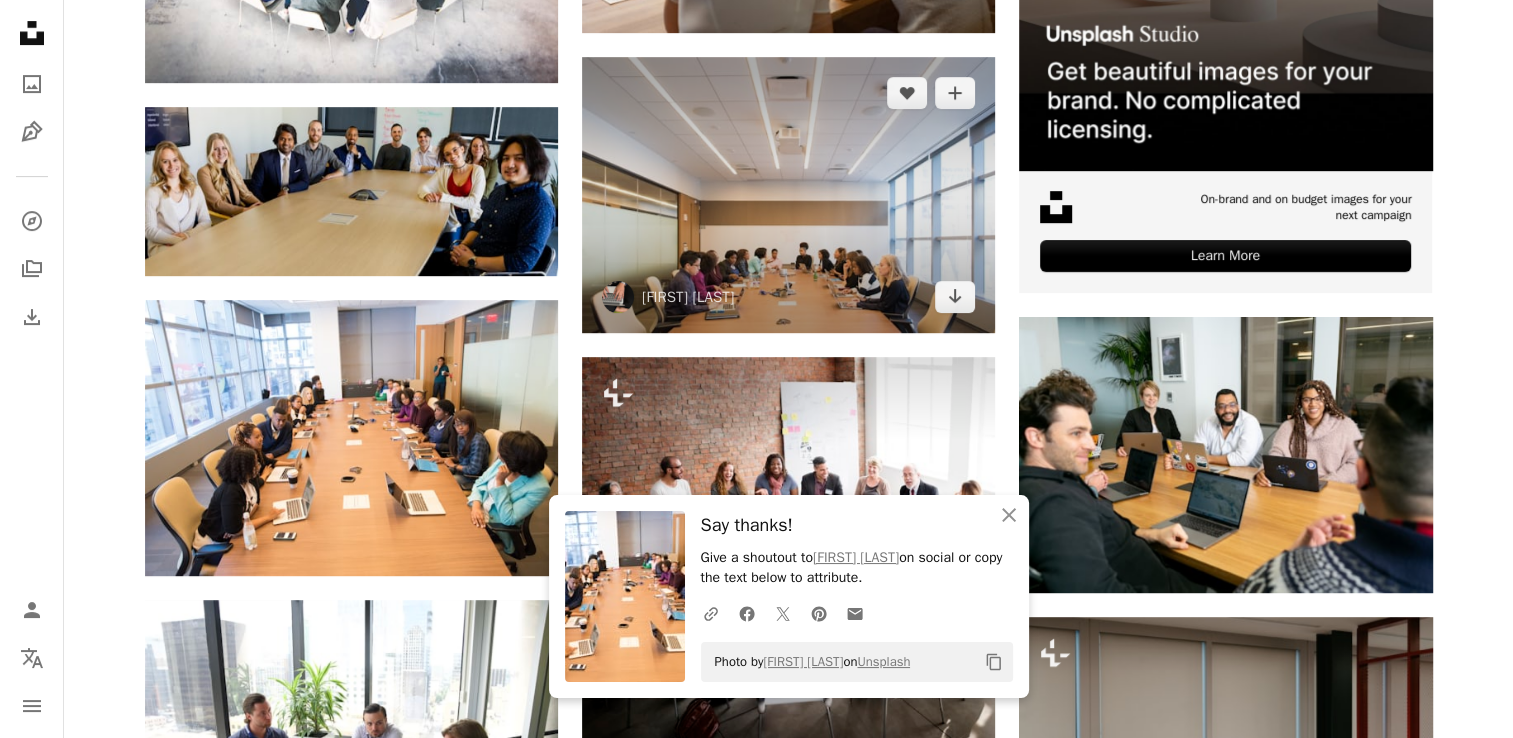 click at bounding box center [788, 195] 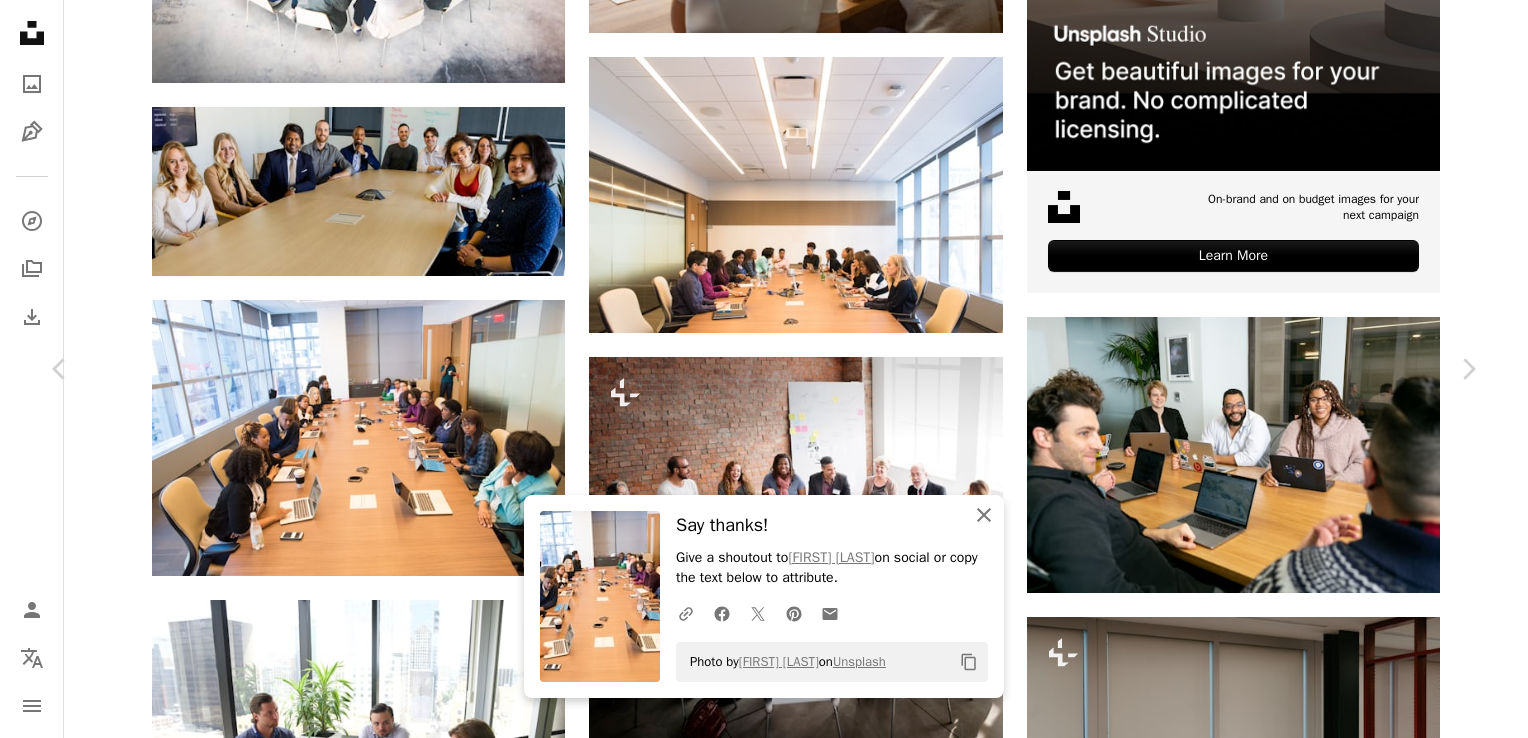 click 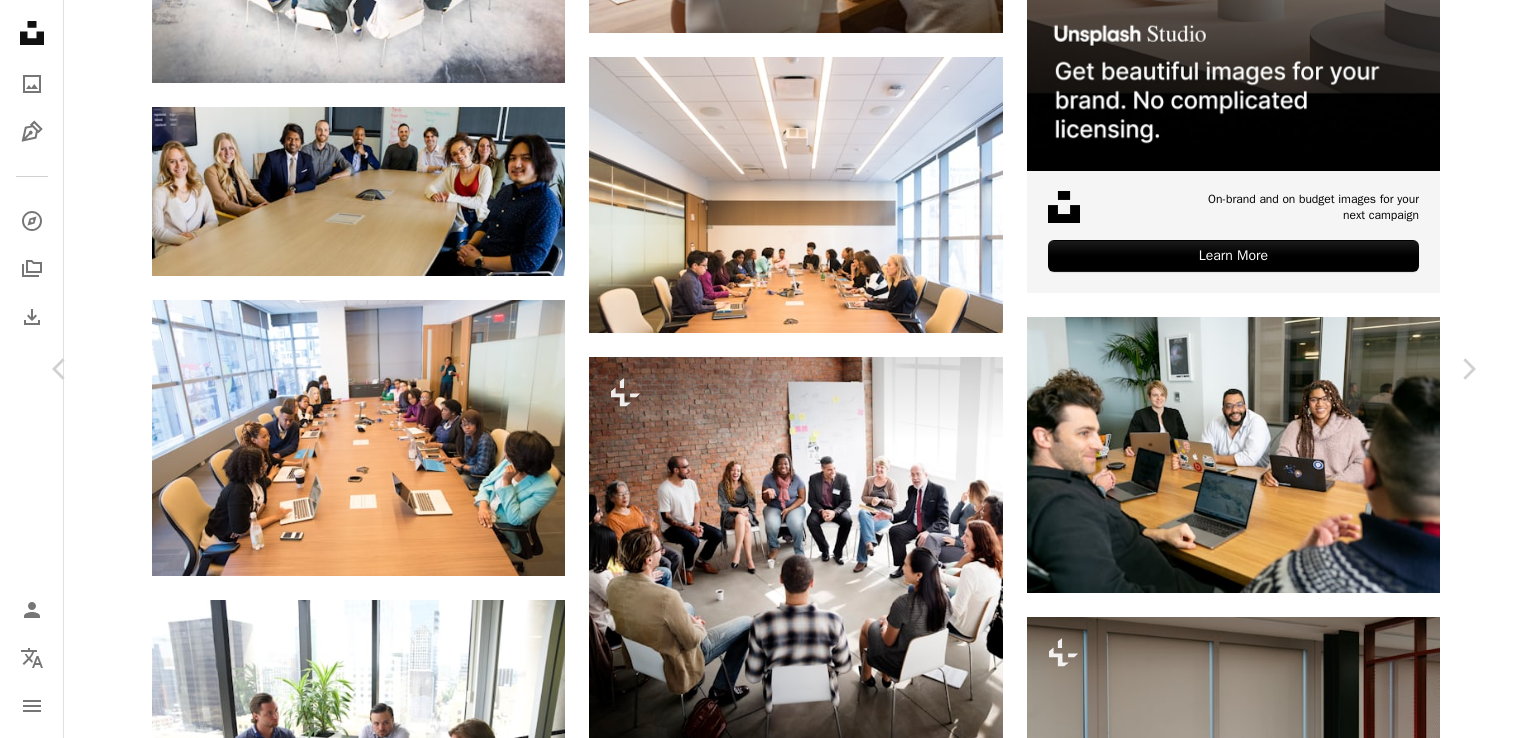 click on "Chevron down" 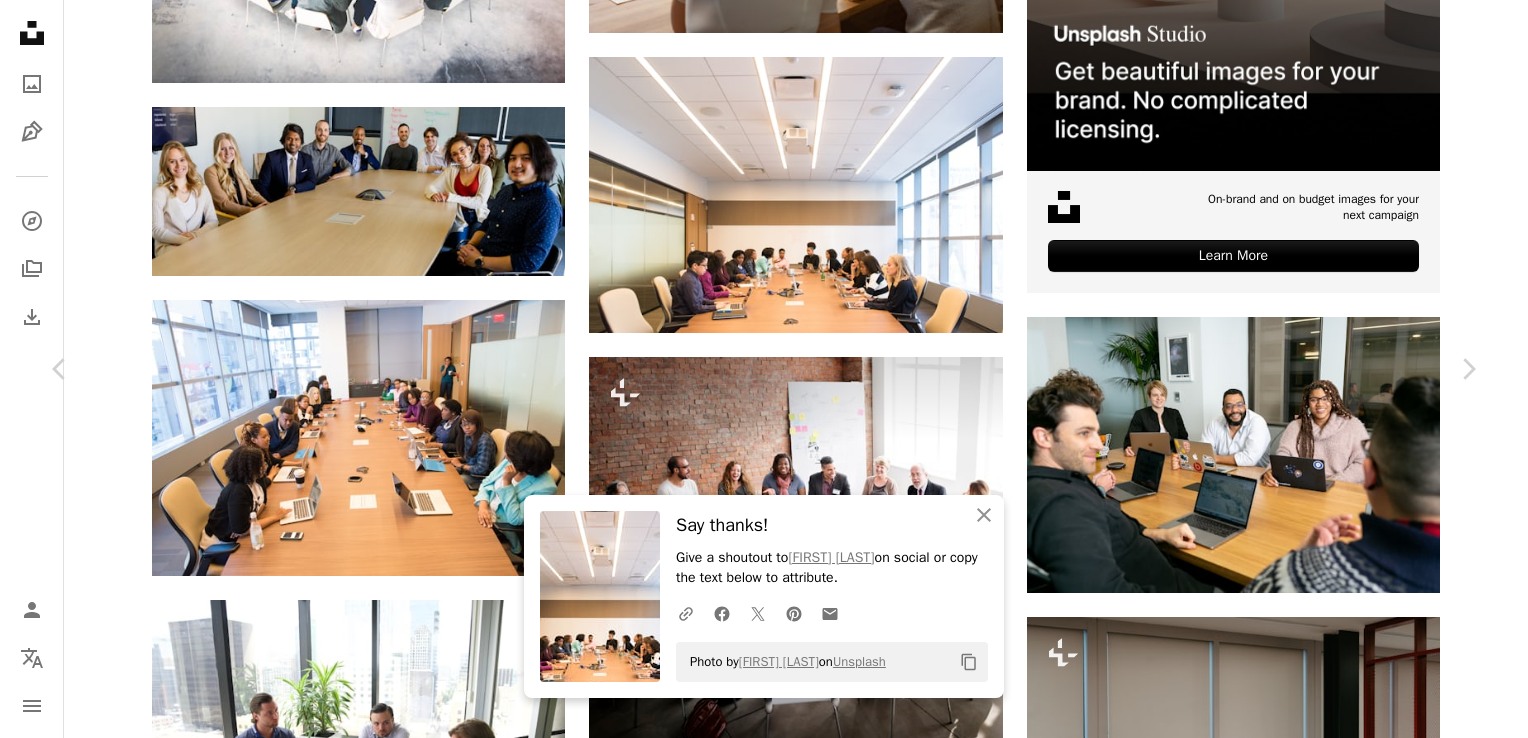 click on "An X shape Chevron left Chevron right An X shape Close Say thanks! Give a shoutout to [FIRST] @ [USERNAME] on social or copy the text below to attribute. A URL sharing icon (chains) Facebook icon X (formerly Twitter) icon Pinterest icon An envelope Photo by [FIRST] @ [USERNAME] on Unsplash
Copy content [FIRST] @ [USERNAME] [USERNAME] A heart A plus sign Download free Chevron down Zoom in Views 7,298,589 Downloads 35,669 Featured in Business & Work A forward-right arrow Share Info icon Info More Actions Calendar outlined Published on November 7, 2019 Safety Free to use under the Unsplash License office business work meeting engineer workplace entrepreneur software engineer conference room boardroom software developer web designer women in tech ux designer technologist tech diversity women of colour stem woman human people Backgrounds Browse premium related images on iStock | Save 20% with code UNSPLASH20 View more on iStock ↗ Related images A heart A plus sign" at bounding box center (764, 3642) 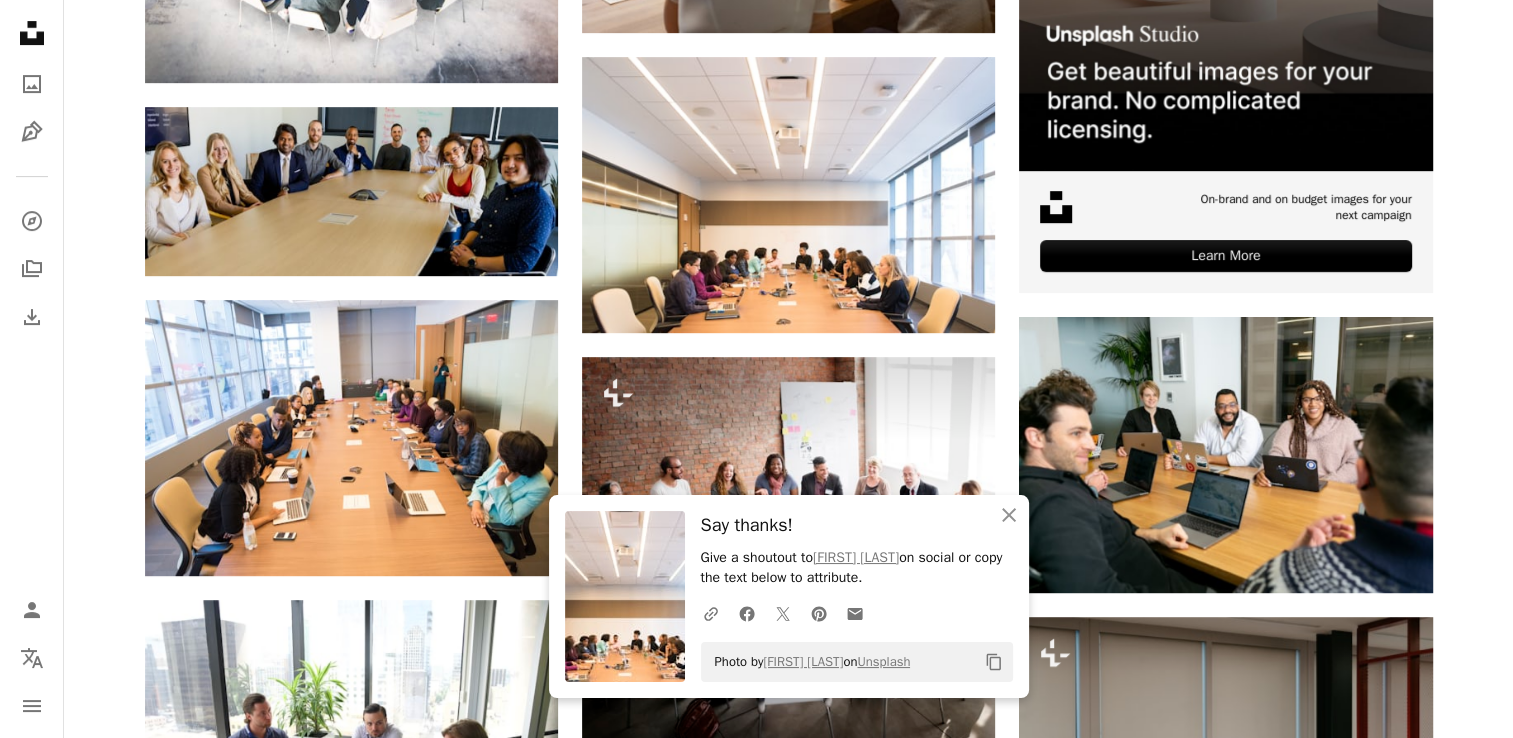 scroll, scrollTop: 0, scrollLeft: 0, axis: both 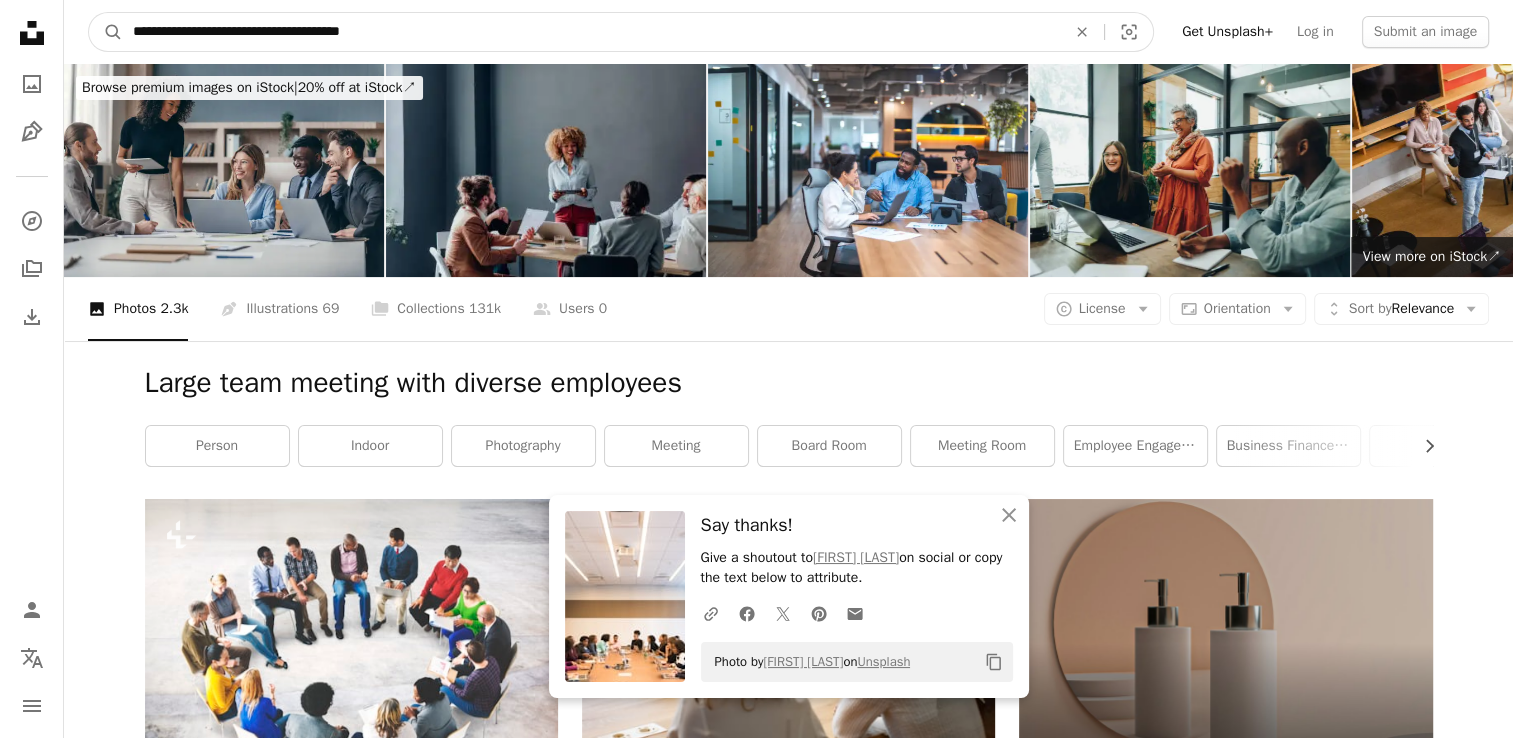 drag, startPoint x: 430, startPoint y: 30, endPoint x: 8, endPoint y: -4, distance: 423.36746 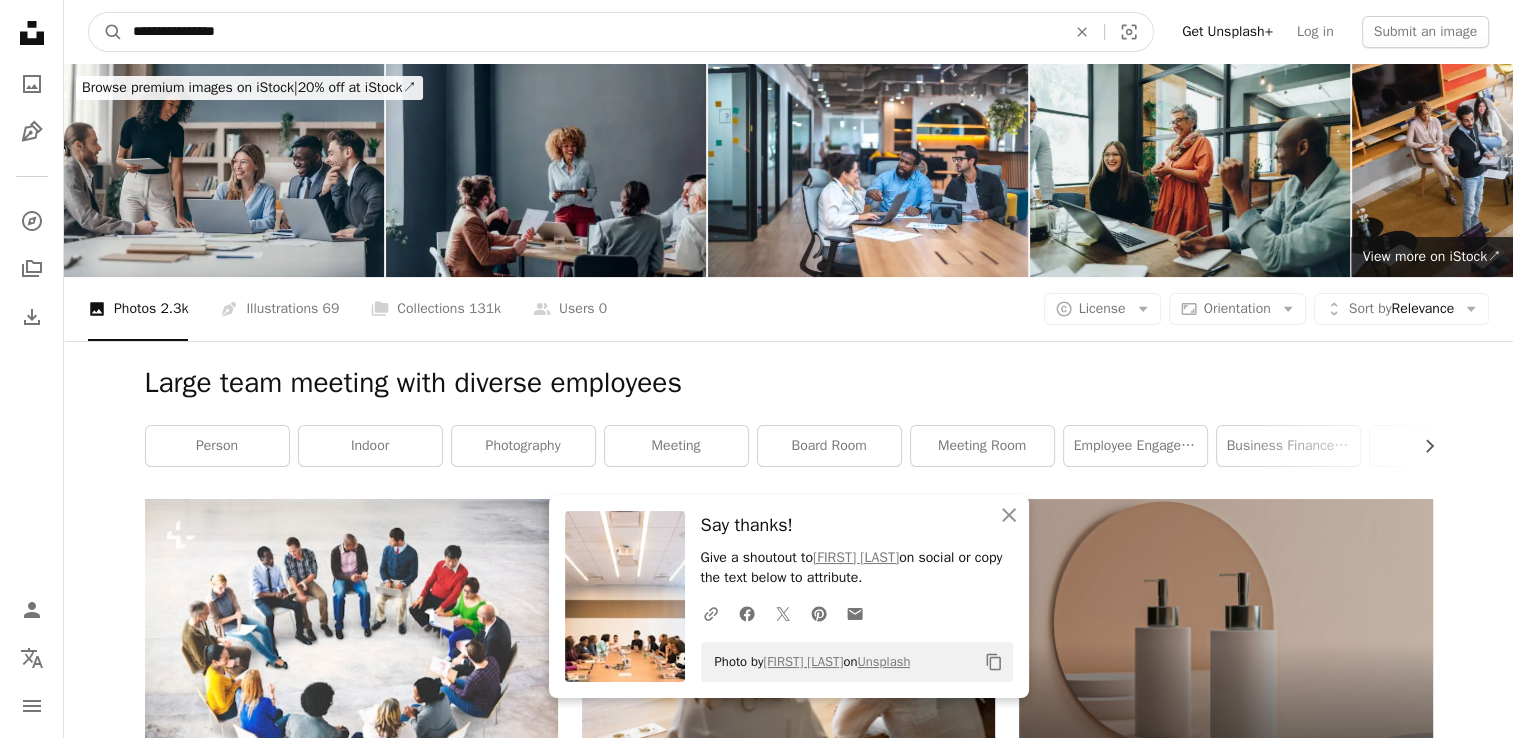 type on "**********" 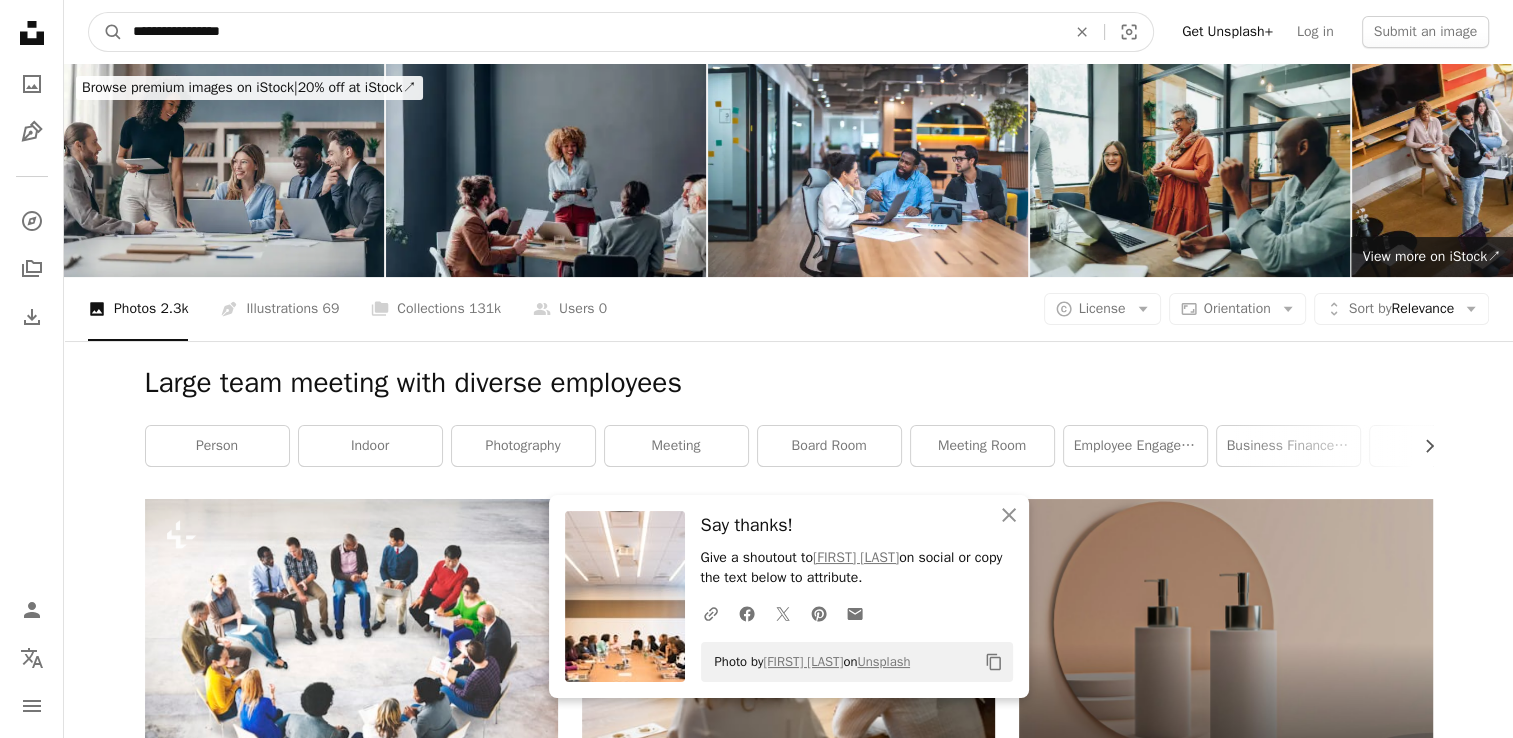 click on "A magnifying glass" at bounding box center (106, 32) 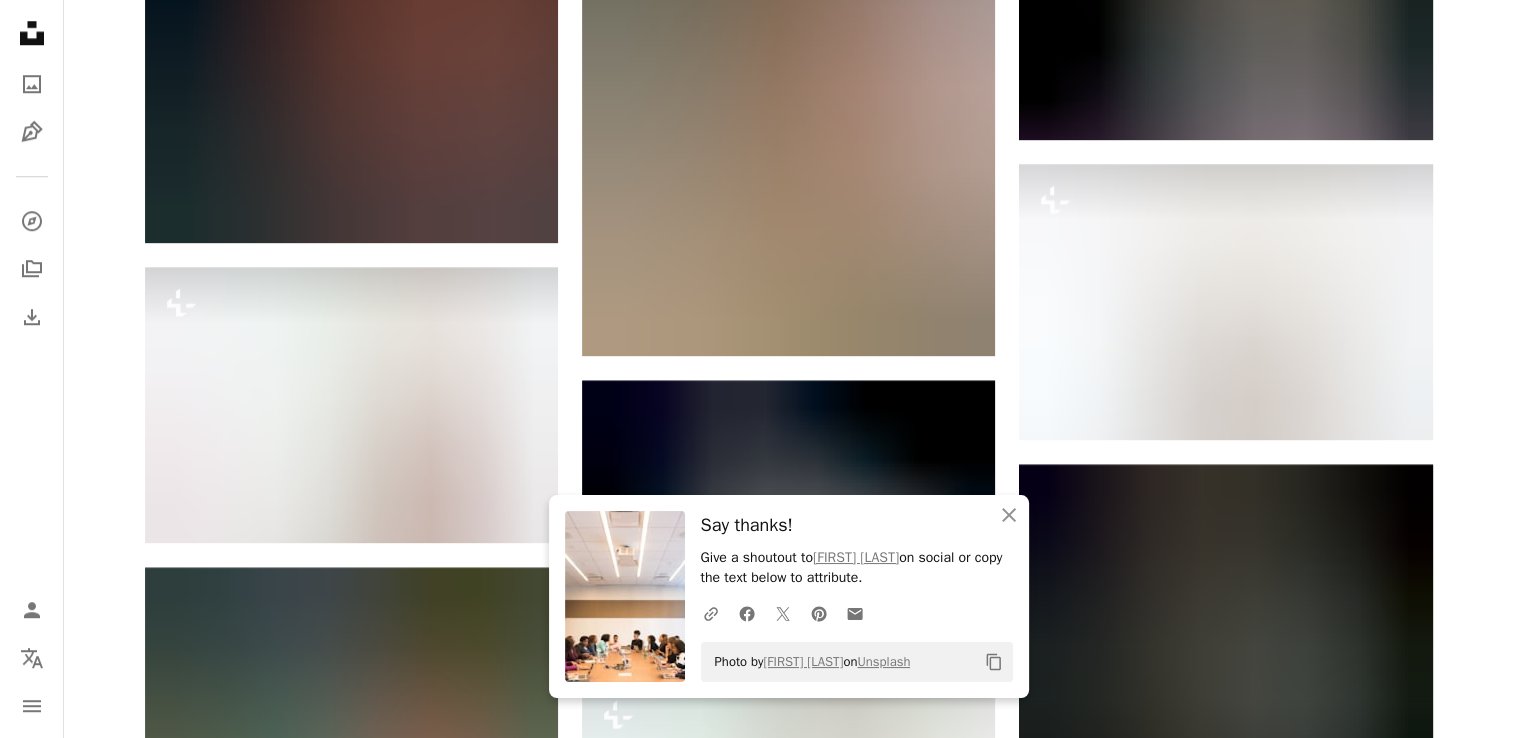 scroll, scrollTop: 0, scrollLeft: 0, axis: both 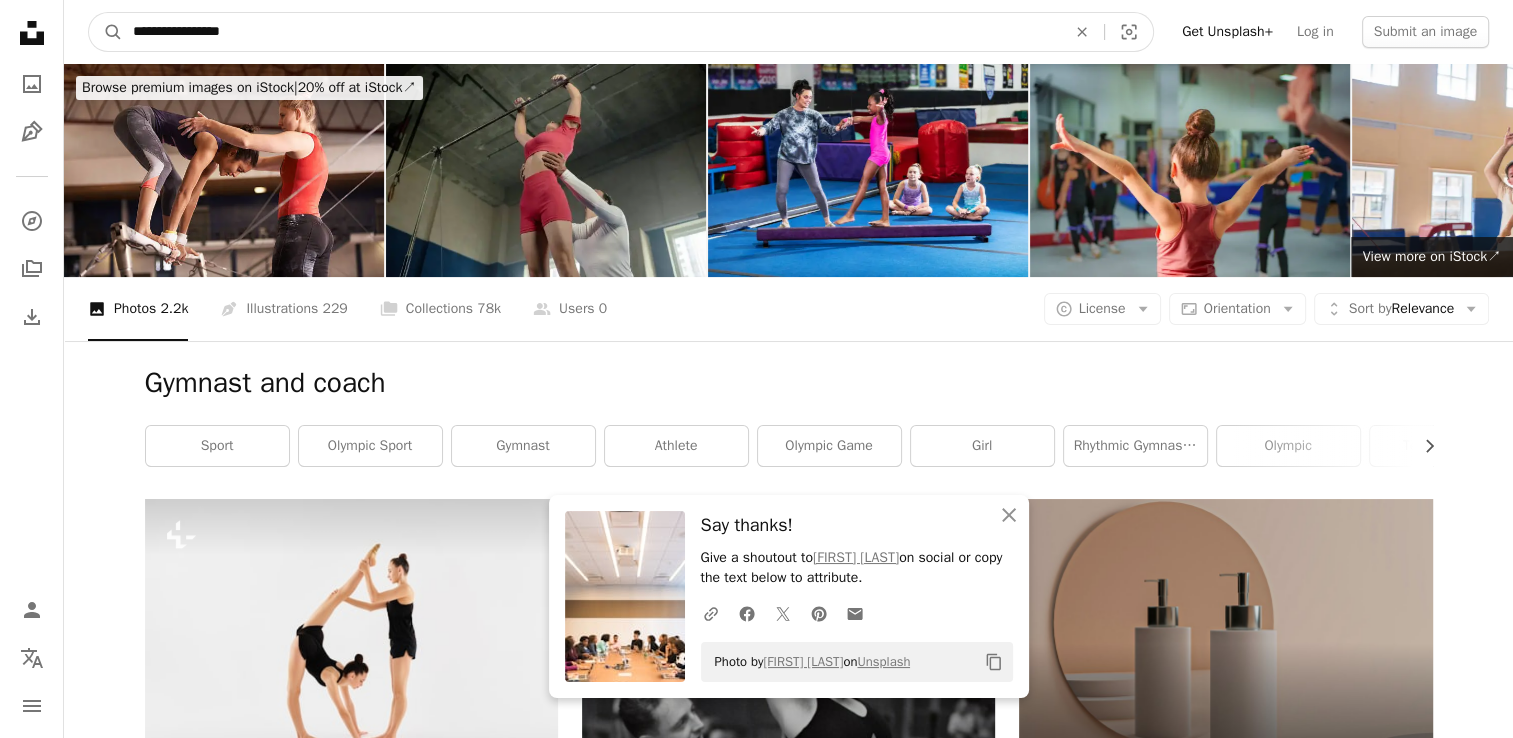 drag, startPoint x: 184, startPoint y: 31, endPoint x: 87, endPoint y: 23, distance: 97.32934 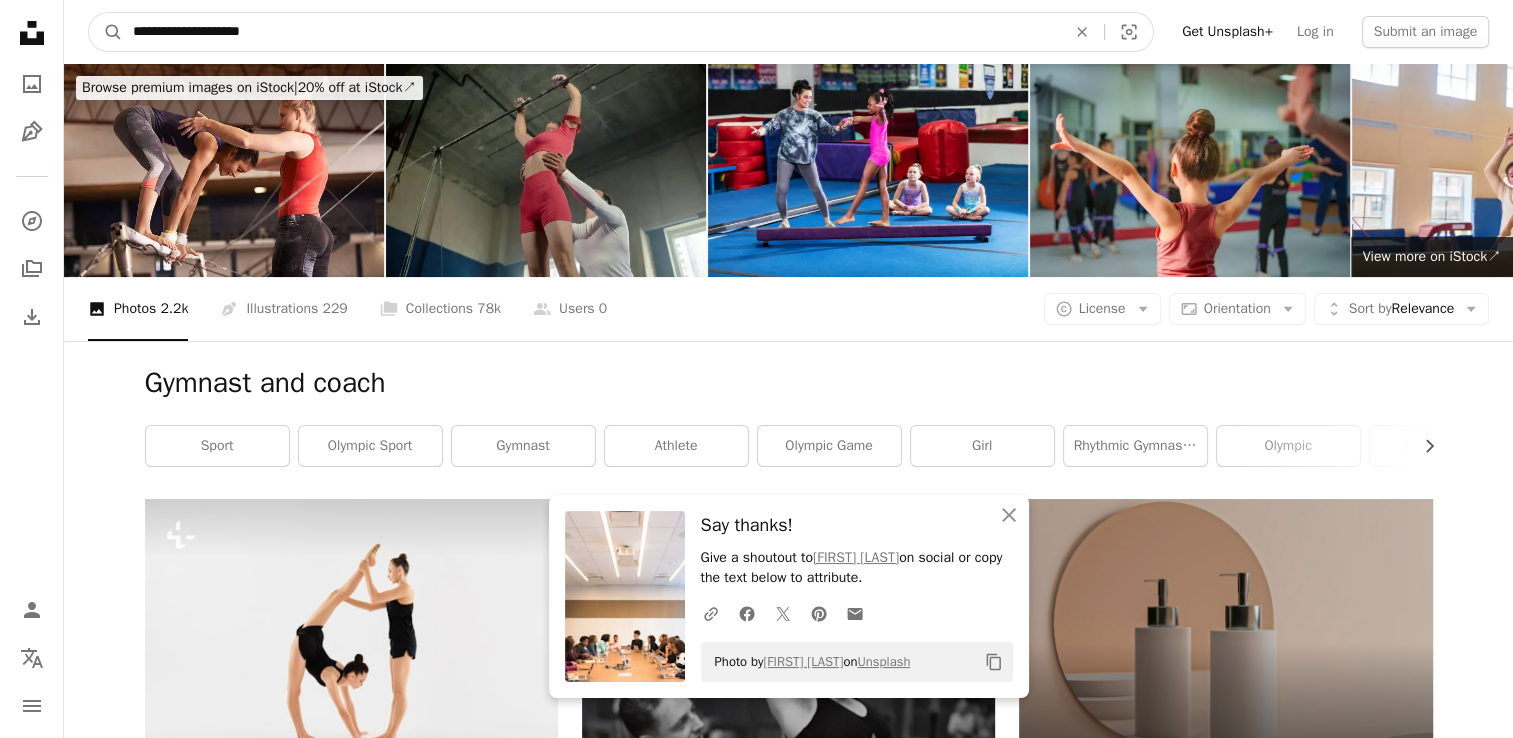 type on "**********" 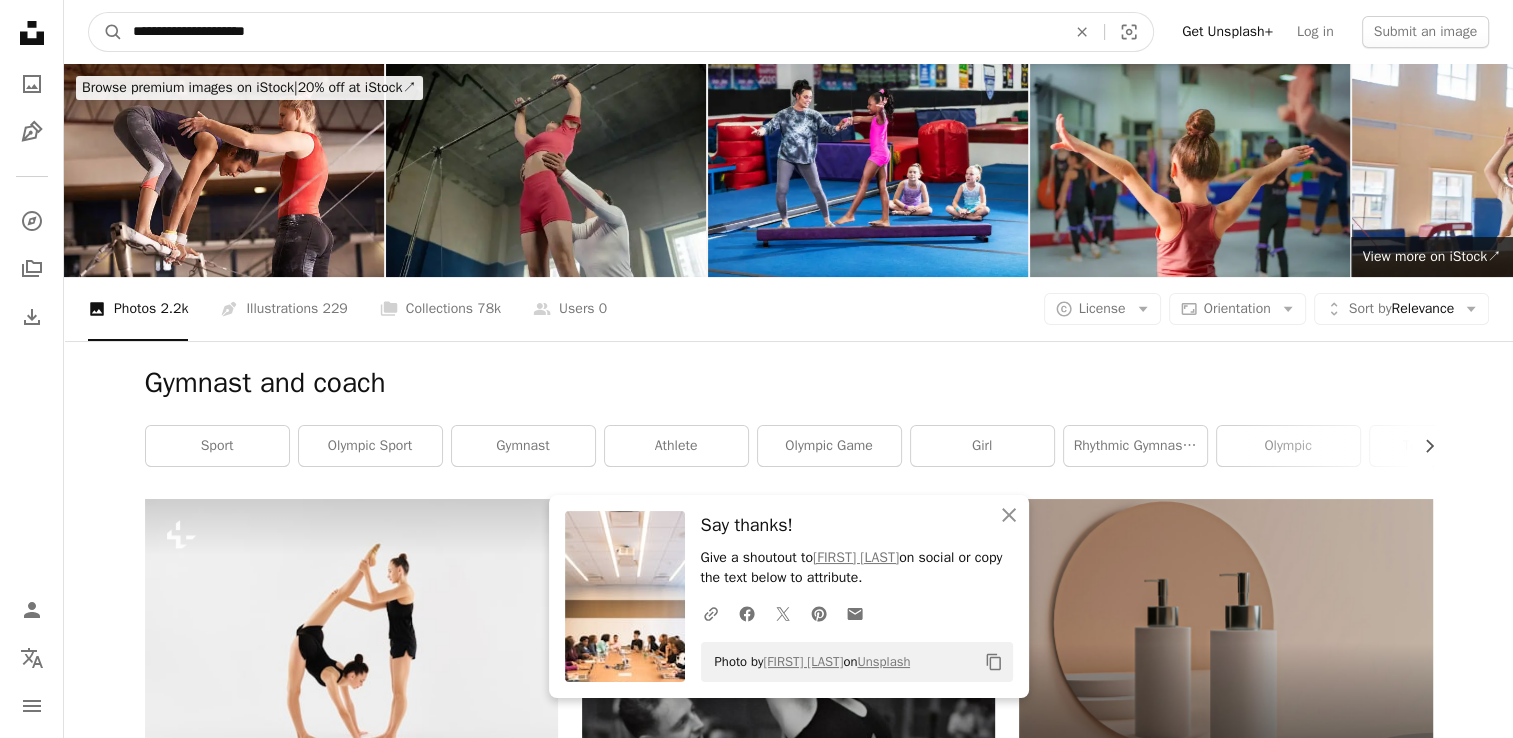 click on "**********" at bounding box center [591, 32] 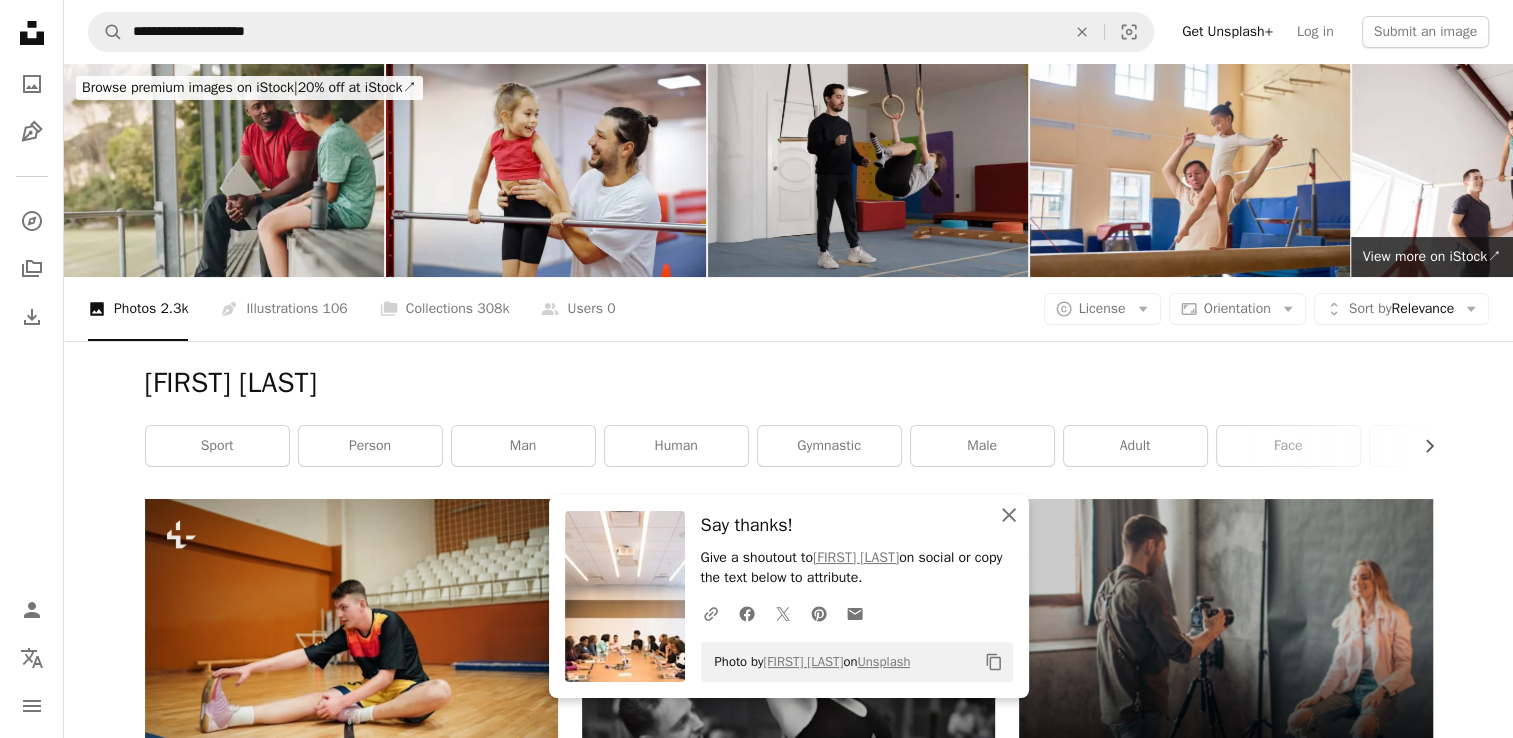 click 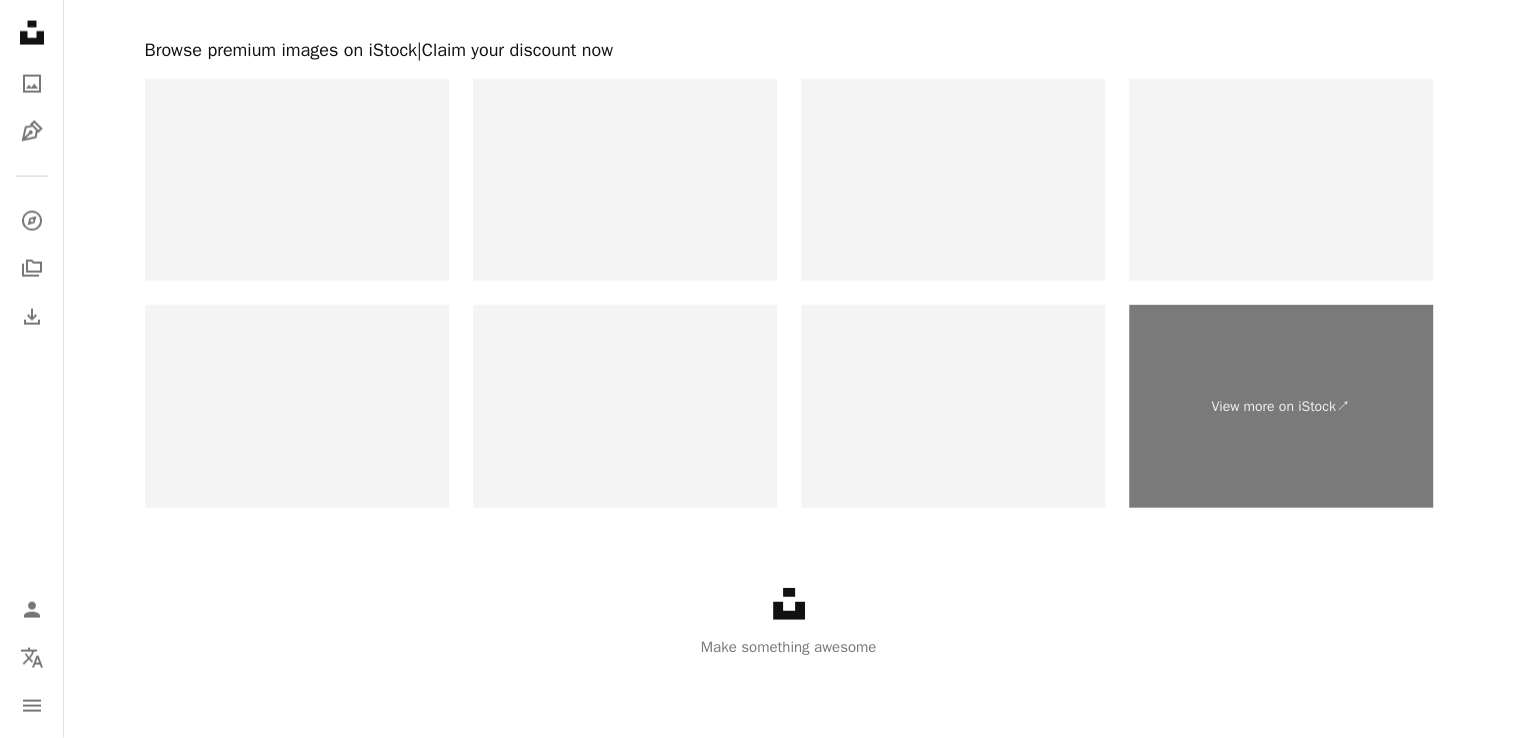 scroll, scrollTop: 0, scrollLeft: 0, axis: both 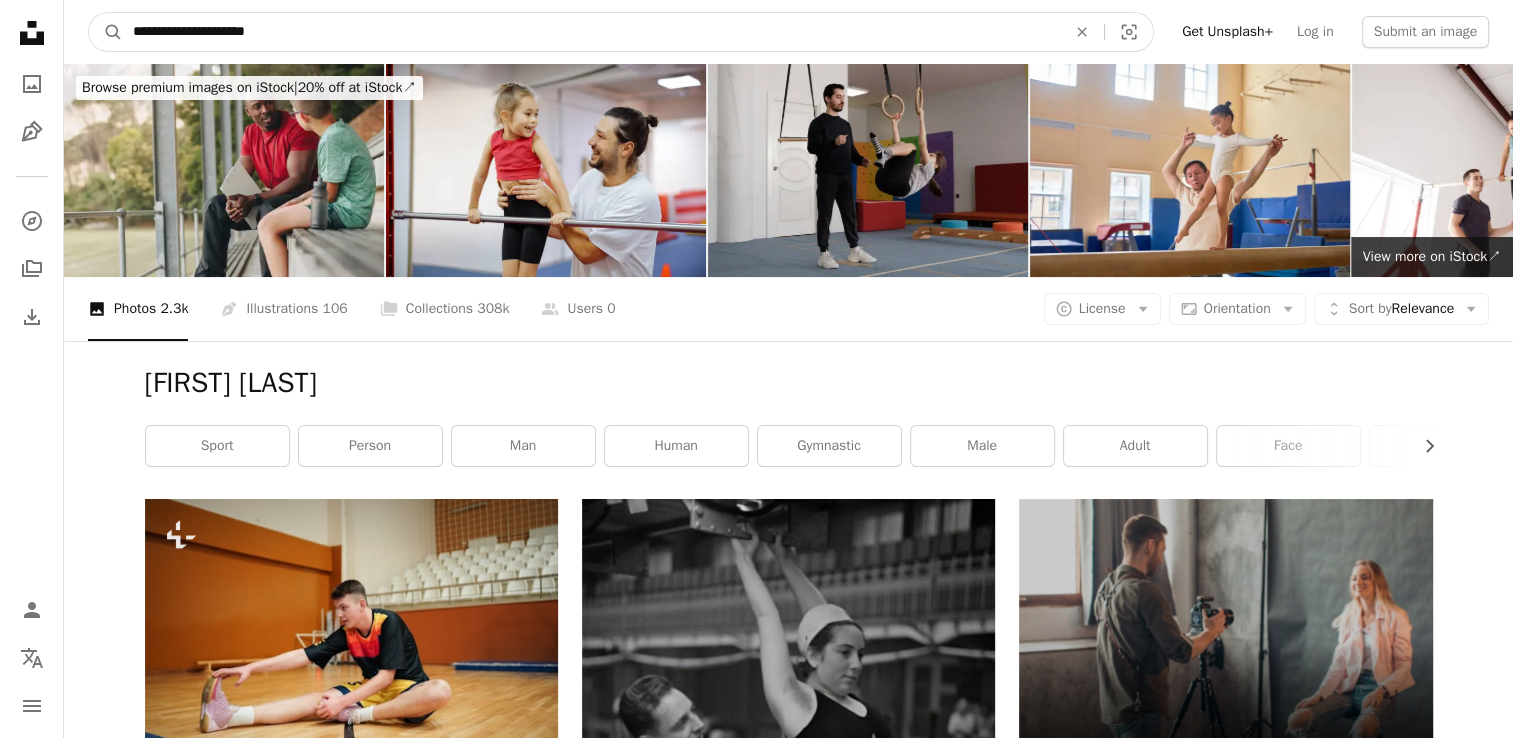 drag, startPoint x: 301, startPoint y: 36, endPoint x: 228, endPoint y: 32, distance: 73.109505 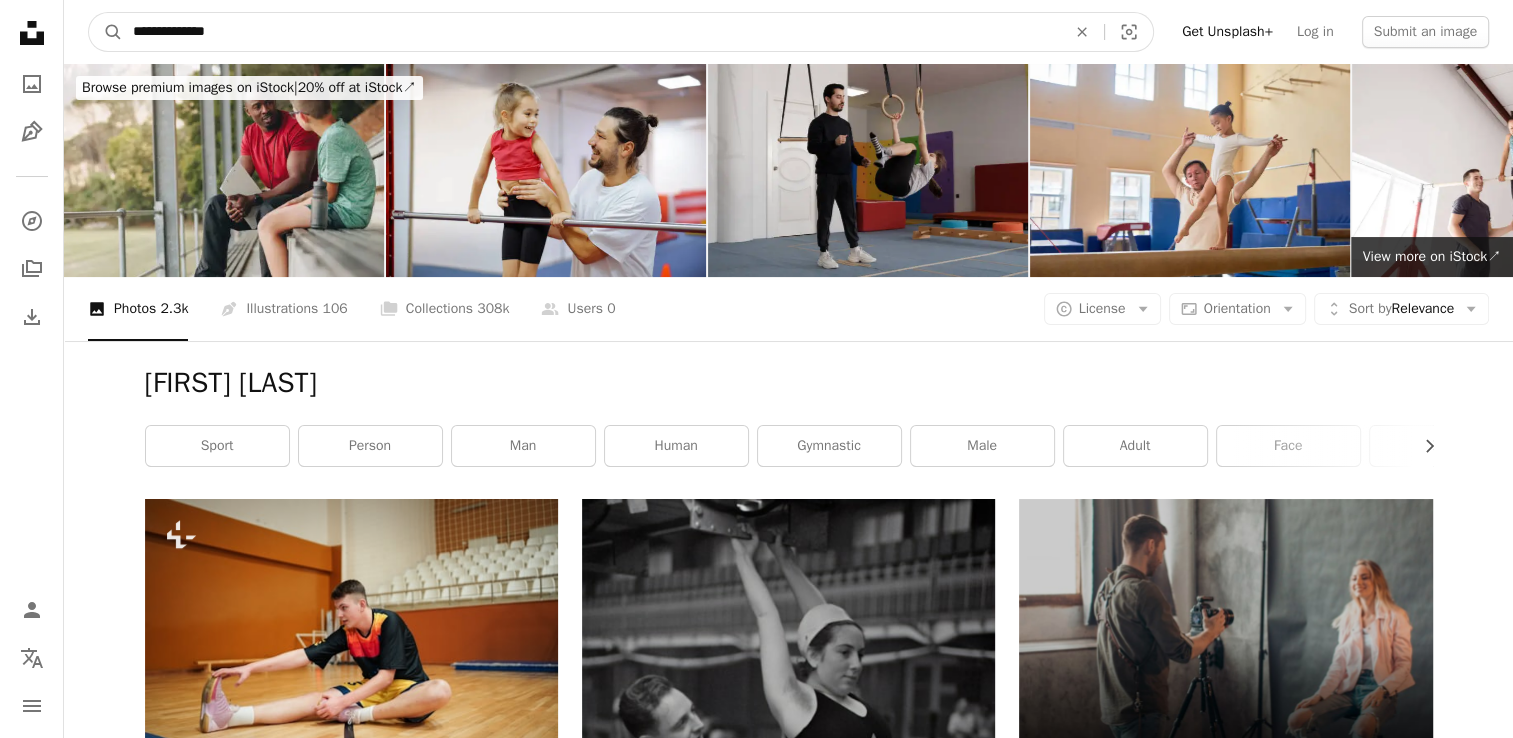 type on "**********" 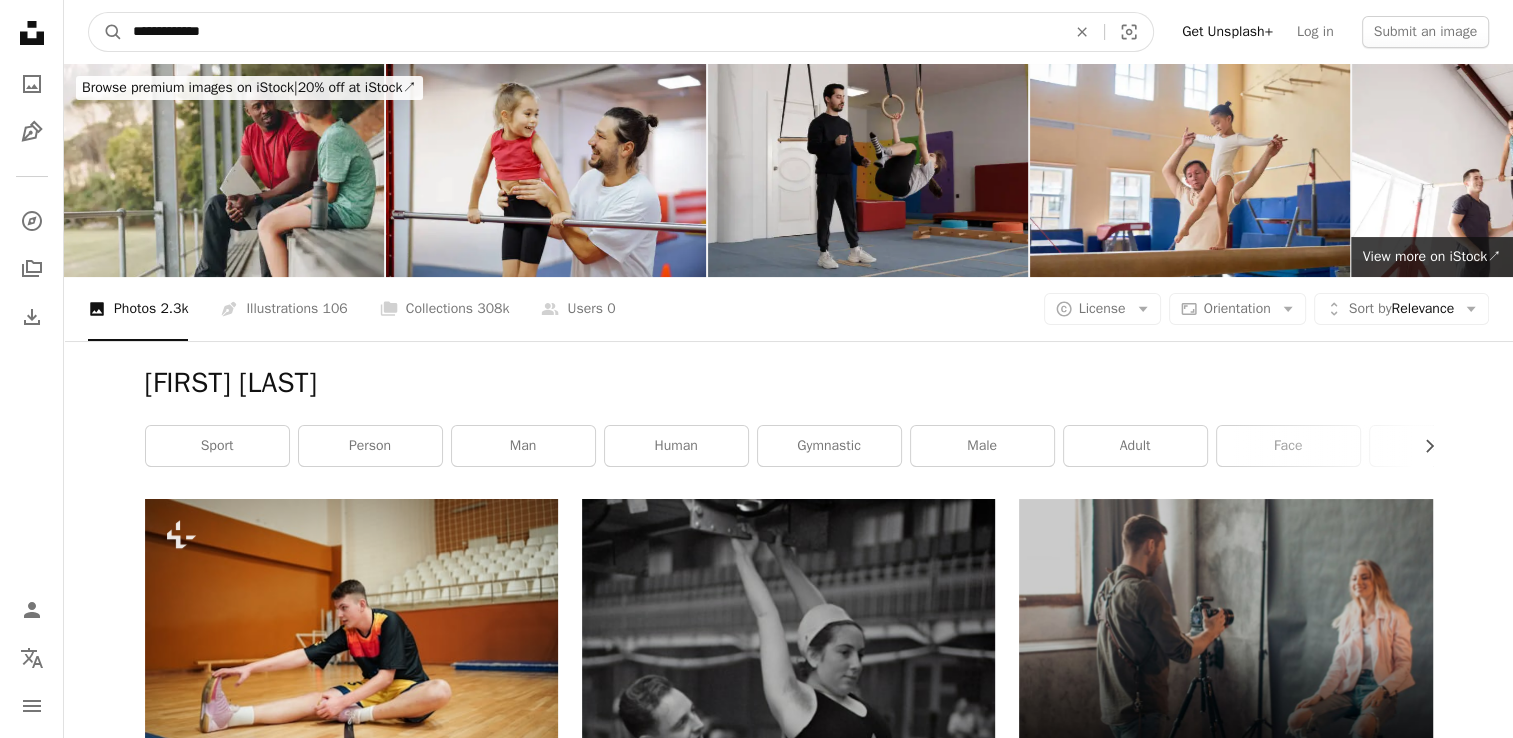 click on "A magnifying glass" at bounding box center [106, 32] 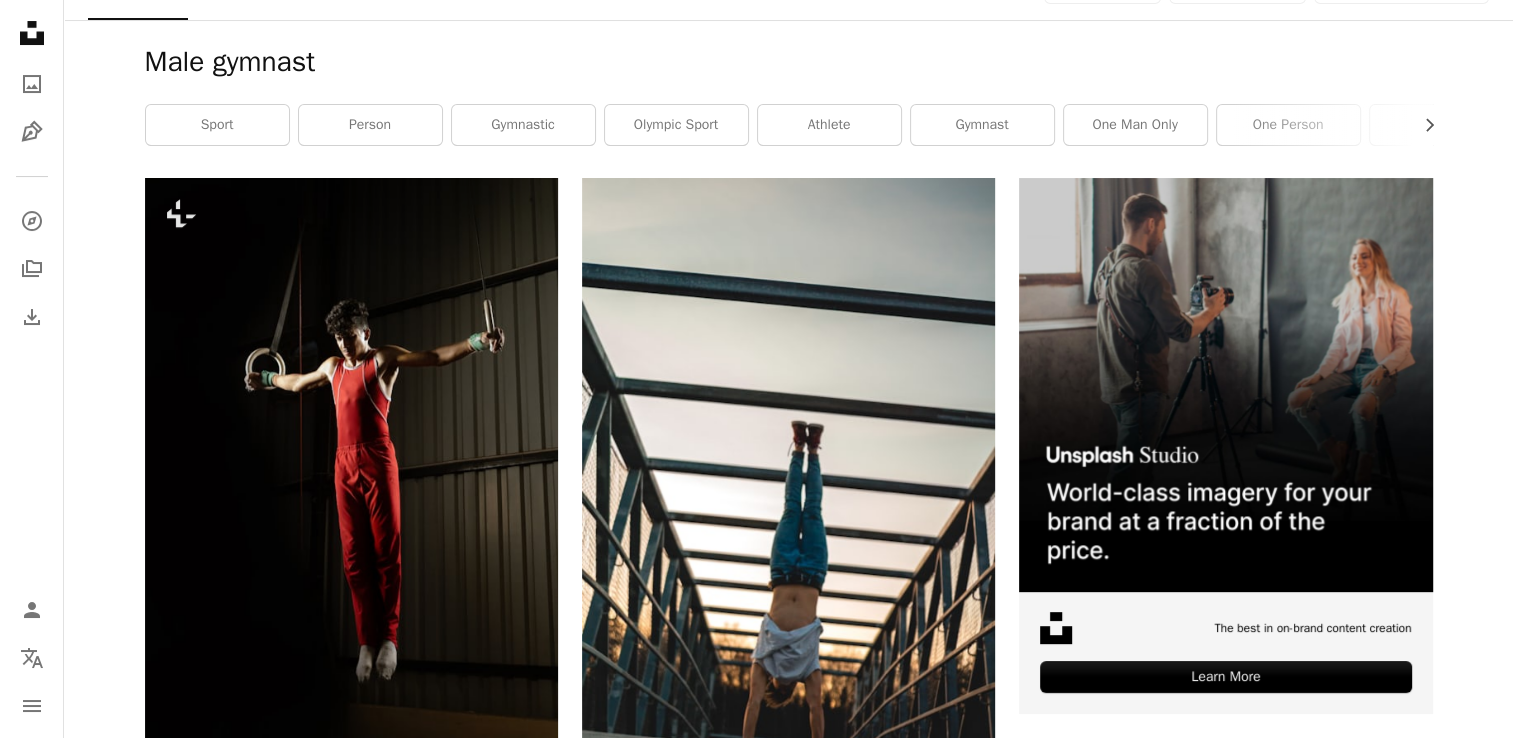 scroll, scrollTop: 335, scrollLeft: 0, axis: vertical 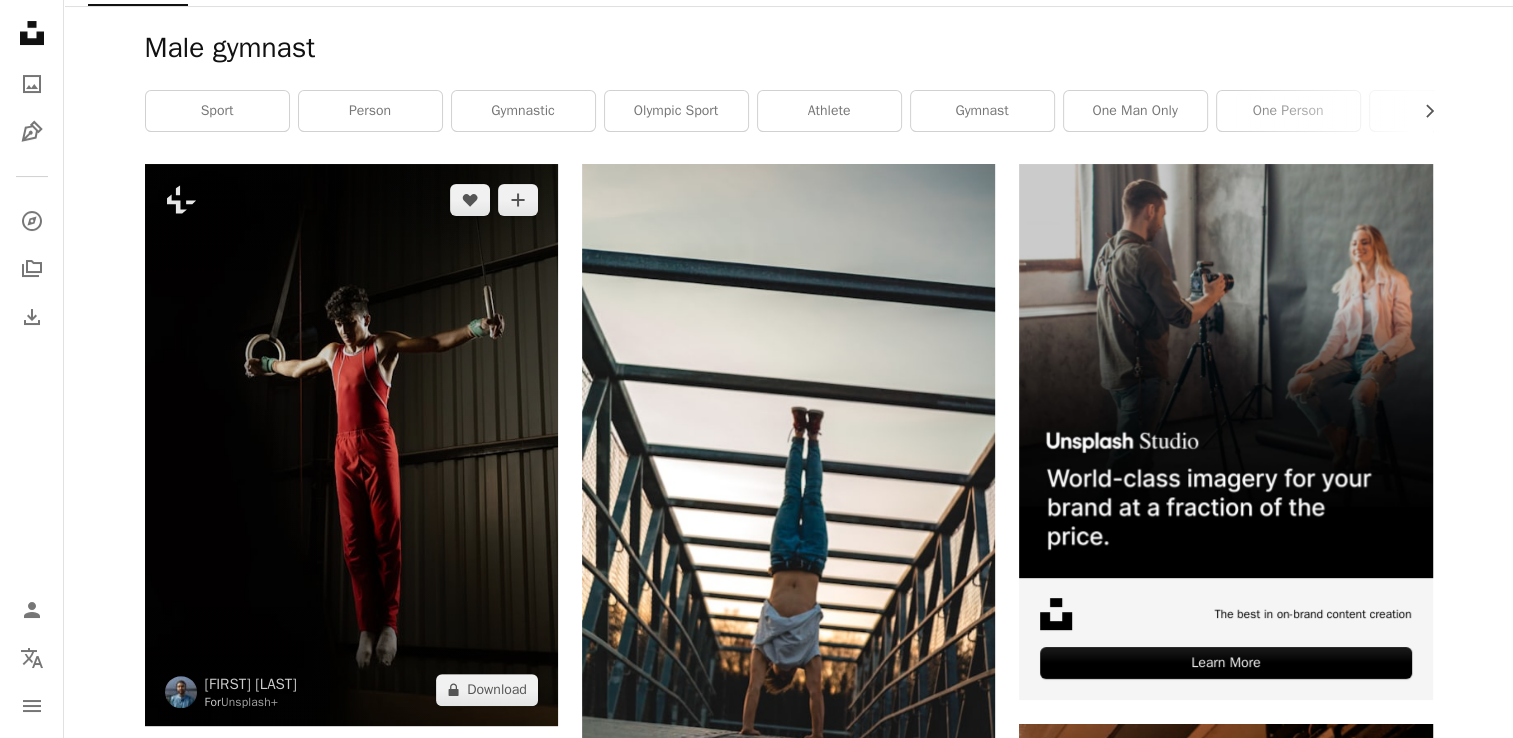 click at bounding box center [351, 444] 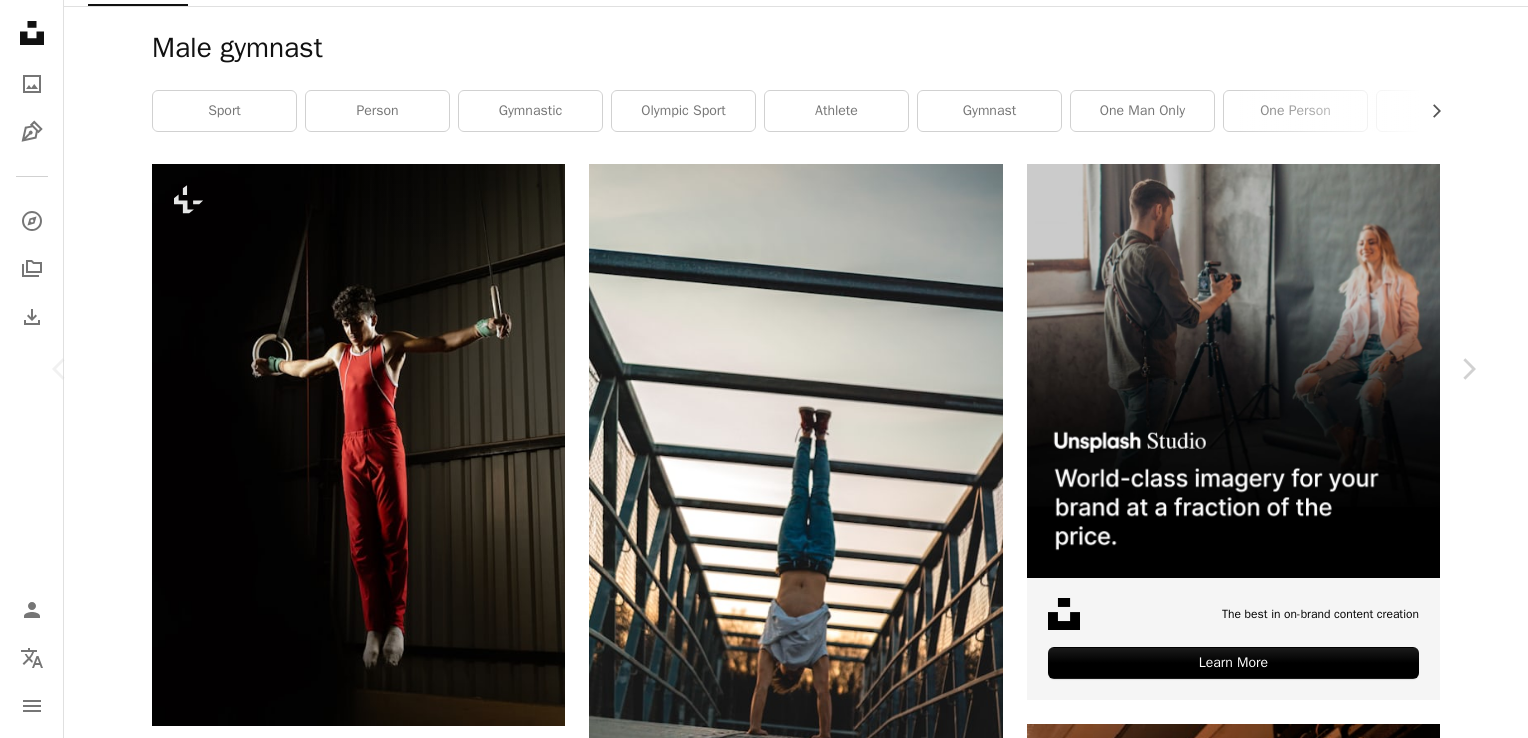 click on "A lock Download" at bounding box center [1317, 5697] 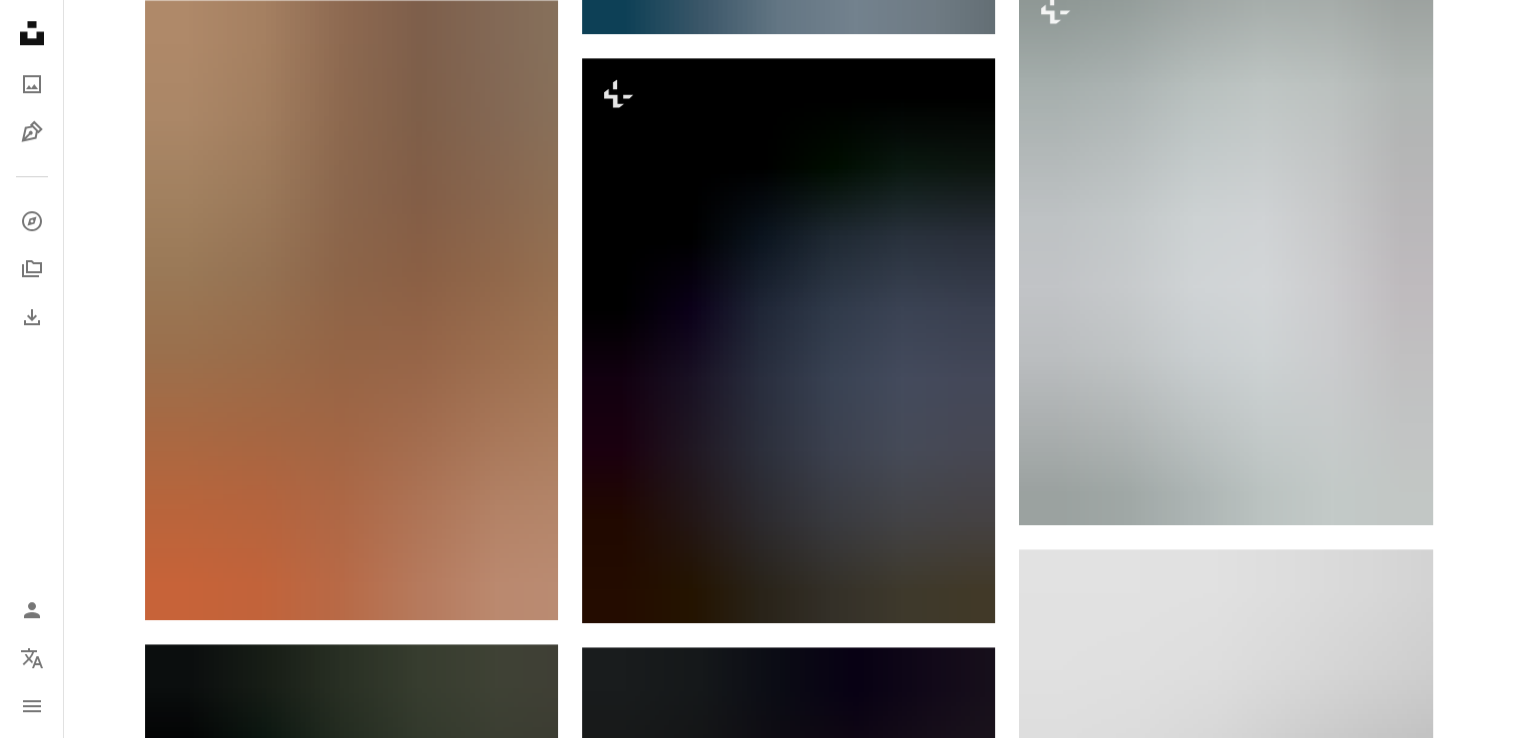 scroll, scrollTop: 1744, scrollLeft: 0, axis: vertical 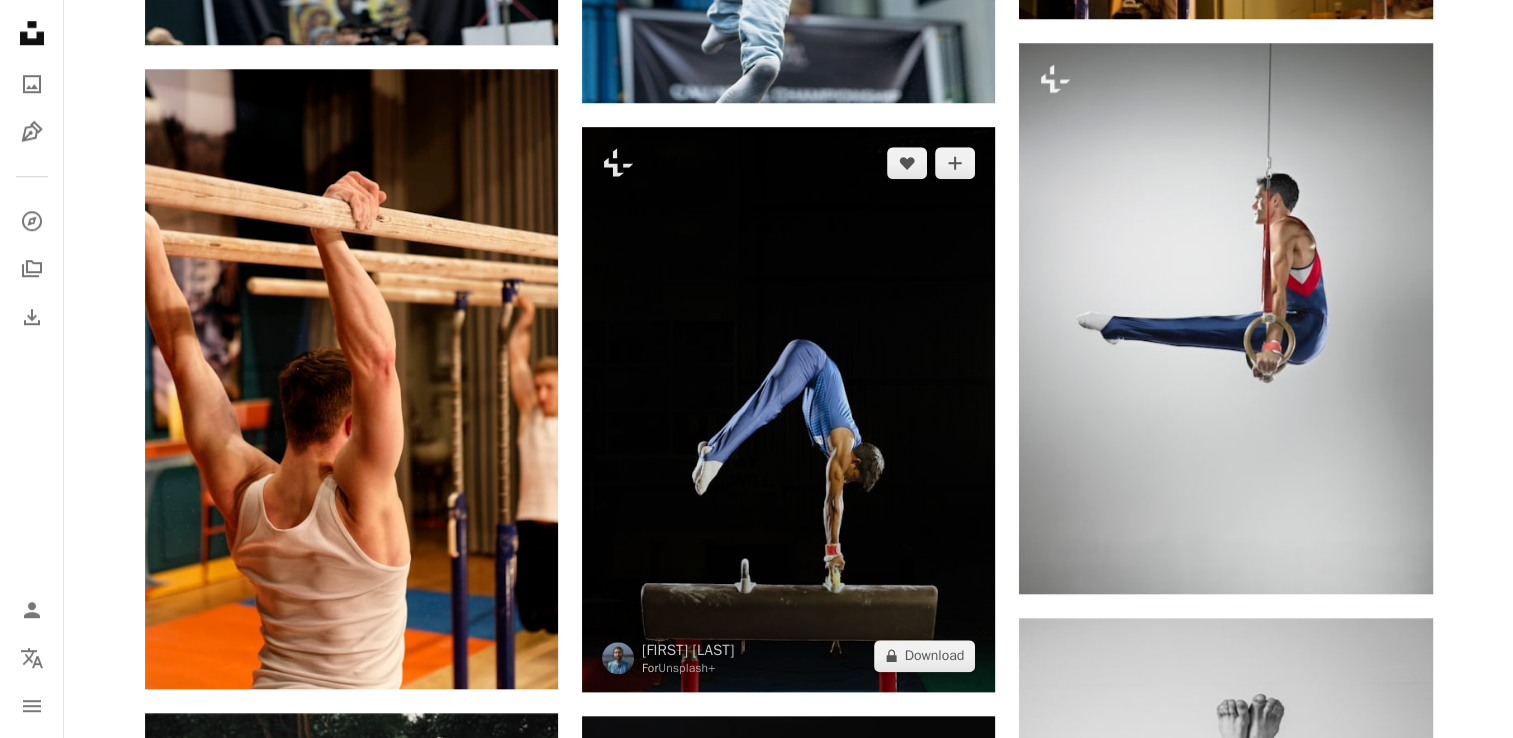 click at bounding box center [788, 409] 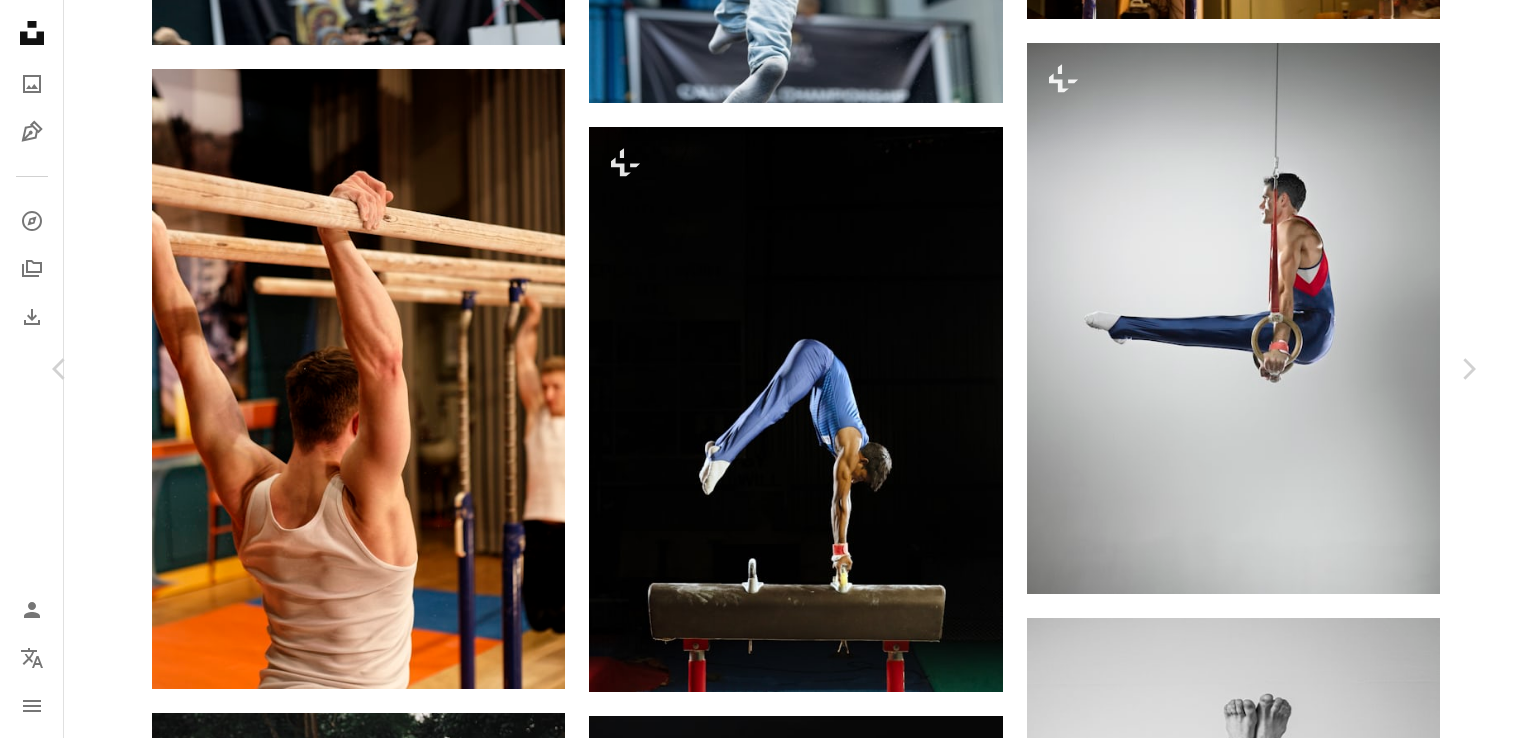click on "A lock Download" at bounding box center (1317, 4371) 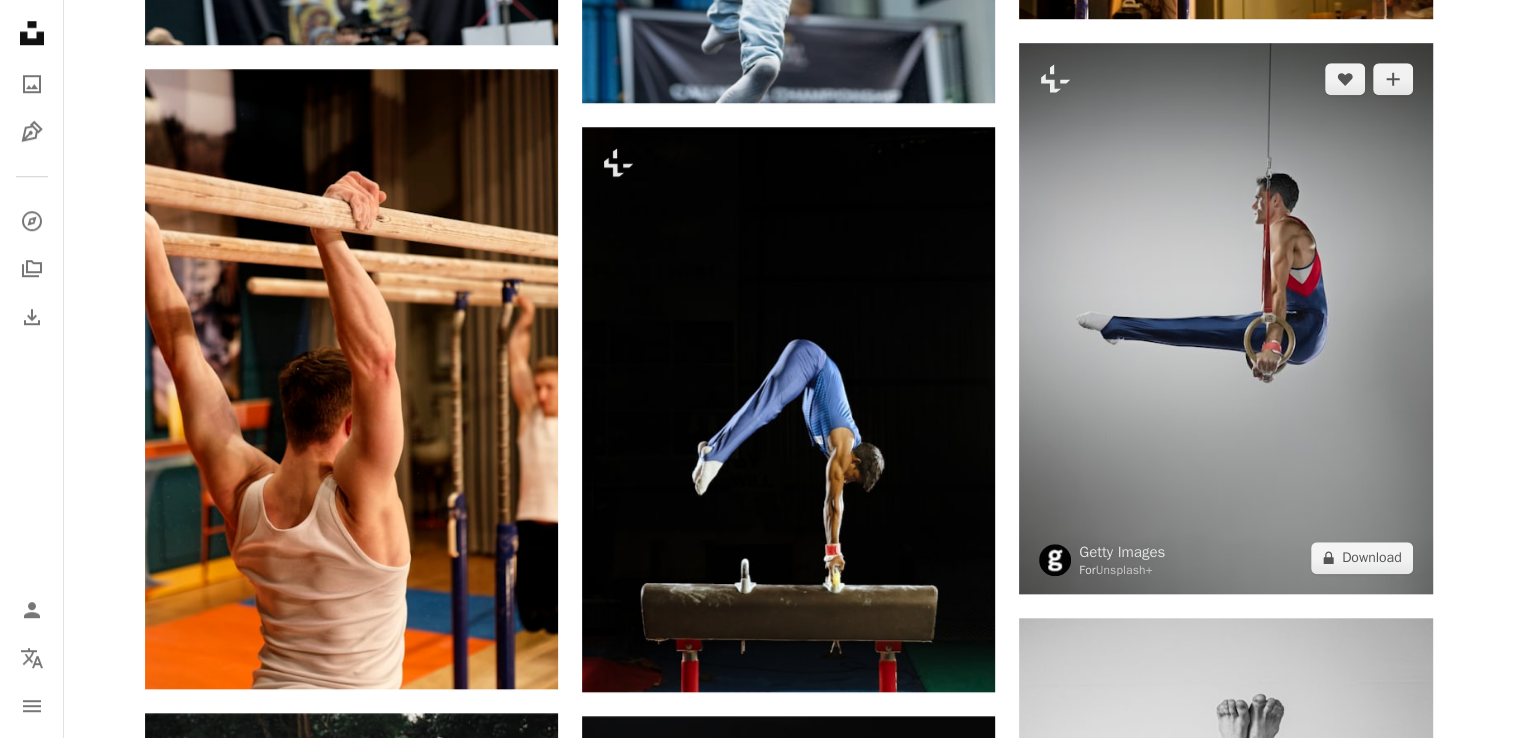 click at bounding box center [1225, 318] 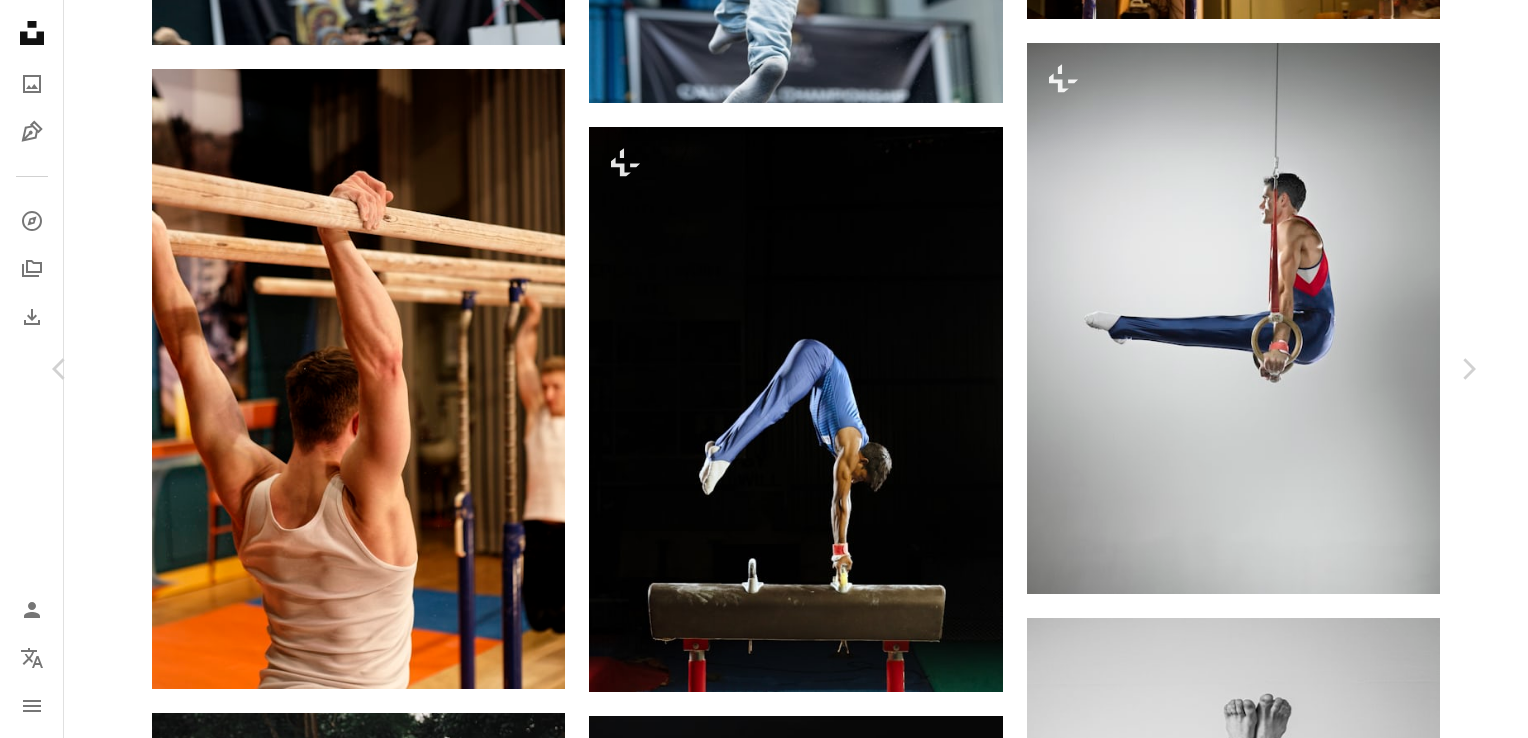 click on "A lock Download" at bounding box center (1317, 4371) 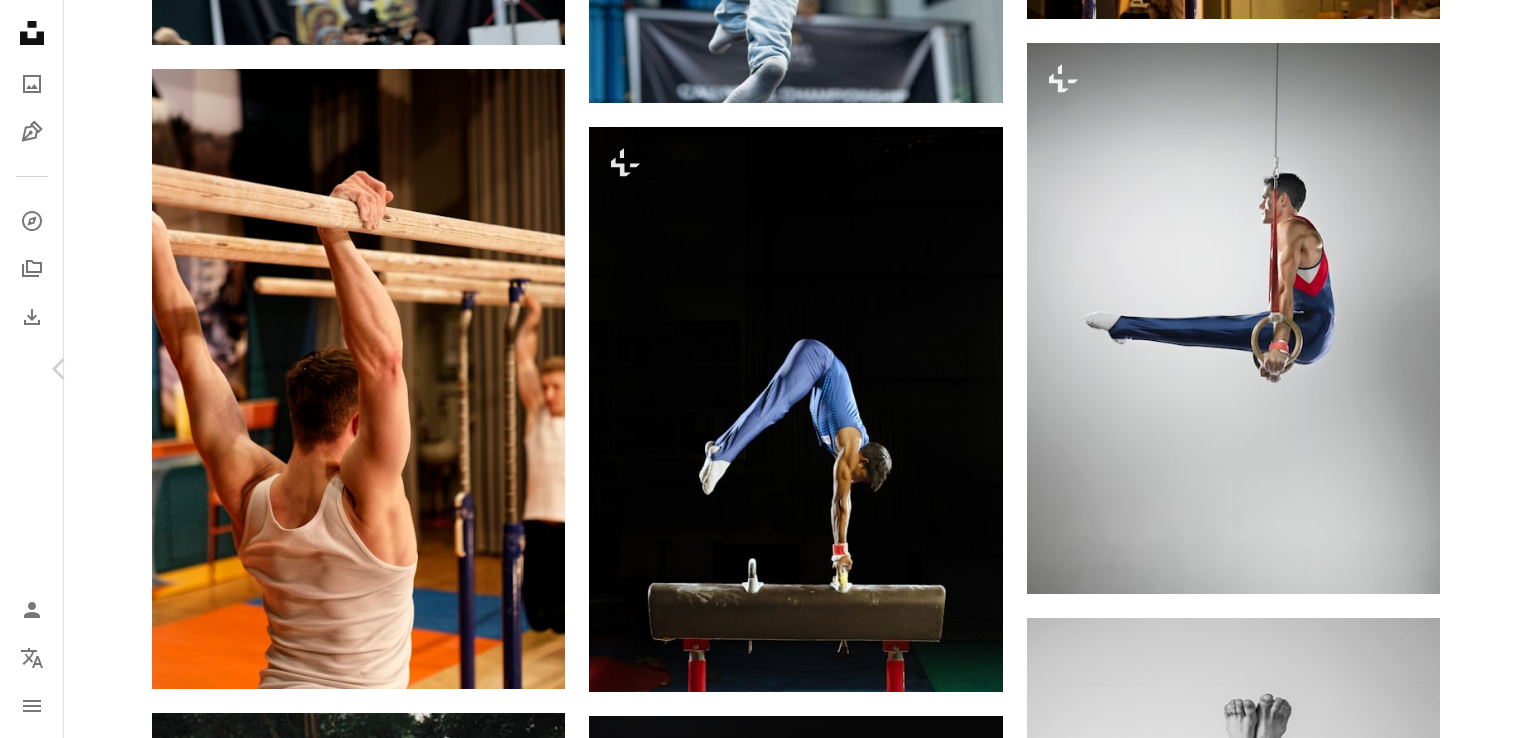 click on "Chevron right" at bounding box center (1468, 369) 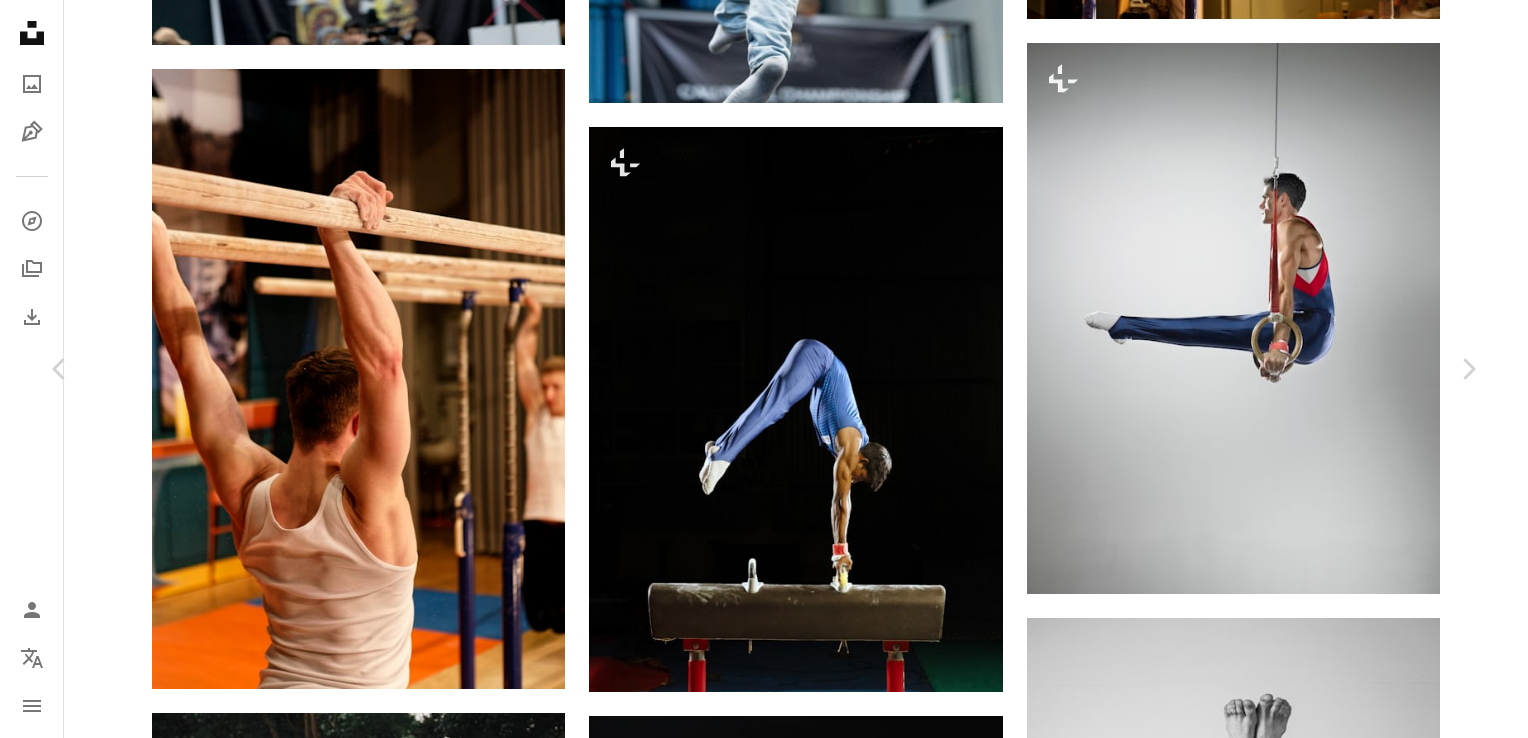 click on "An X shape Chevron left Chevron right [FIRST] [LAST] Available for hire A checkmark inside of a circle A heart A plus sign Download free Chevron down Zoom in Views 4,991 Downloads 11 A forward-right arrow Share Info icon Info More Actions Calendar outlined Published on September 3, 2024 Camera SONY, ILCE-7M3 Safety Free to use under the Unsplash License Browse premium related images on iStock | Save 20% with code UNSPLASH20 View more on iStock ↗ Related images A heart A plus sign [FIRST] [LAST] Available for hire A checkmark inside of a circle Arrow pointing down Plus sign for Unsplash+ A heart A plus sign [FIRST] [LAST] For Unsplash+ A lock Download Plus sign for Unsplash+ A heart A plus sign [PLACE] For Unsplash+ A lock Download A heart A plus sign [FIRST] [LAST] Available for hire A checkmark inside of a circle Arrow pointing down For" at bounding box center [764, 4693] 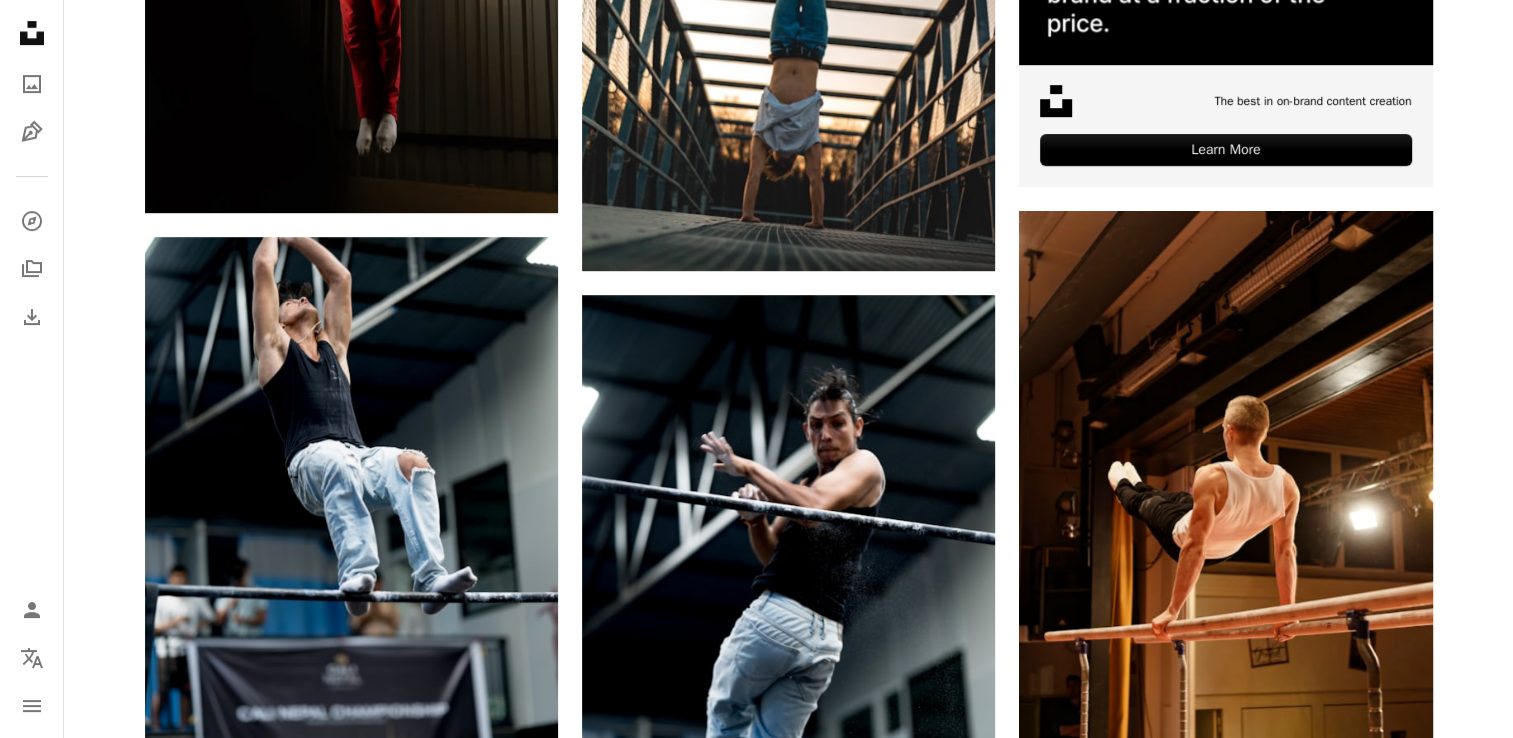 scroll, scrollTop: 0, scrollLeft: 0, axis: both 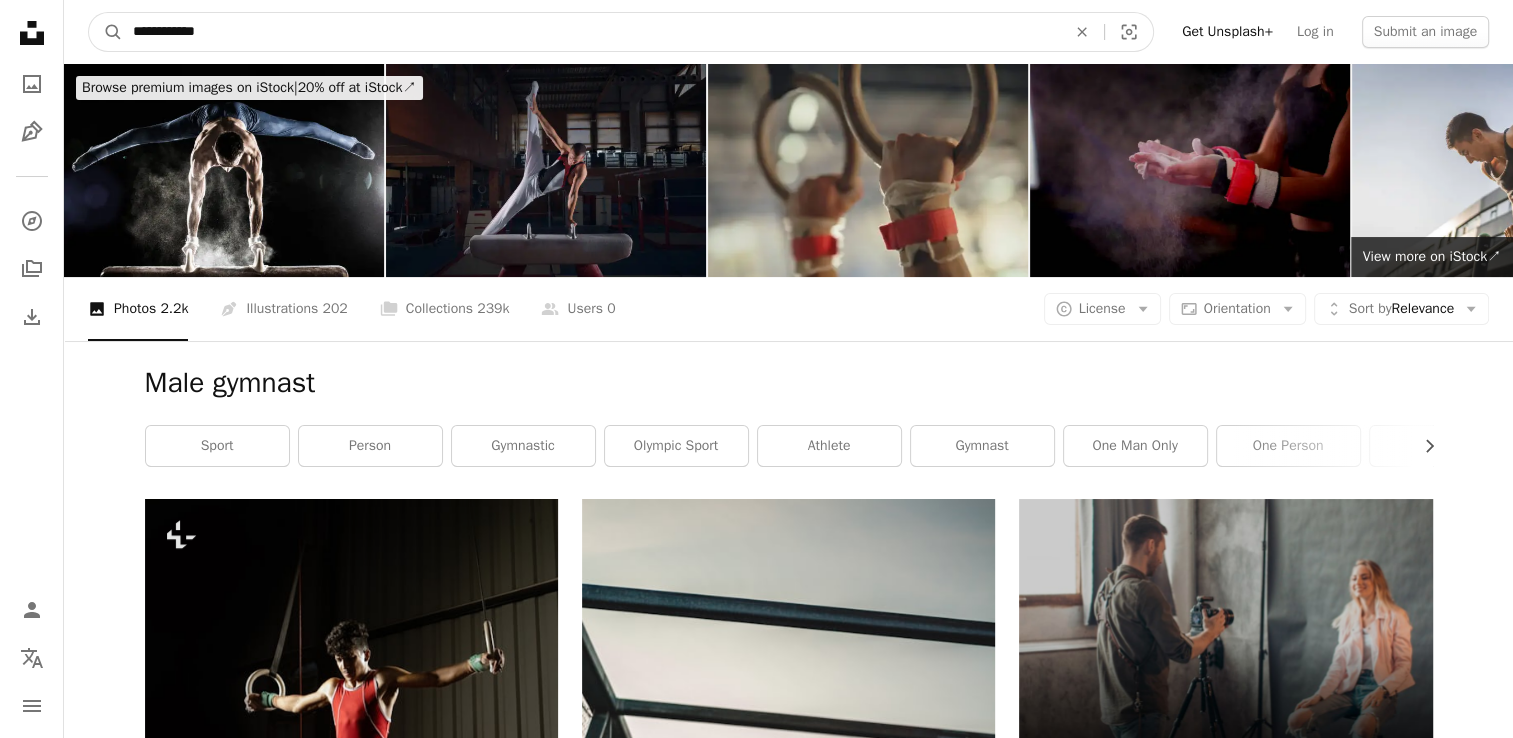 drag, startPoint x: 162, startPoint y: 31, endPoint x: 83, endPoint y: 25, distance: 79.22752 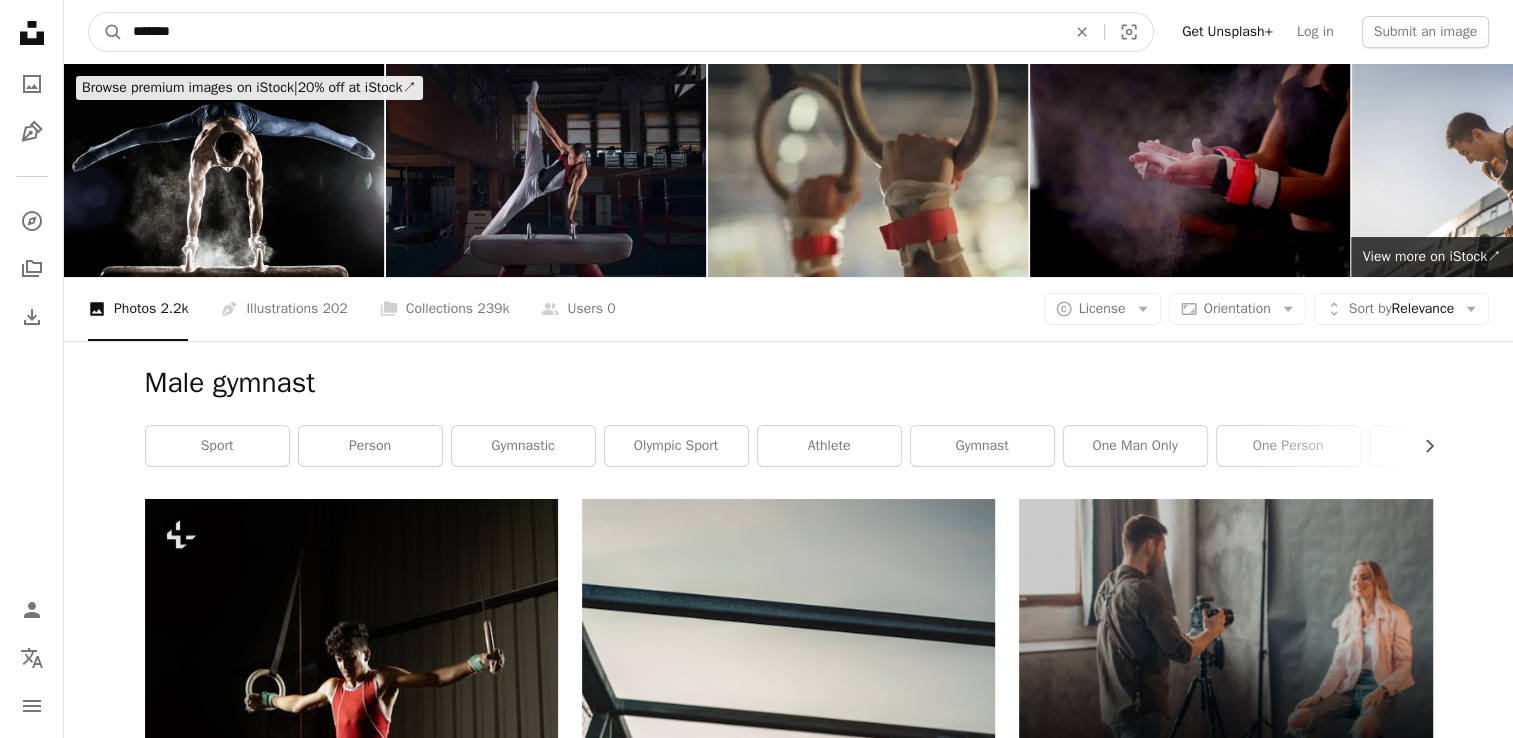 click on "*******" at bounding box center [591, 32] 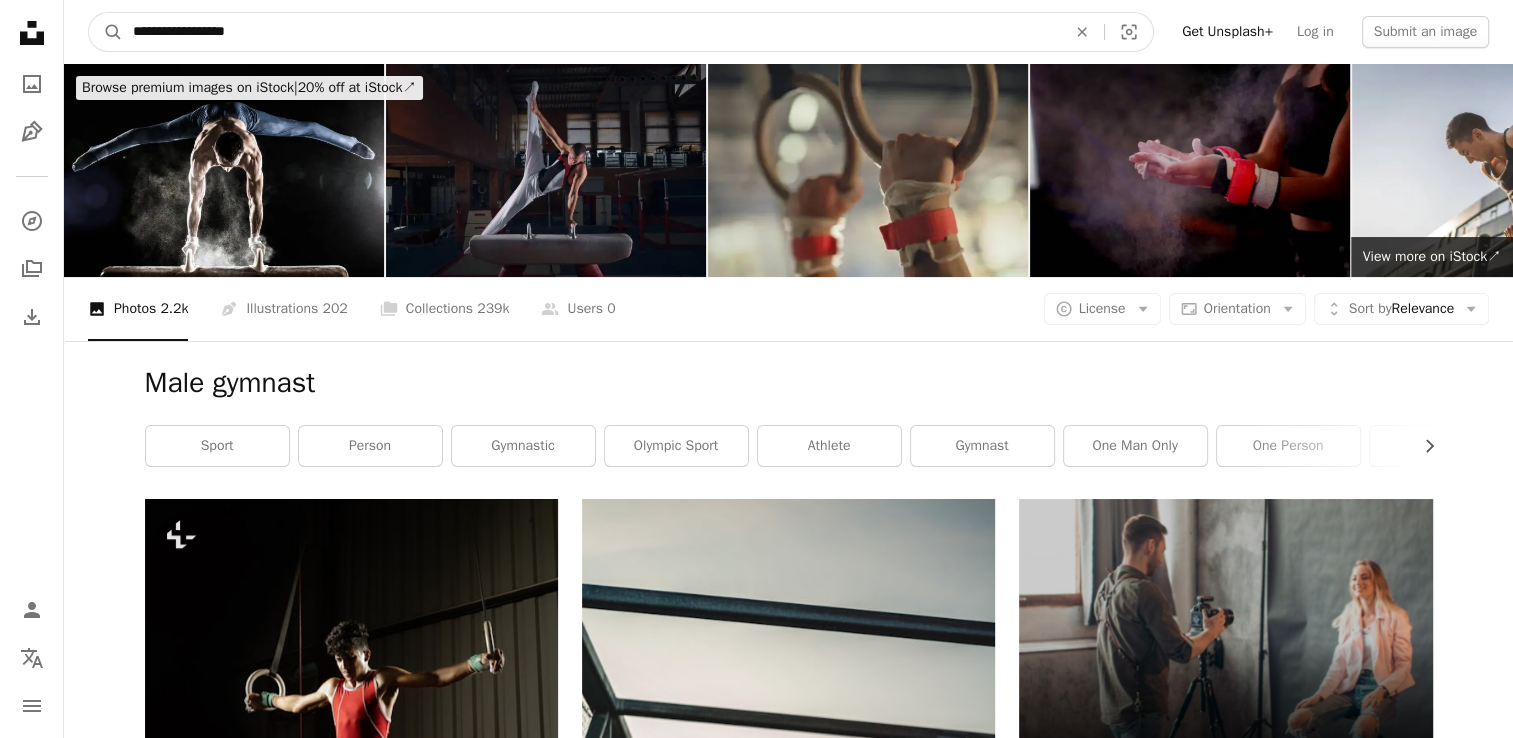 type on "**********" 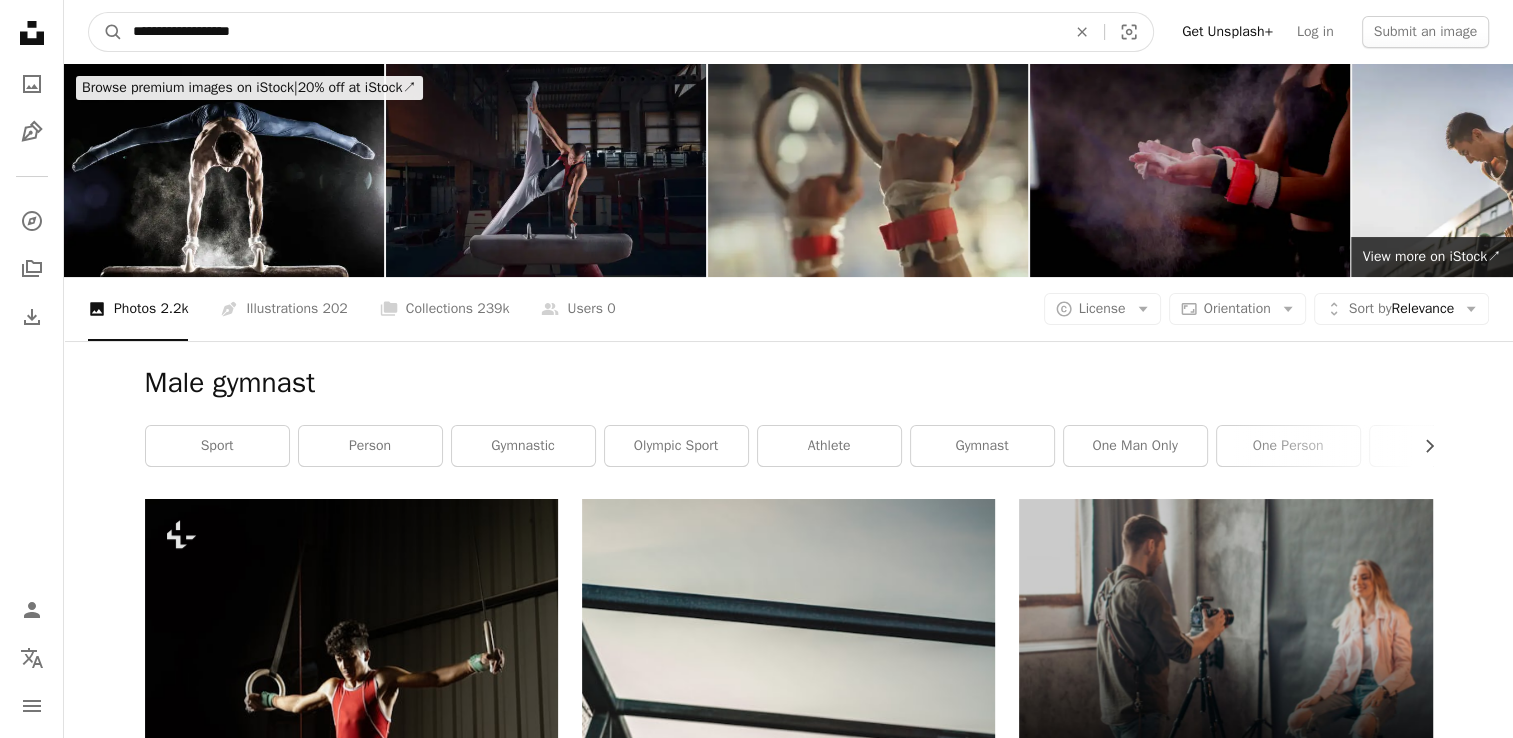 click on "A magnifying glass" at bounding box center [106, 32] 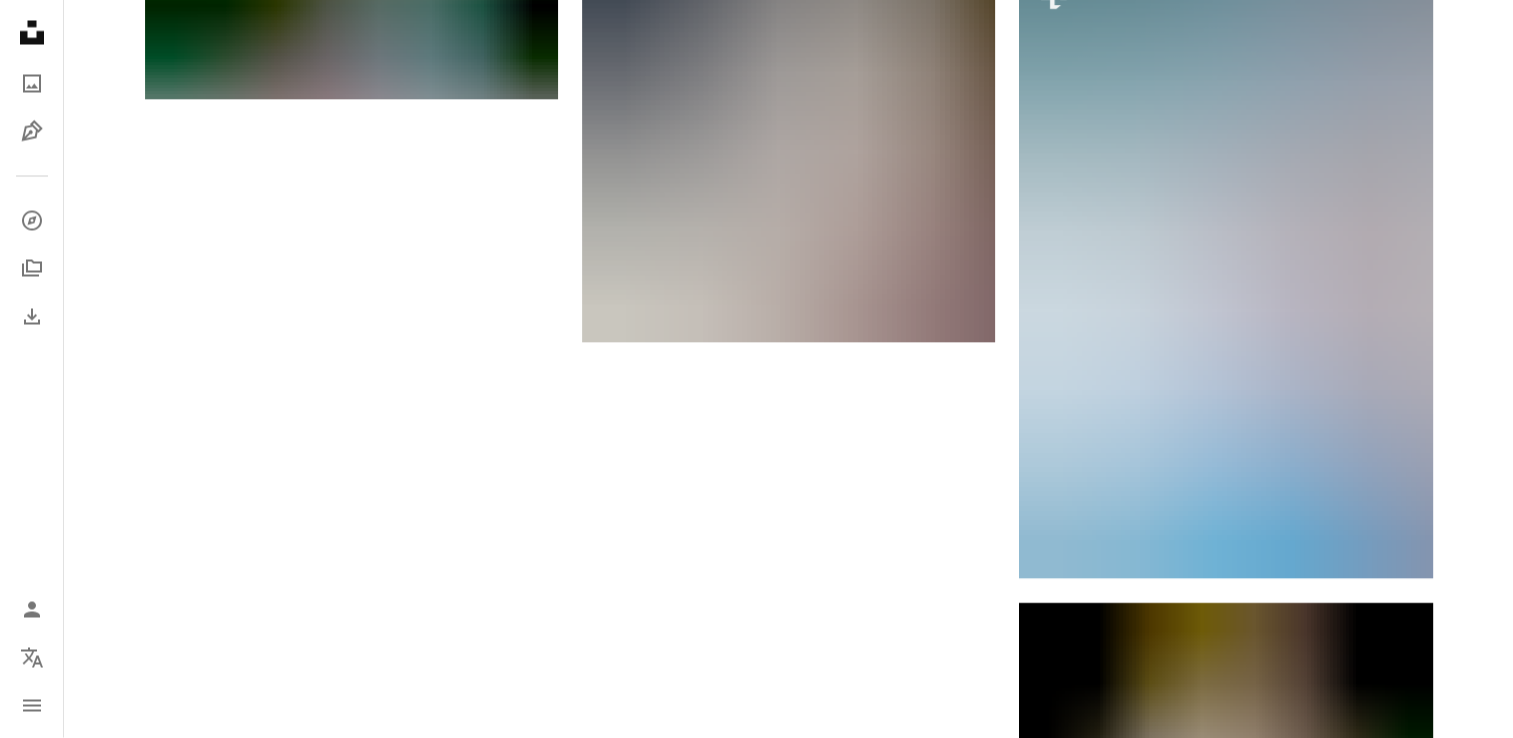 scroll, scrollTop: 3836, scrollLeft: 0, axis: vertical 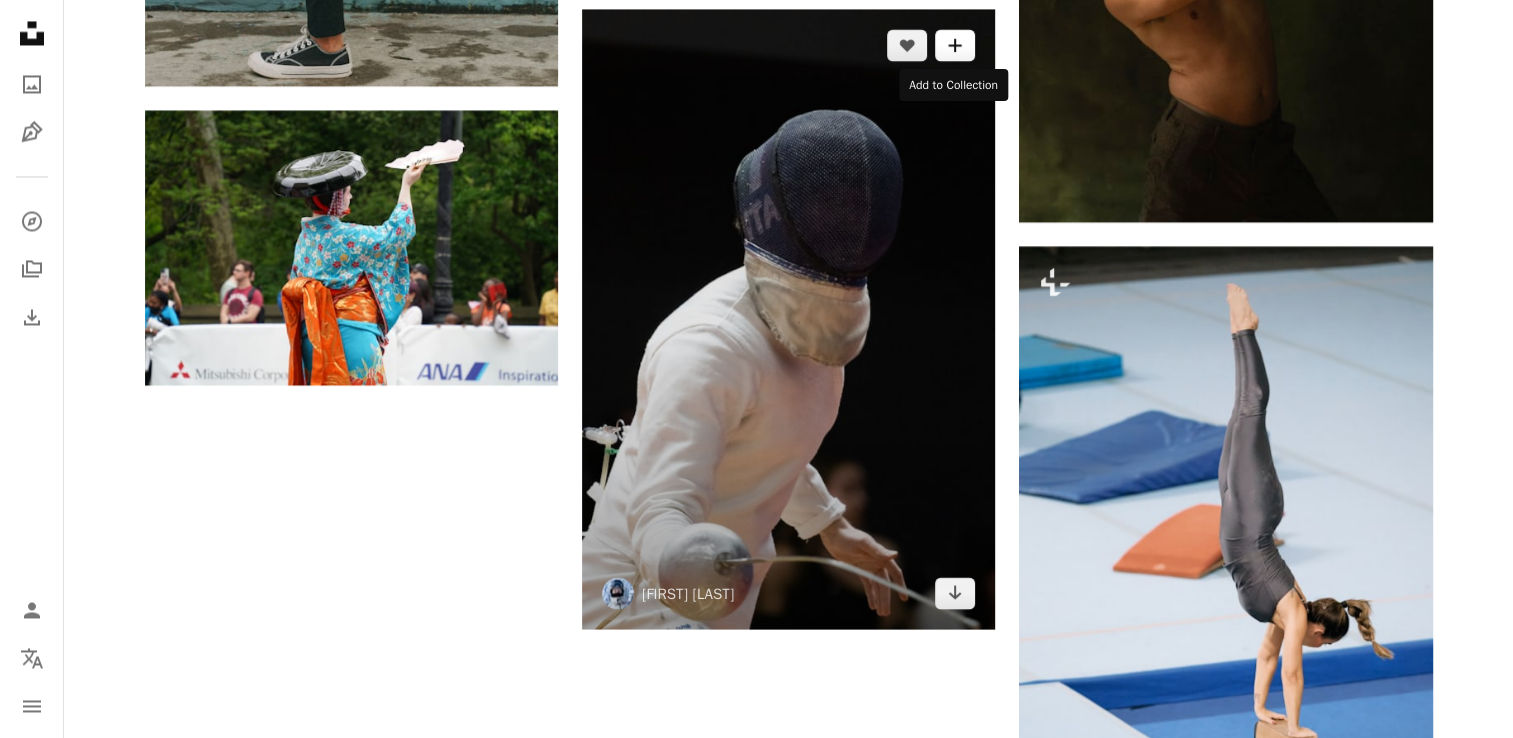click on "A plus sign" 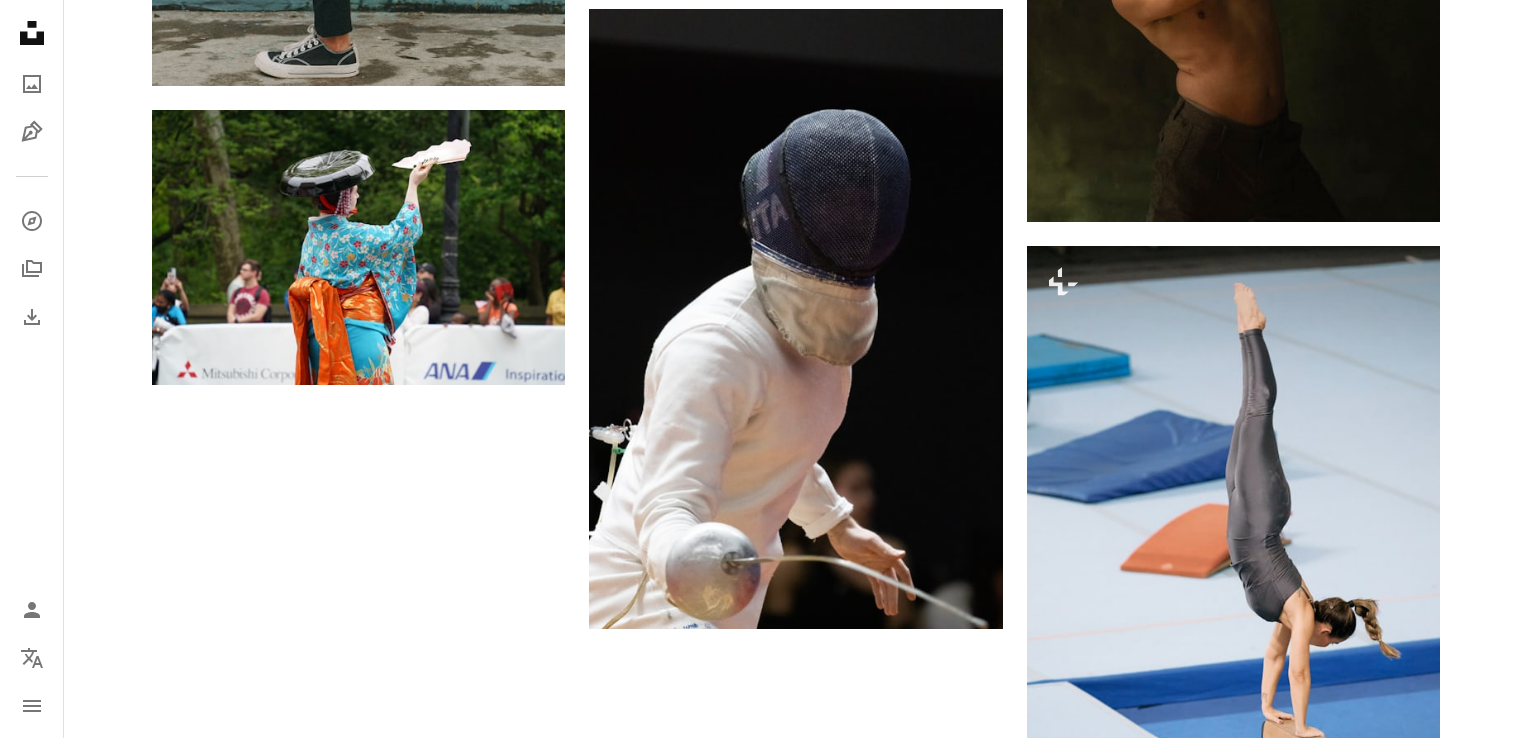 click on "An X shape Join Unsplash Already have an account?  Login First name Last name Email Username  (only letters, numbers and underscores) Password  (min. 8 char) Join By joining, you agree to the  Terms  and  Privacy Policy ." at bounding box center [764, 2442] 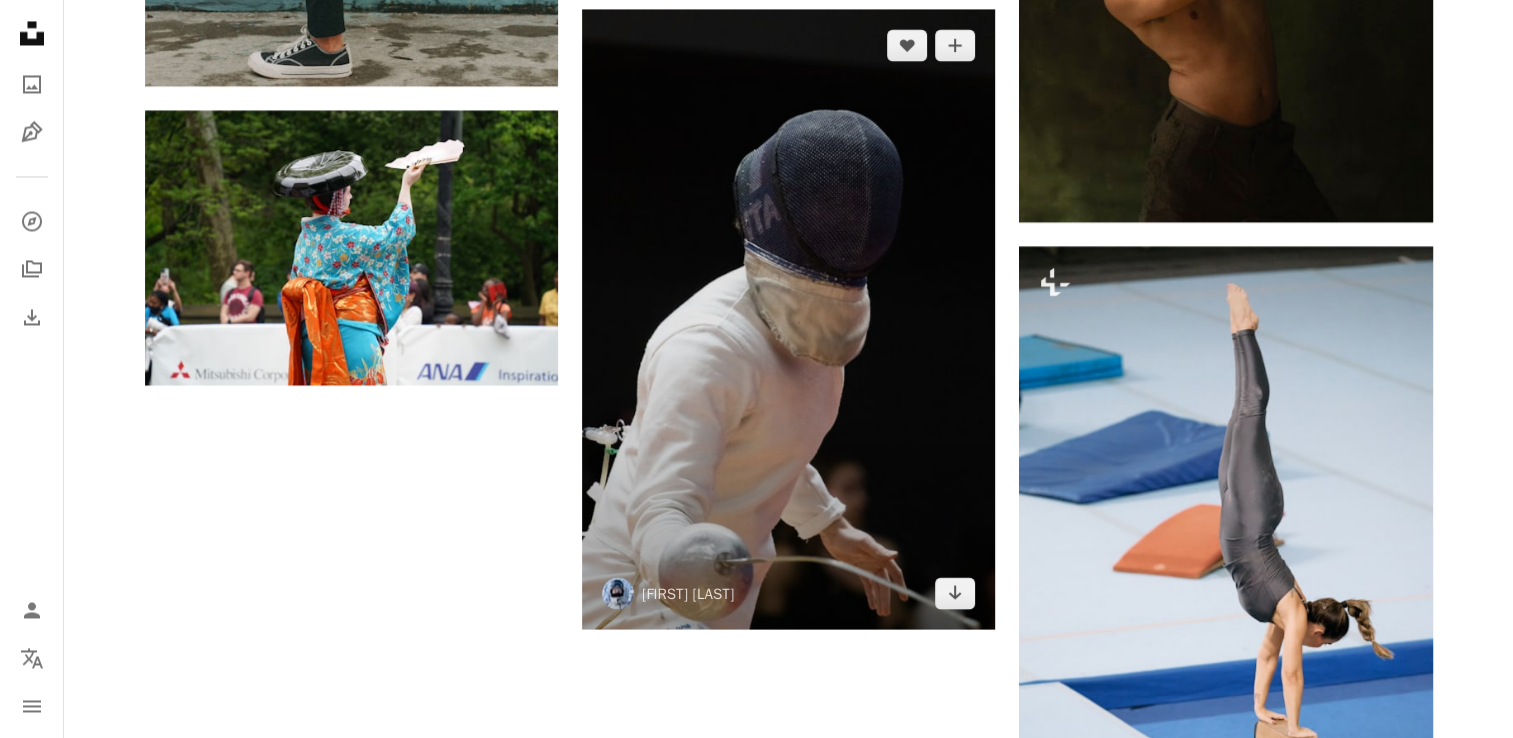 click at bounding box center (788, 319) 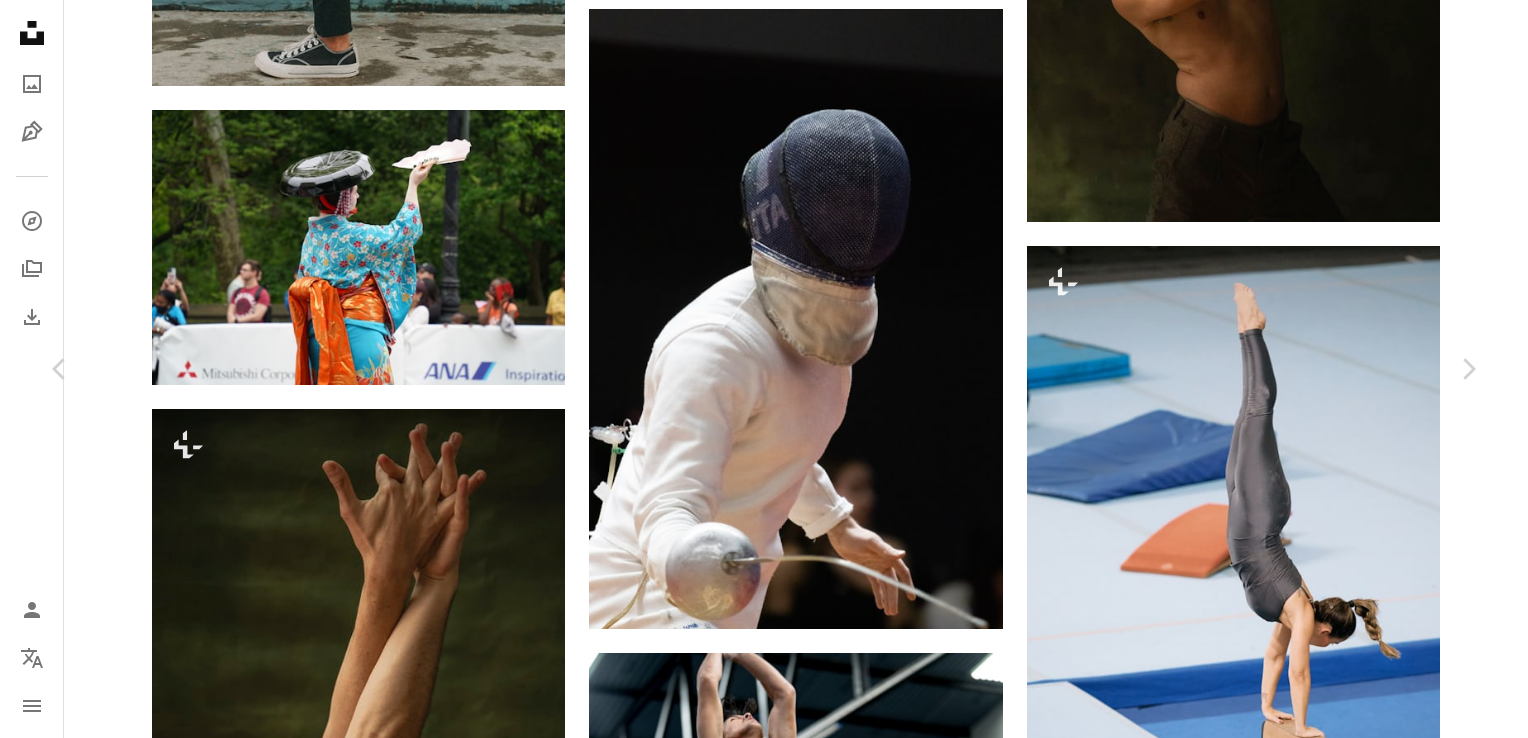 click on "Download free" at bounding box center [1279, 6196] 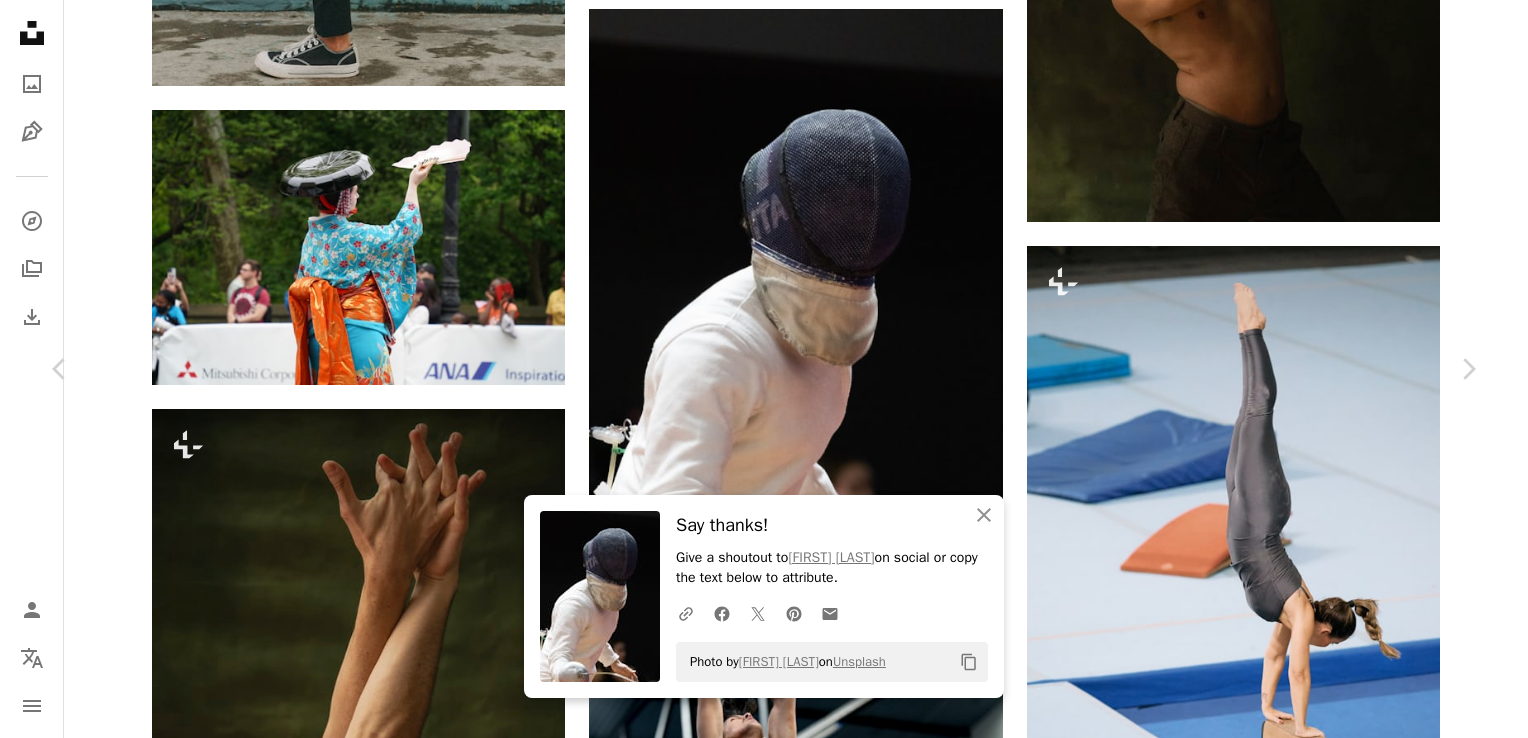 click on "Zoom in" at bounding box center (756, 6527) 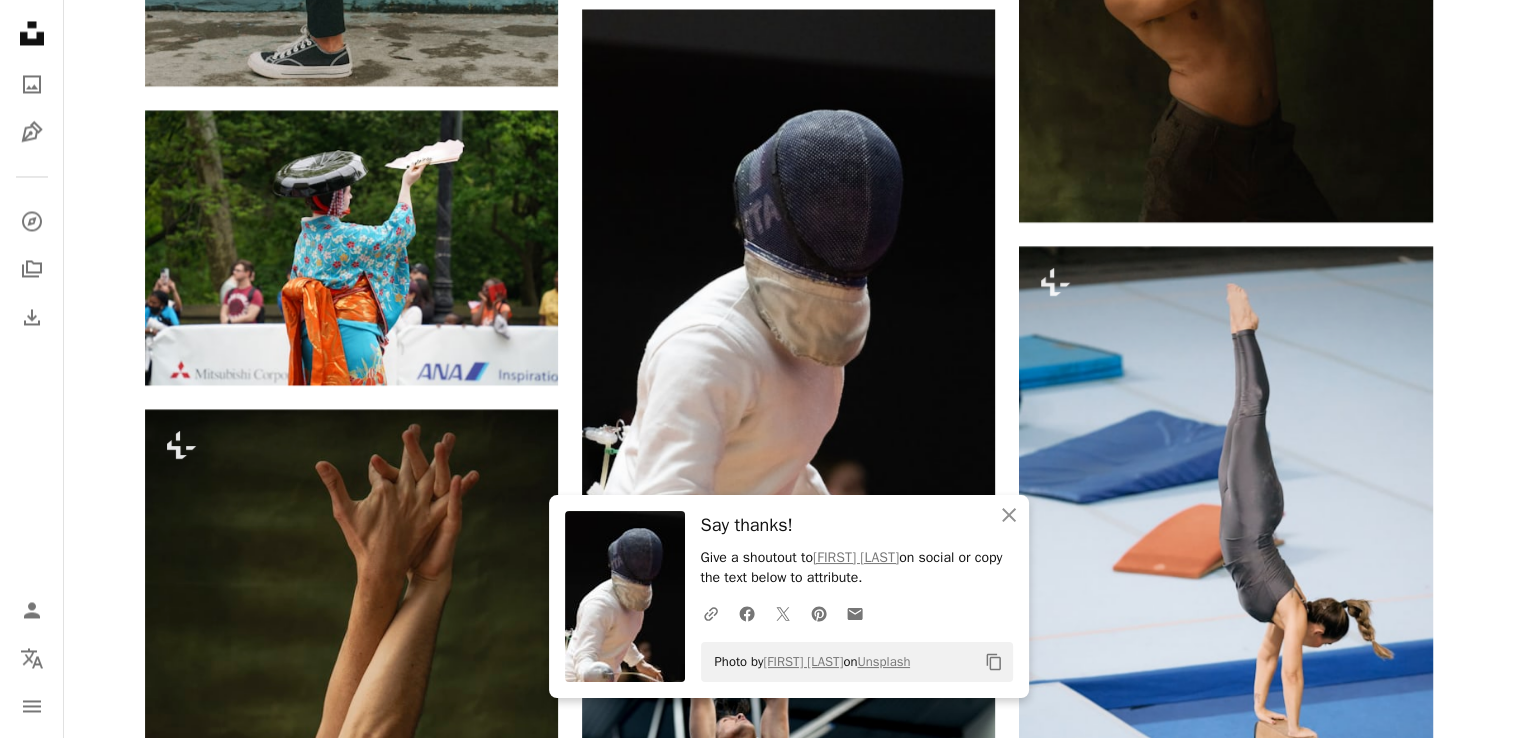 scroll, scrollTop: 0, scrollLeft: 0, axis: both 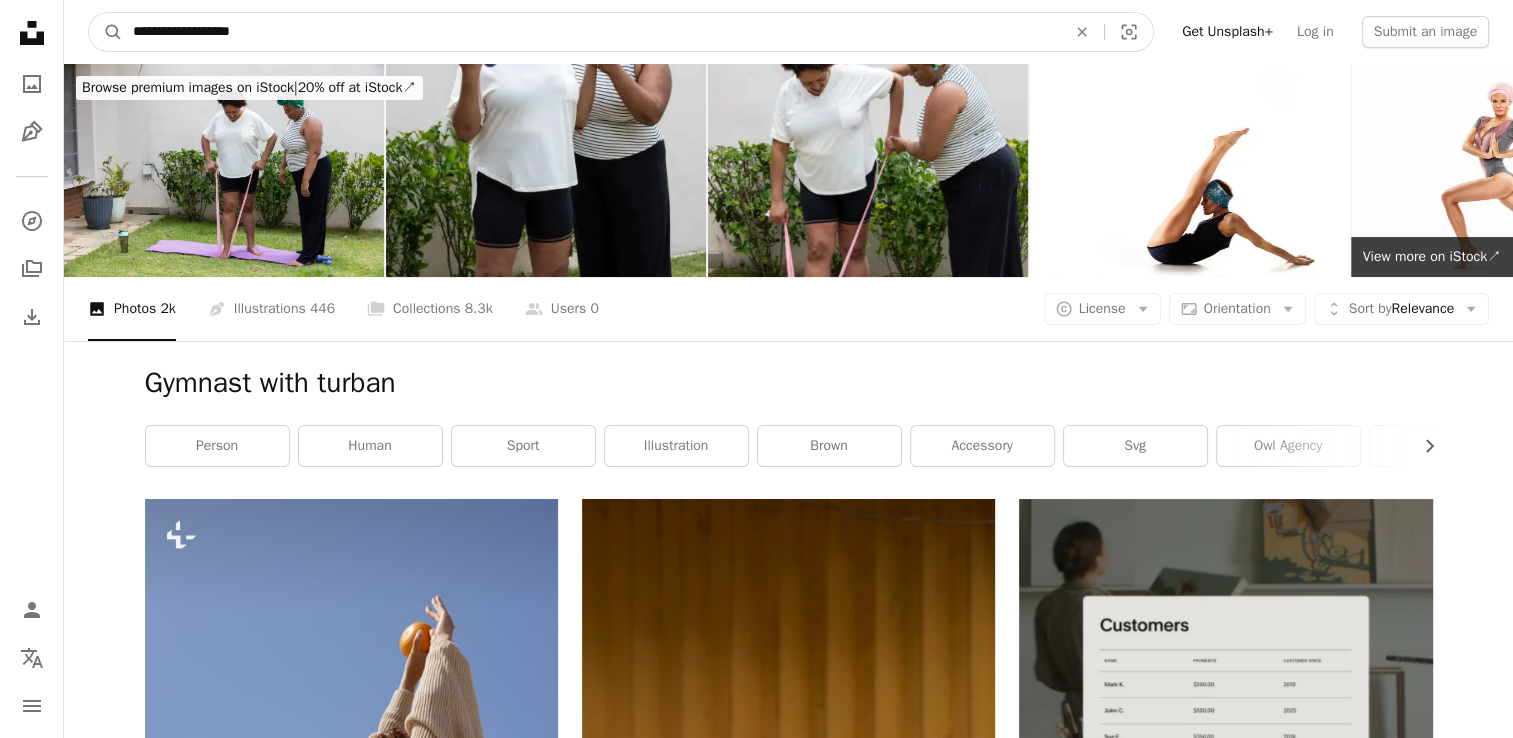 drag, startPoint x: 281, startPoint y: 34, endPoint x: -4, endPoint y: 20, distance: 285.34366 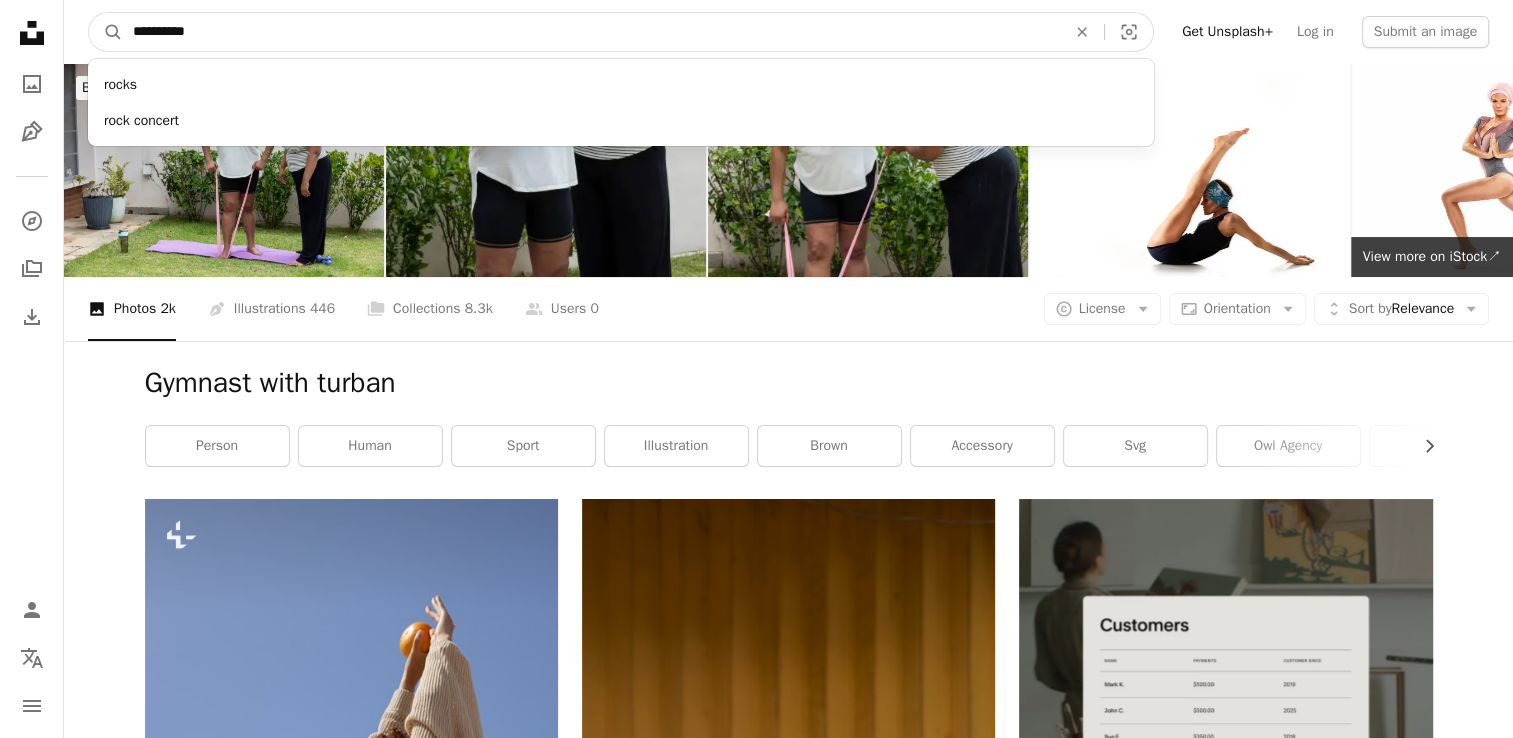 type on "**********" 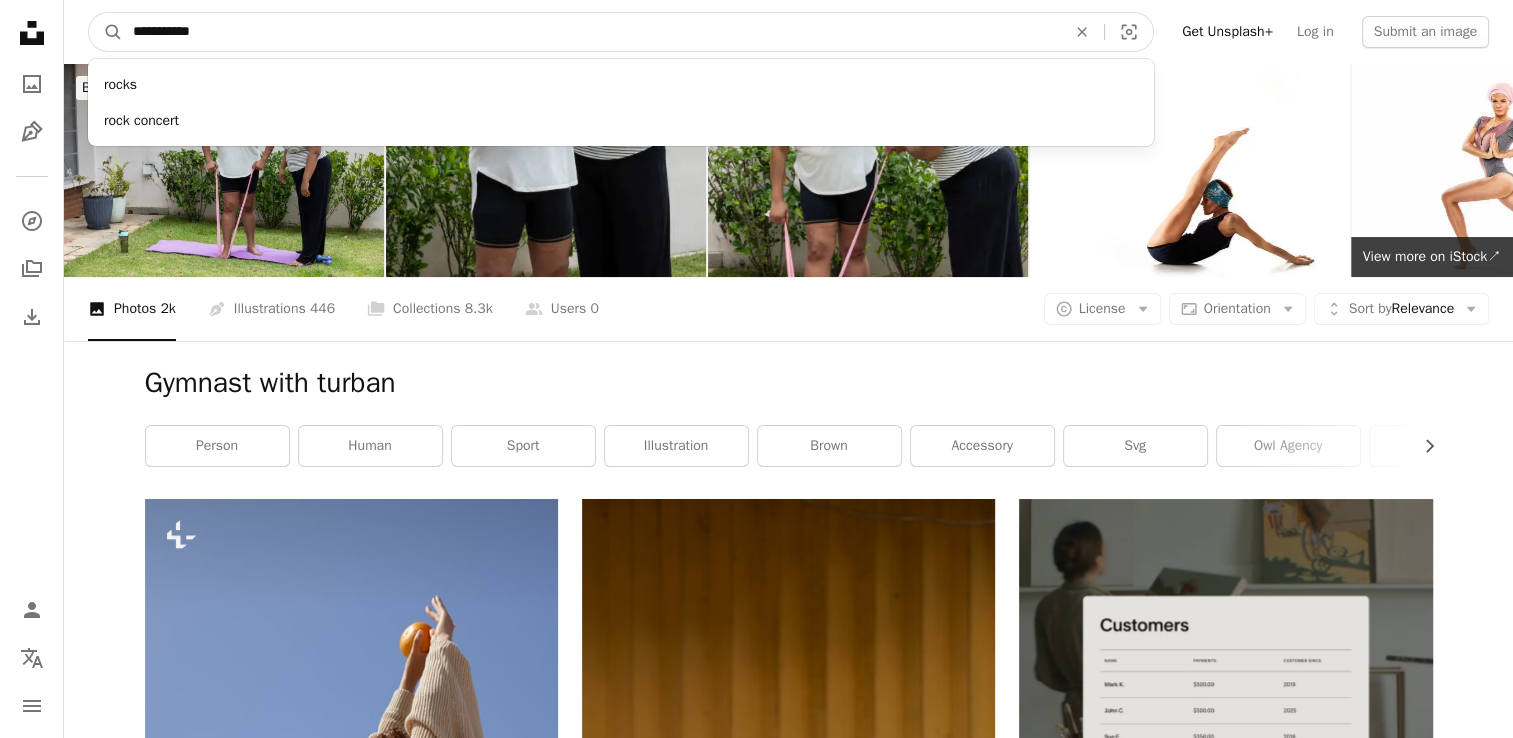 click on "A magnifying glass" at bounding box center [106, 32] 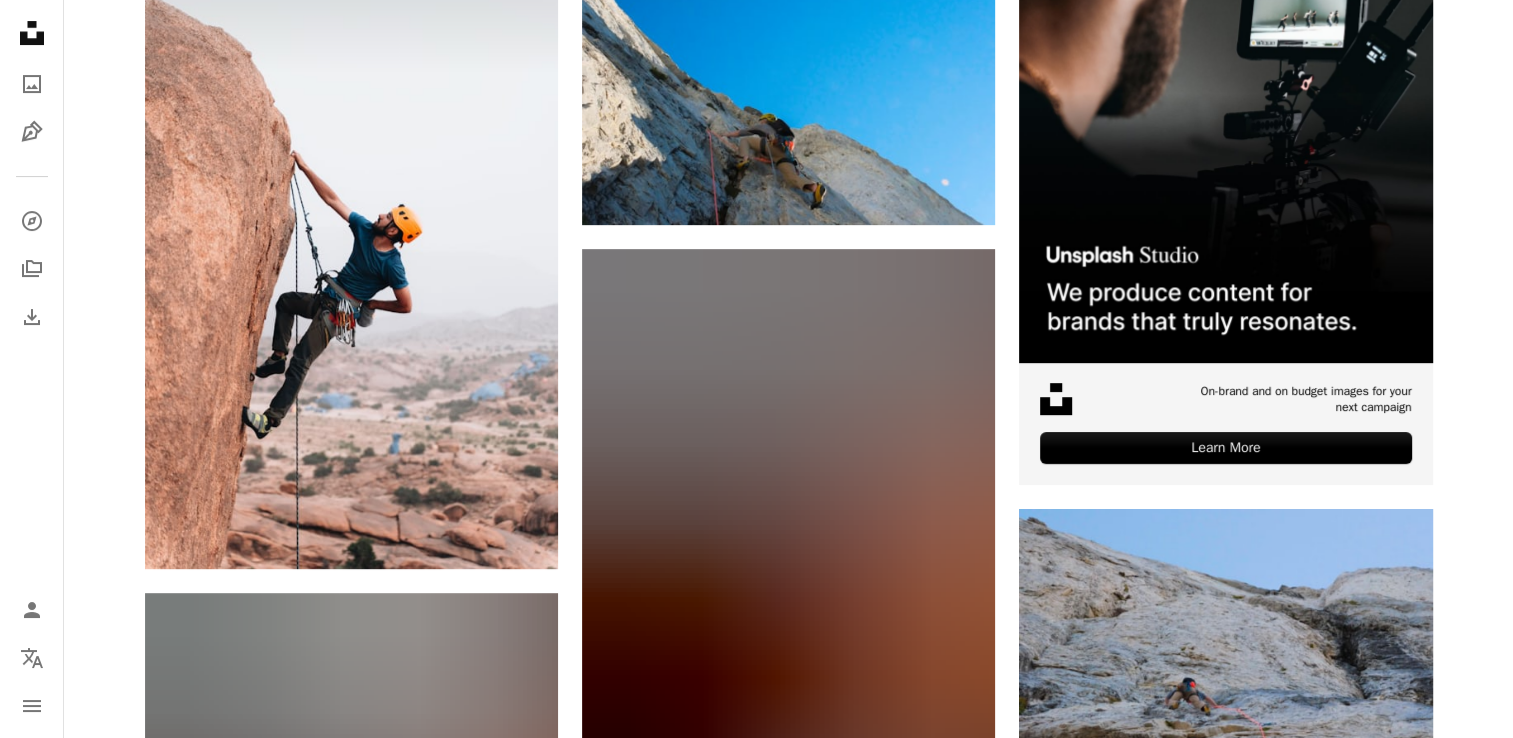 scroll, scrollTop: 538, scrollLeft: 0, axis: vertical 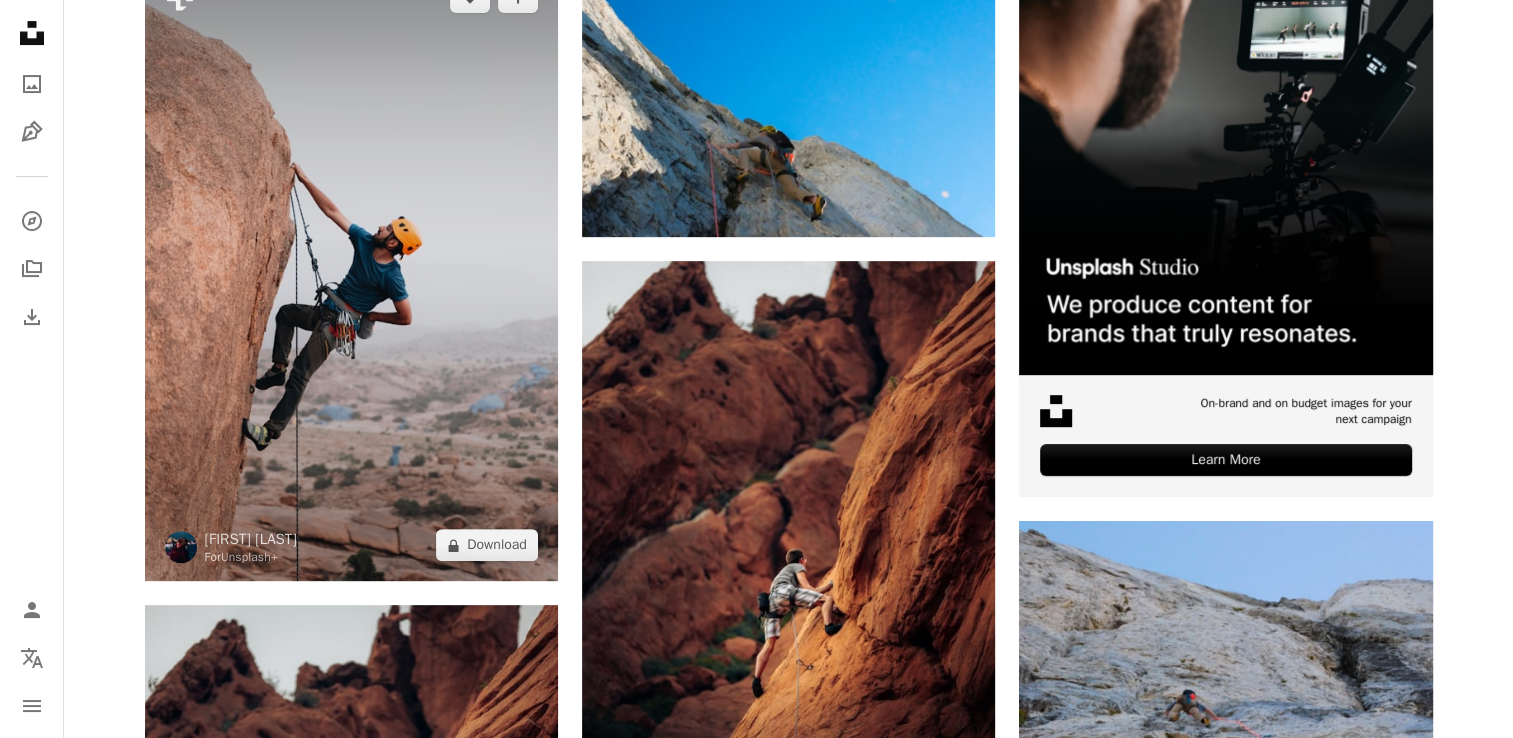 click at bounding box center [351, 271] 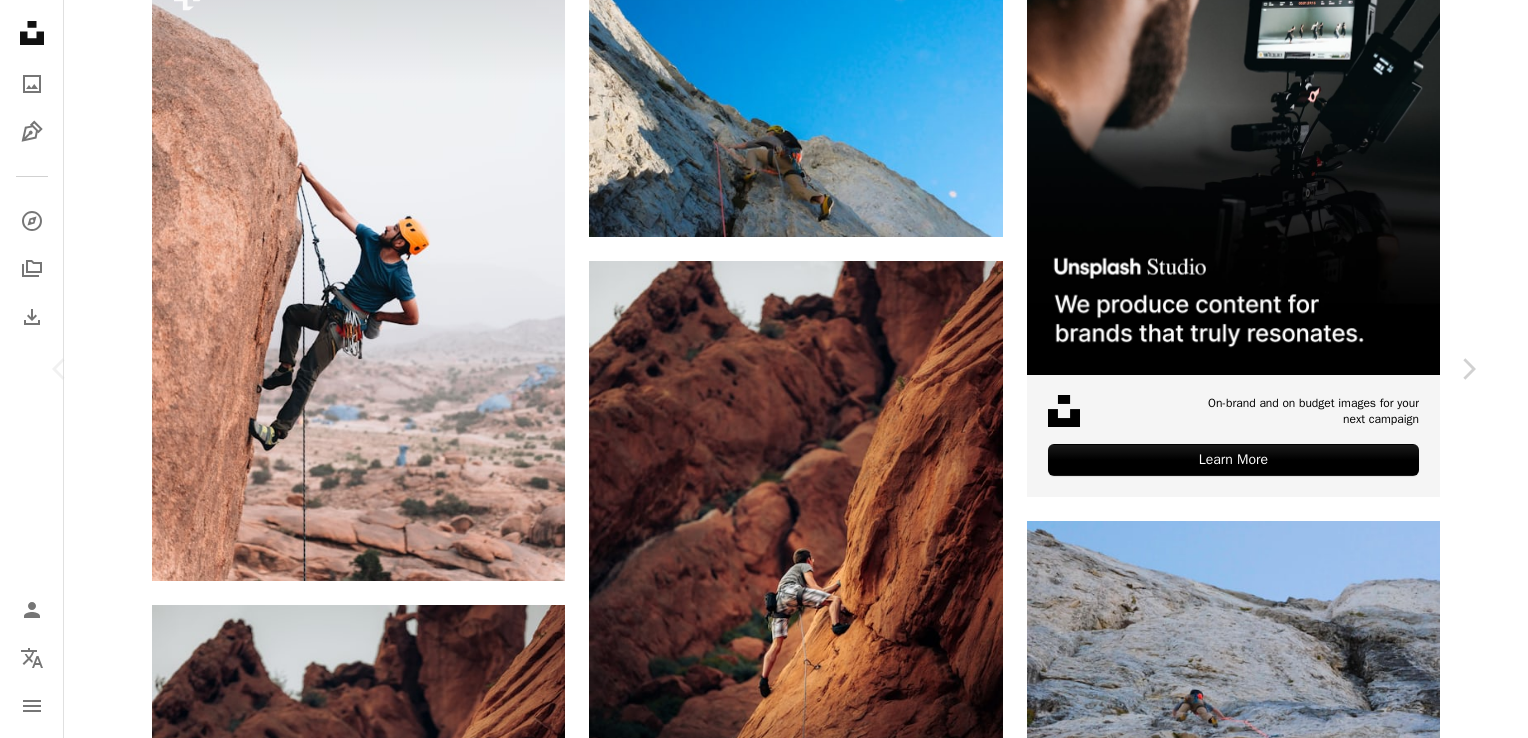 click on "A lock Download" at bounding box center (1317, 4833) 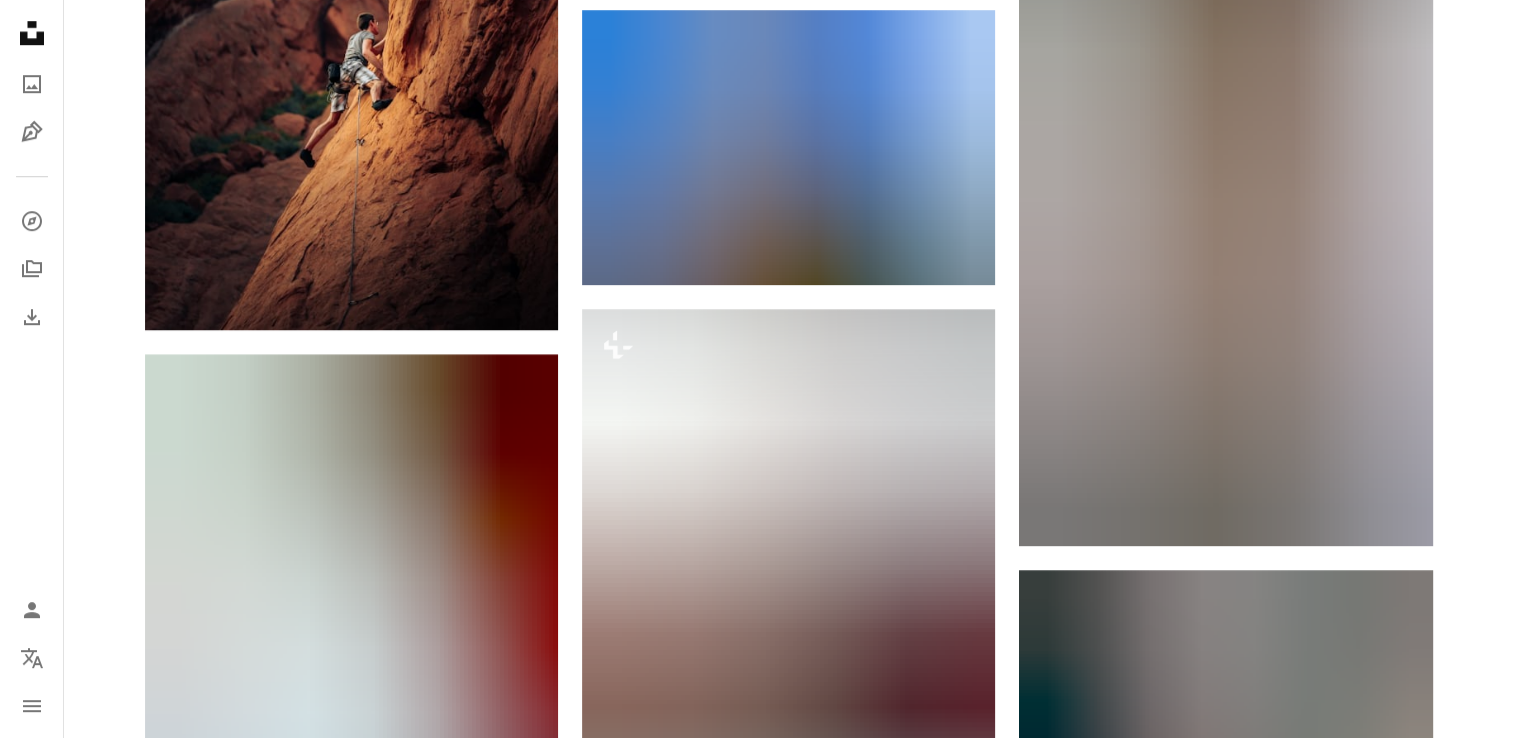 scroll, scrollTop: 1445, scrollLeft: 0, axis: vertical 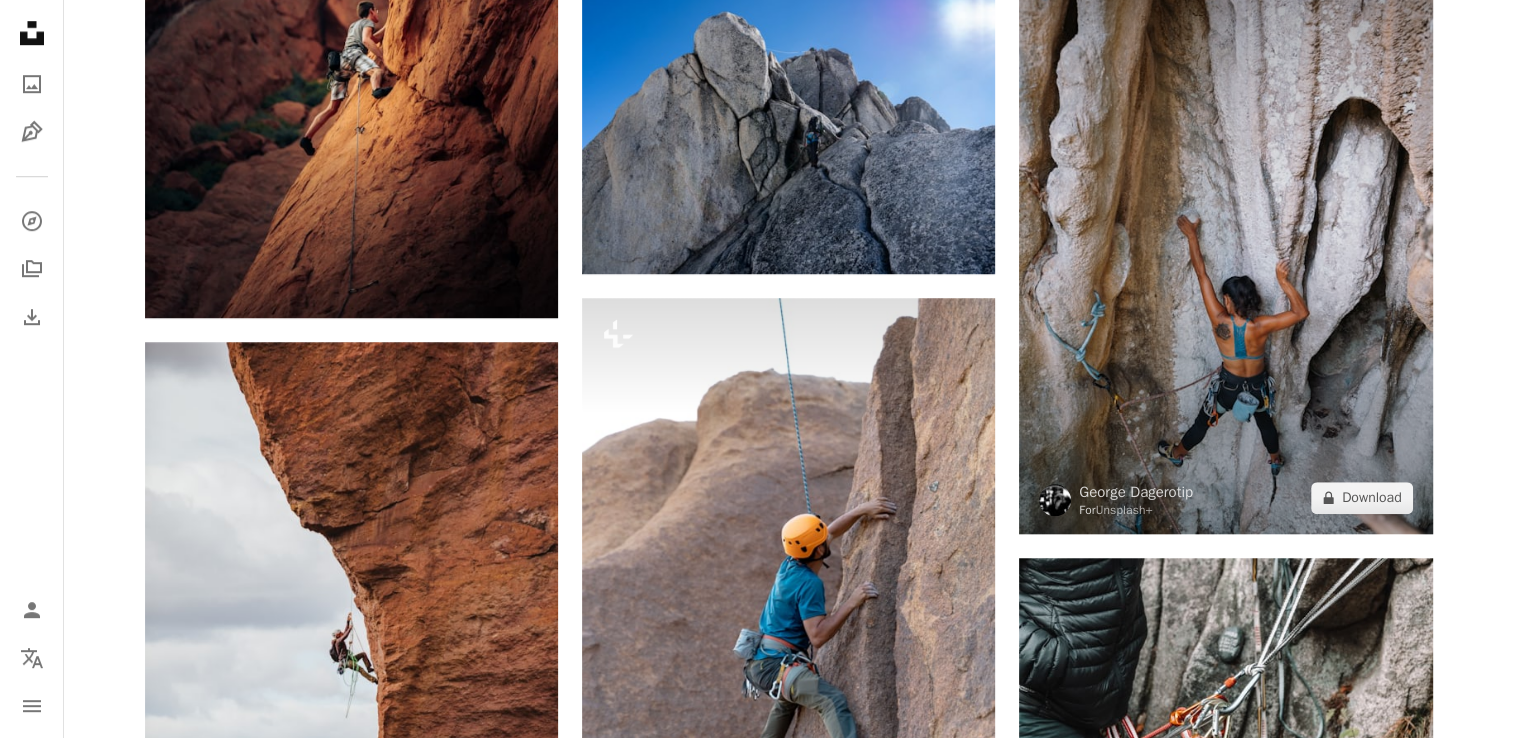 click at bounding box center (1225, 224) 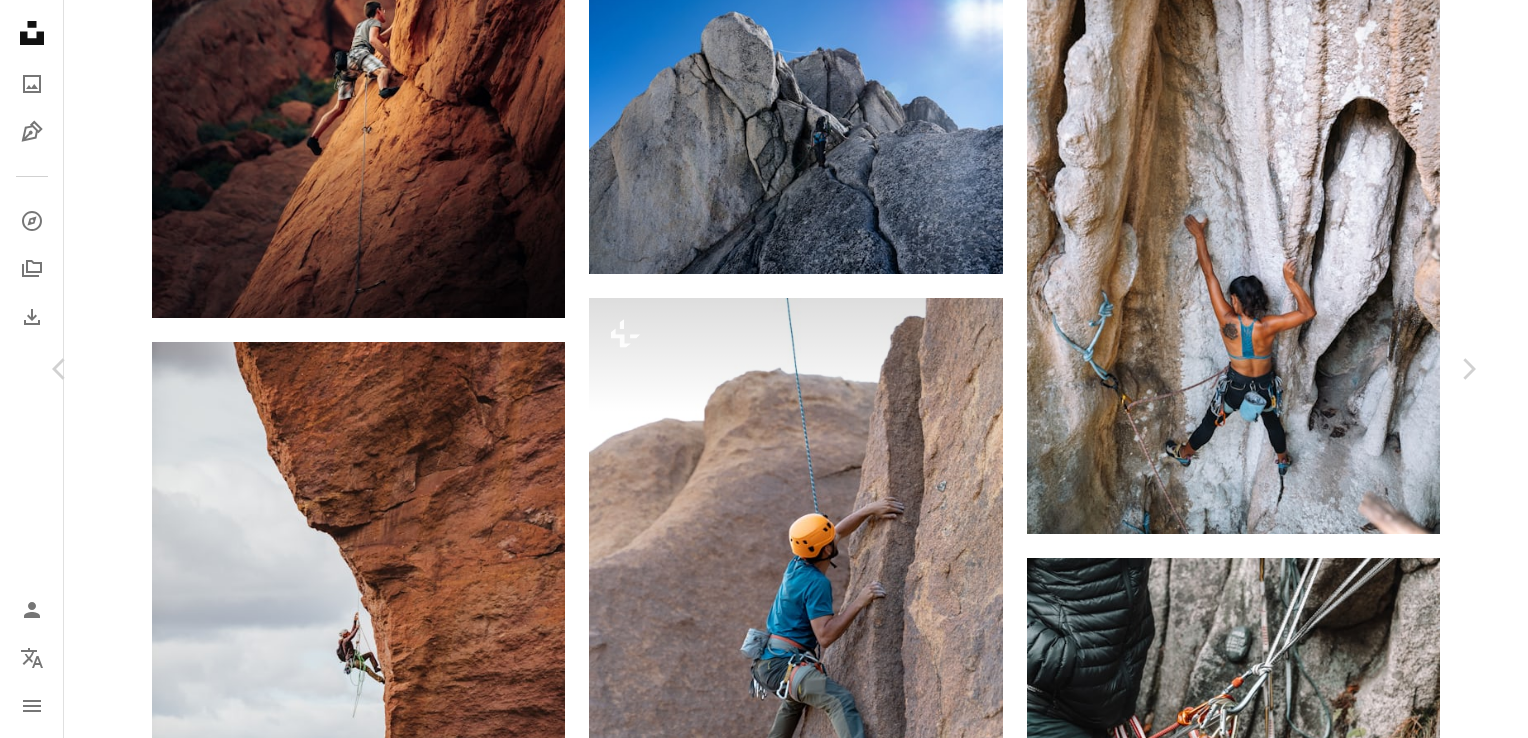 click on "A lock Download" at bounding box center (1317, 3925) 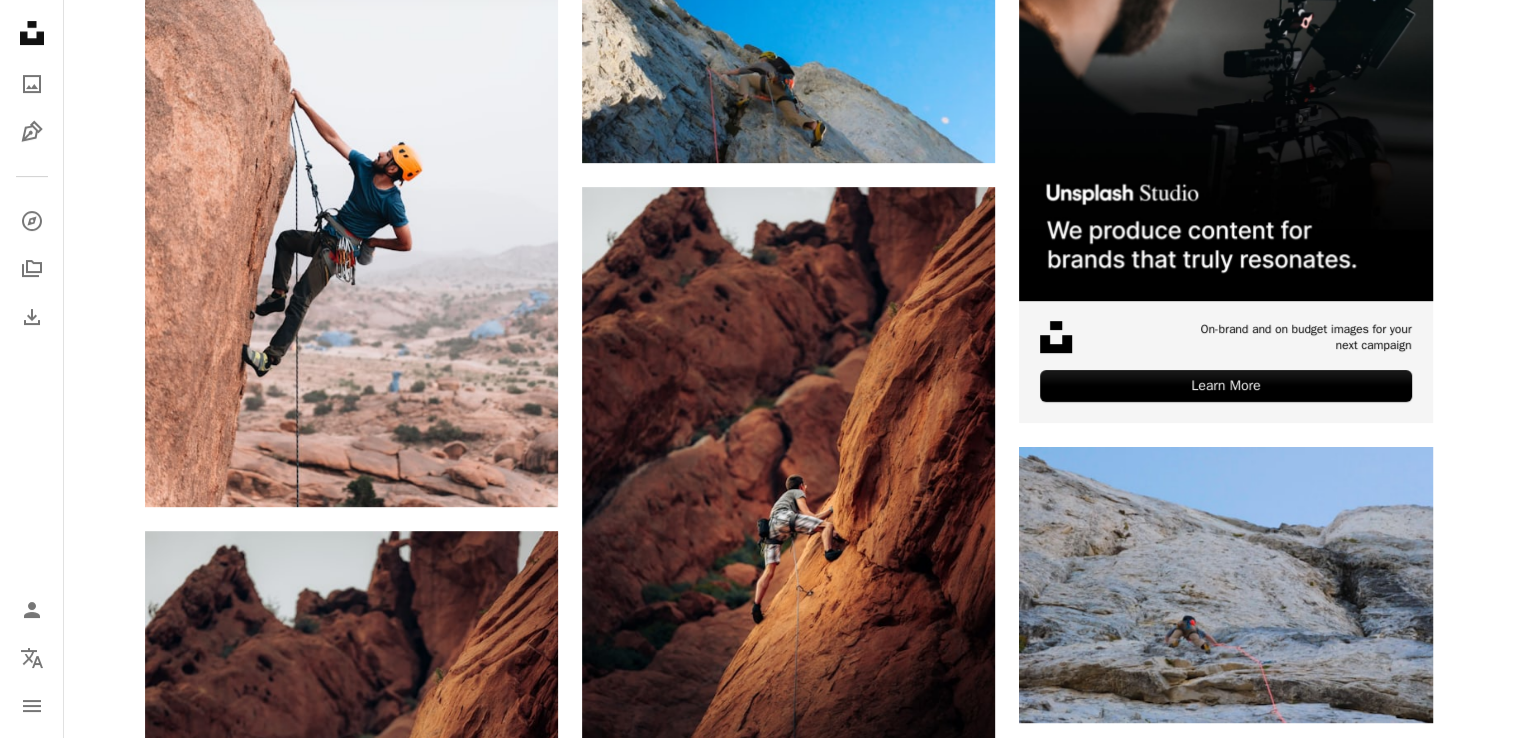 scroll, scrollTop: 575, scrollLeft: 0, axis: vertical 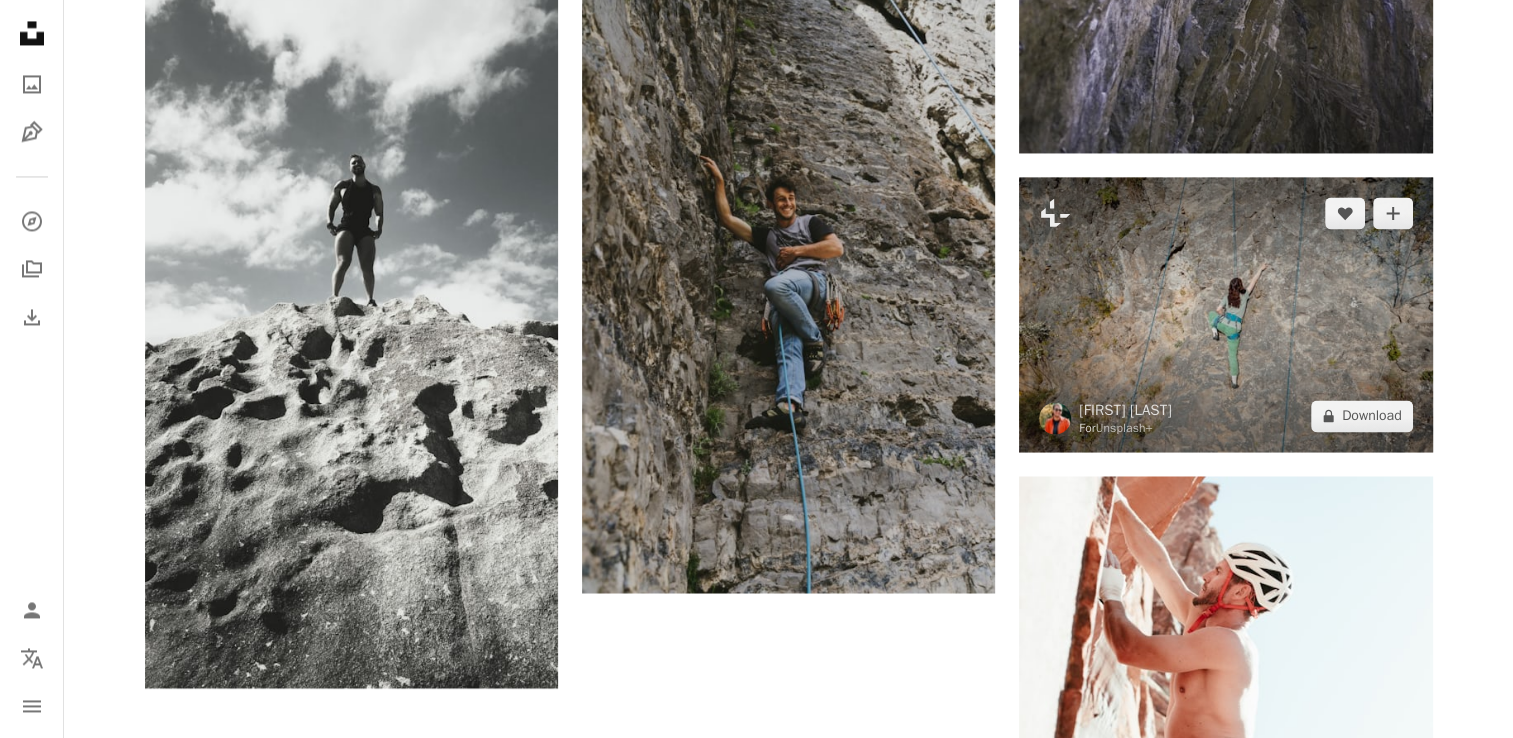 click at bounding box center [1225, 314] 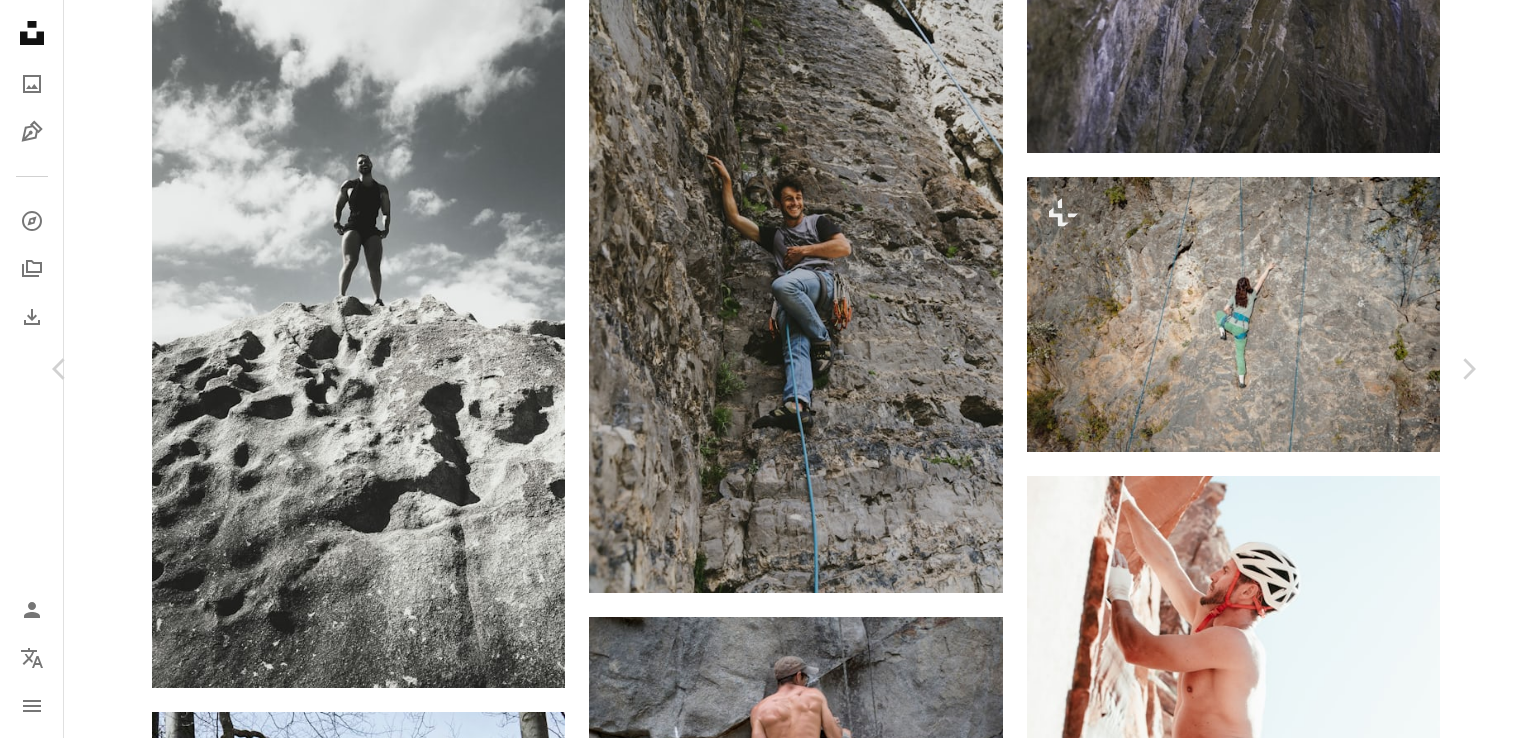 click on "A lock Download" at bounding box center [1317, 5893] 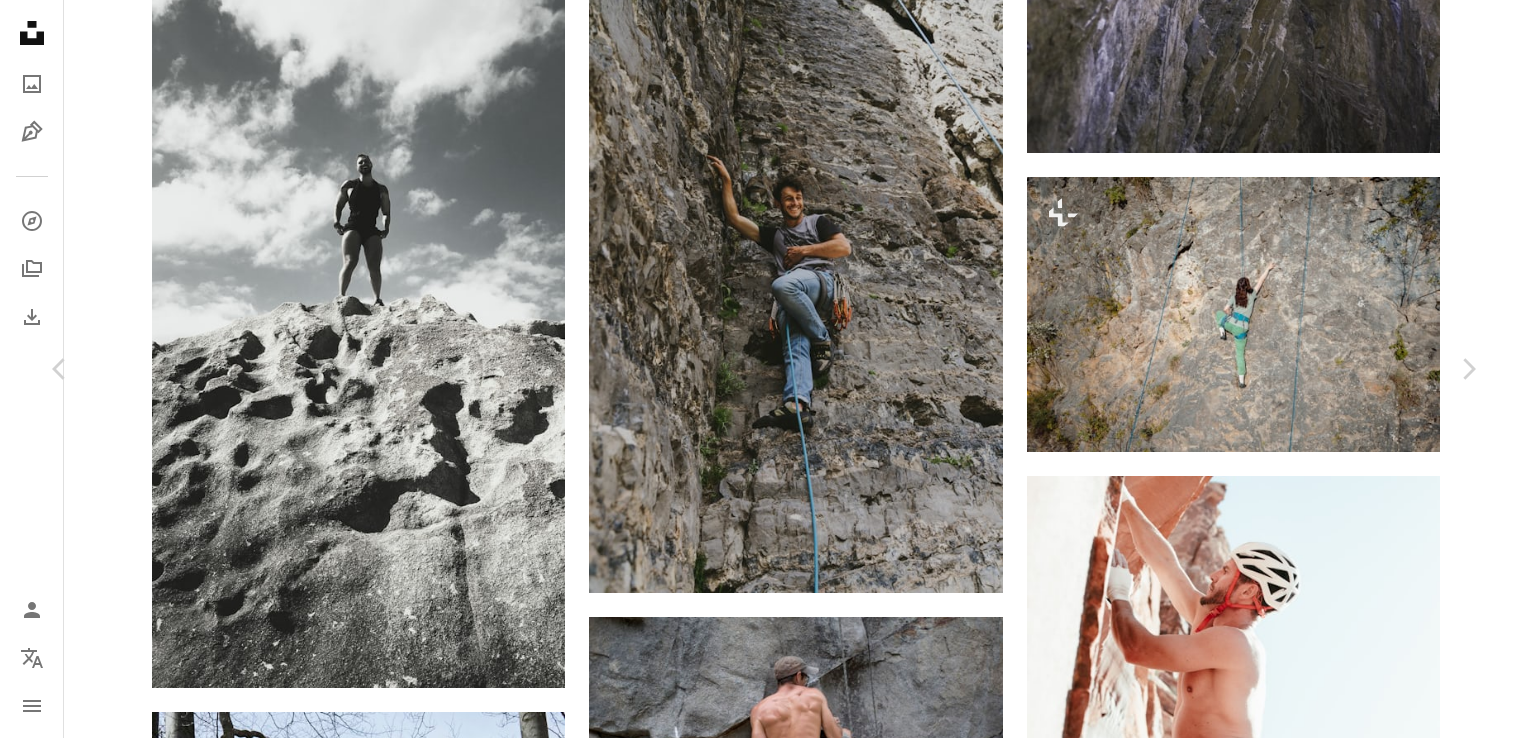 click on "An X shape Premium, ready to use images. Get unlimited access. A plus sign Members-only content added monthly A plus sign Unlimited royalty-free downloads A plus sign Illustrations  New A plus sign Enhanced legal protections yearly 65%  off monthly $20   $7 CAD per month * Get  Unsplash+ * When paid annually, billed upfront  $84 Taxes where applicable. Renews automatically. Cancel anytime." at bounding box center [764, 6215] 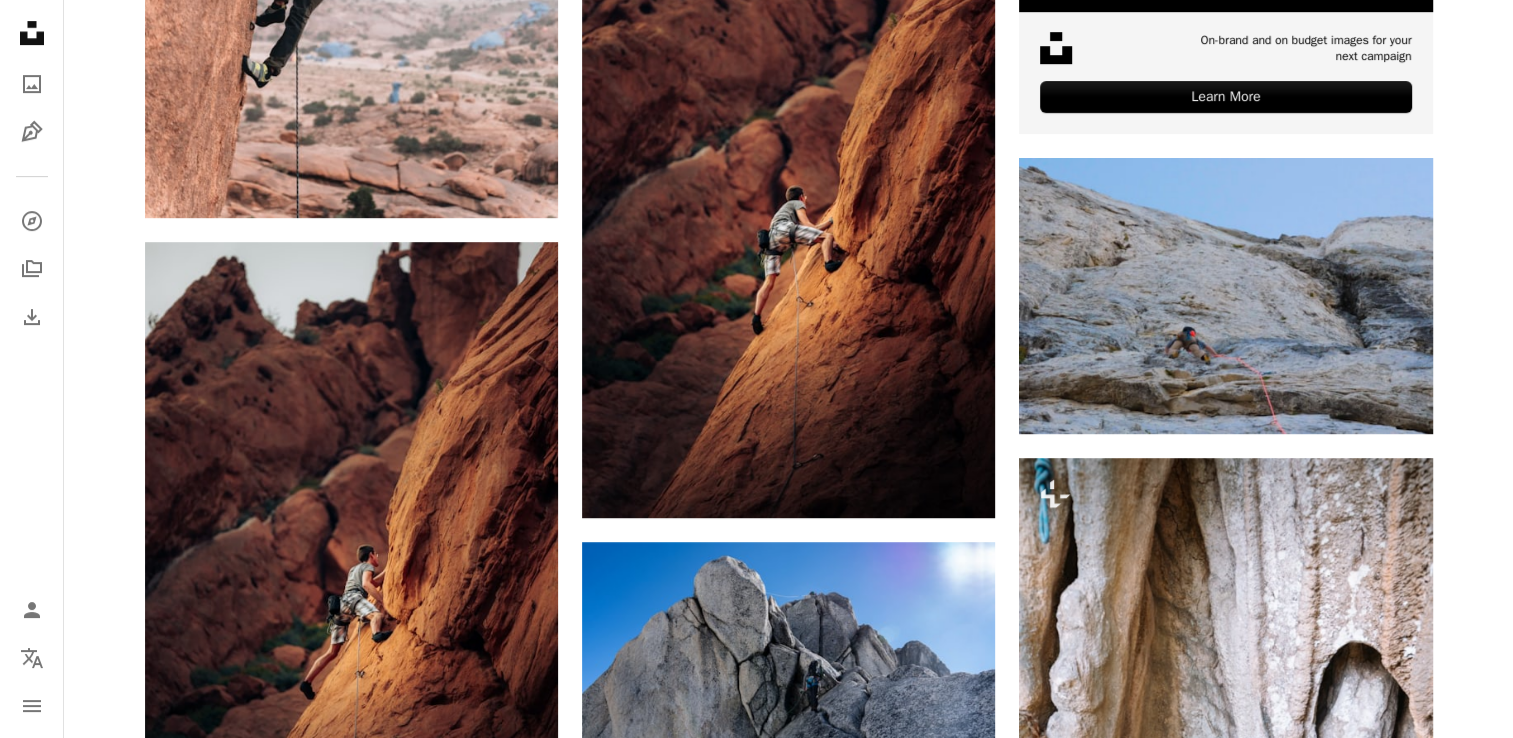 scroll, scrollTop: 0, scrollLeft: 0, axis: both 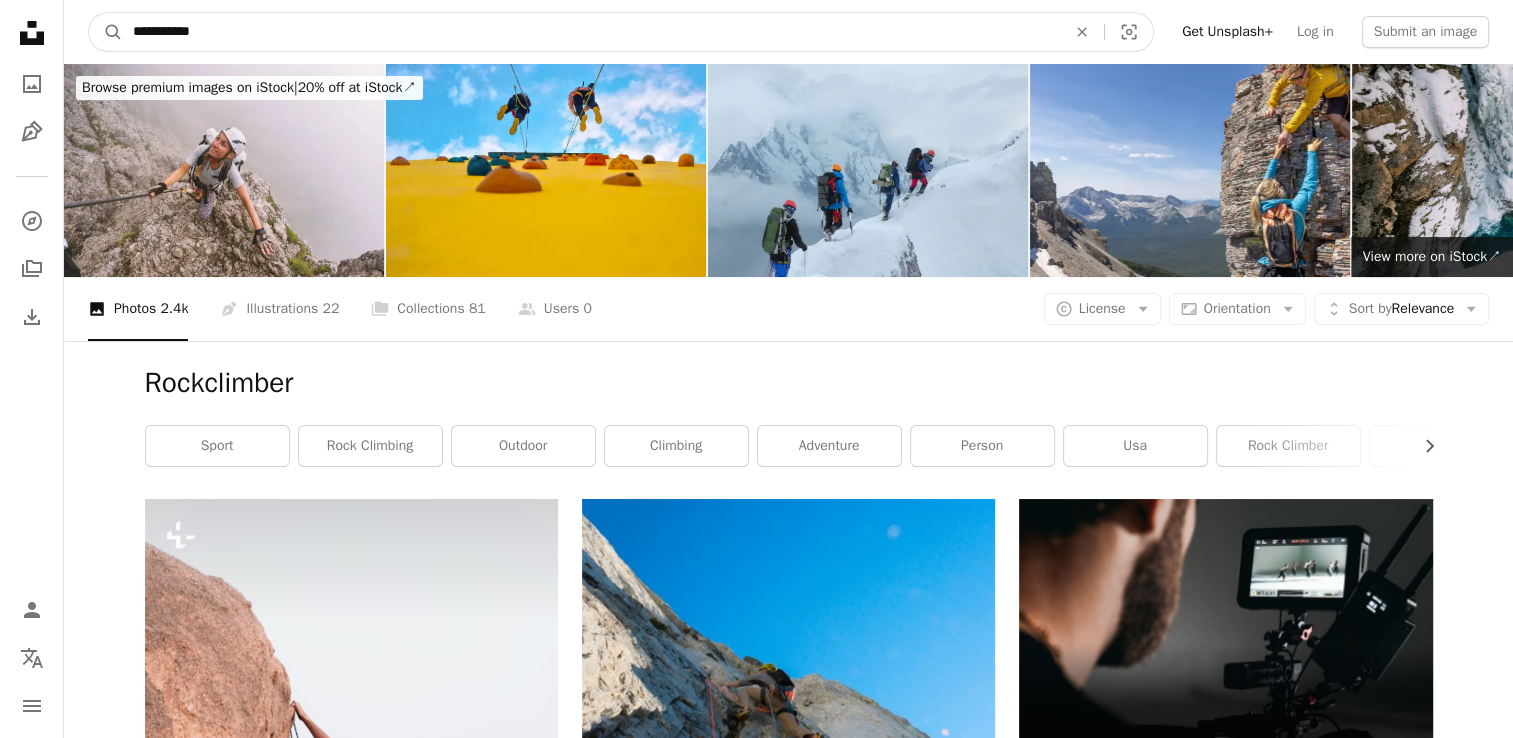 drag, startPoint x: 217, startPoint y: 30, endPoint x: 39, endPoint y: 46, distance: 178.71765 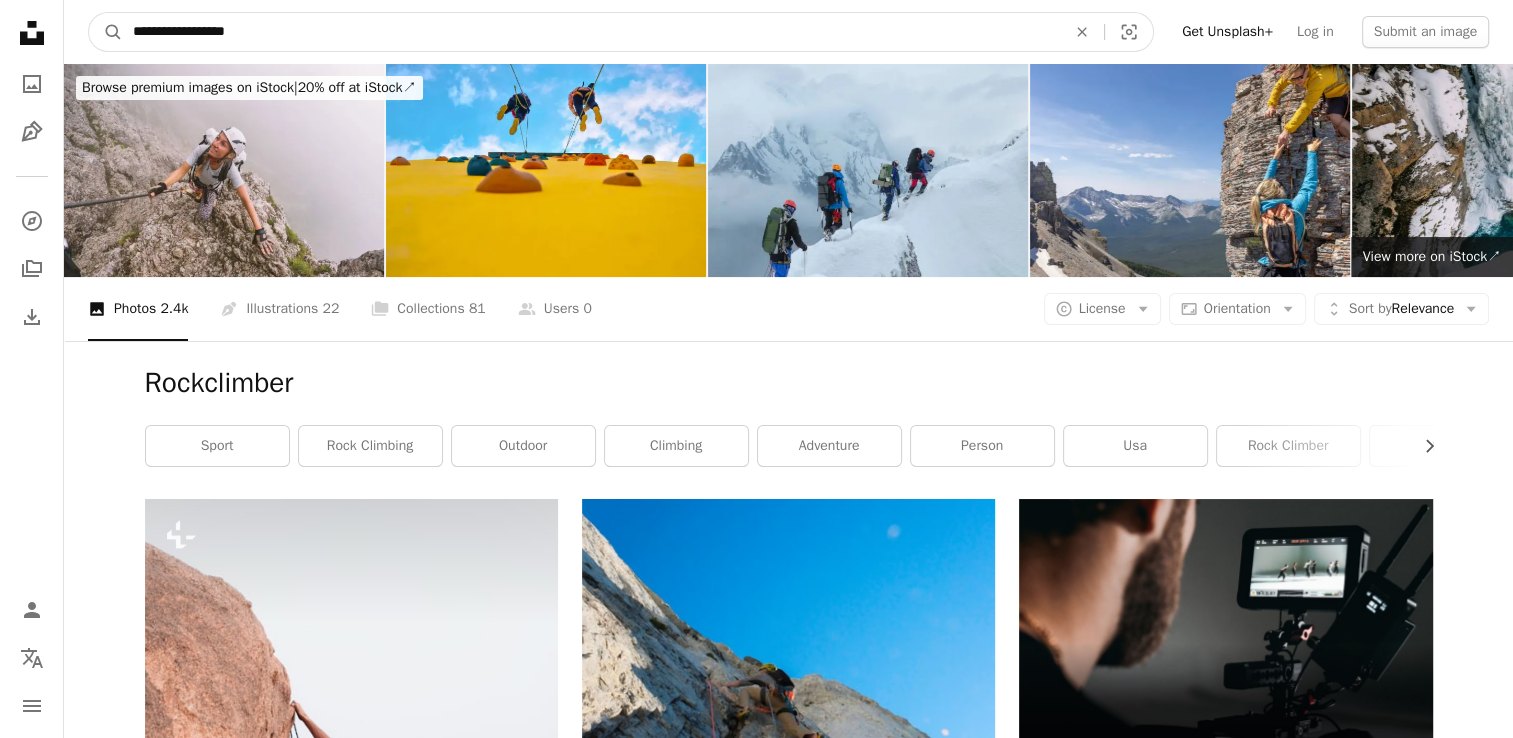 type on "**********" 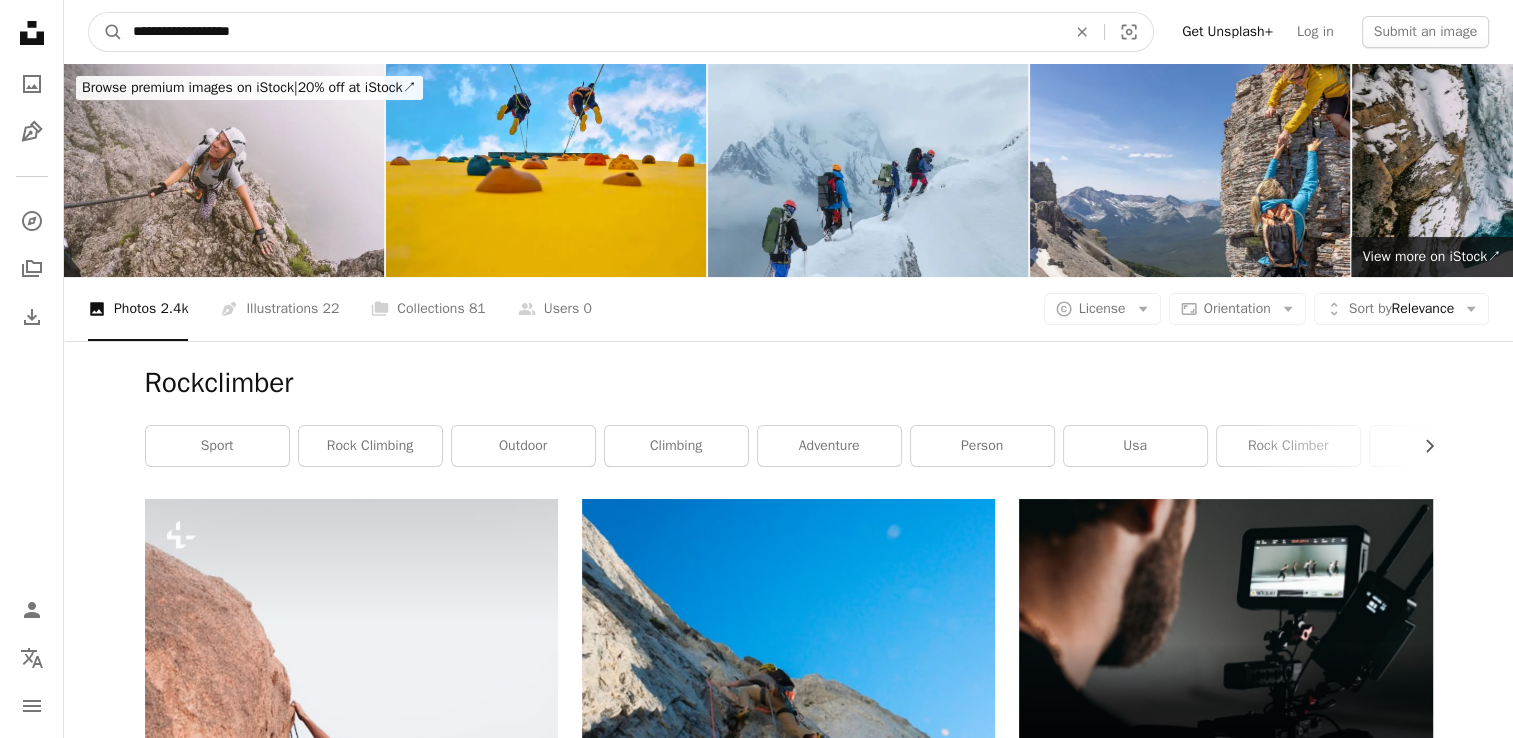 click on "A magnifying glass" at bounding box center [106, 32] 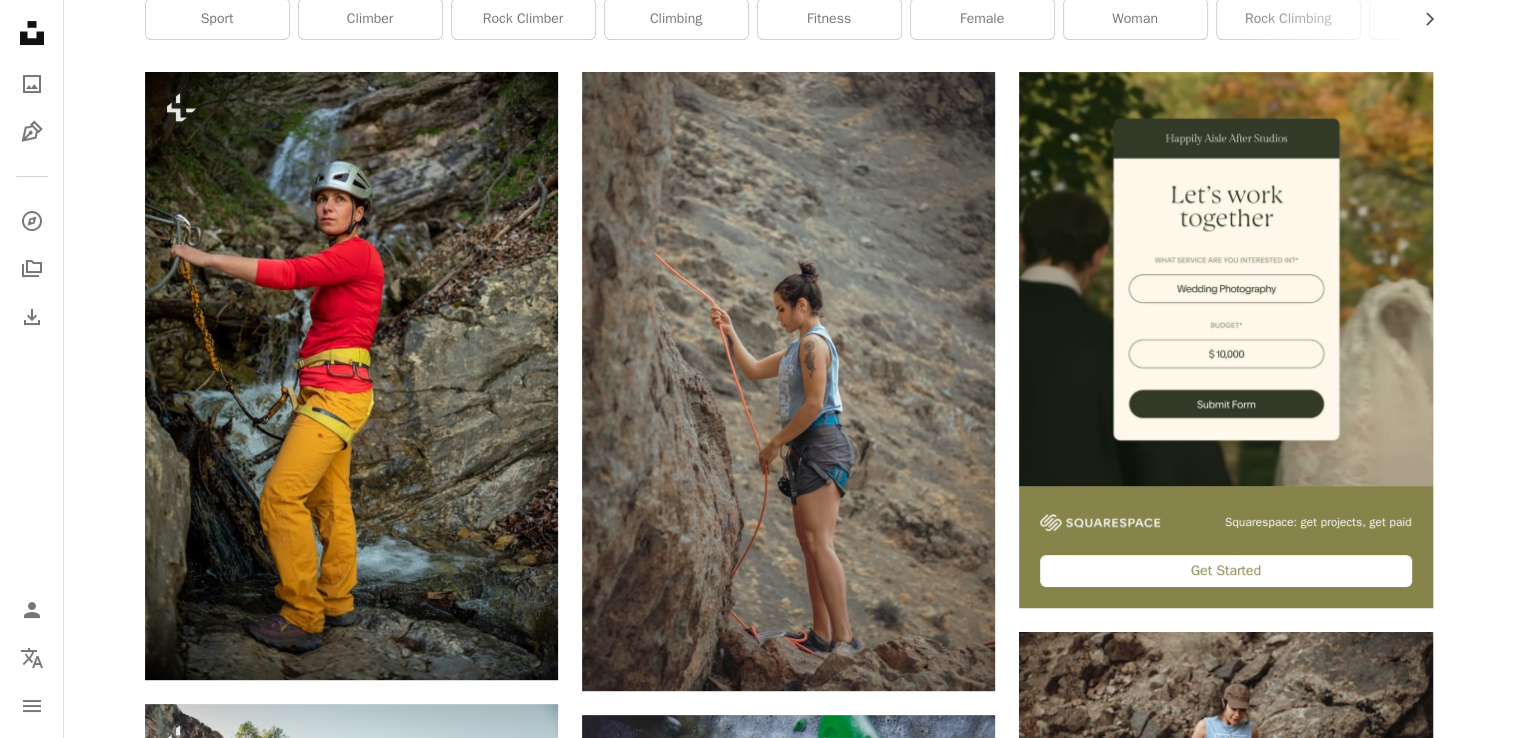 scroll, scrollTop: 421, scrollLeft: 0, axis: vertical 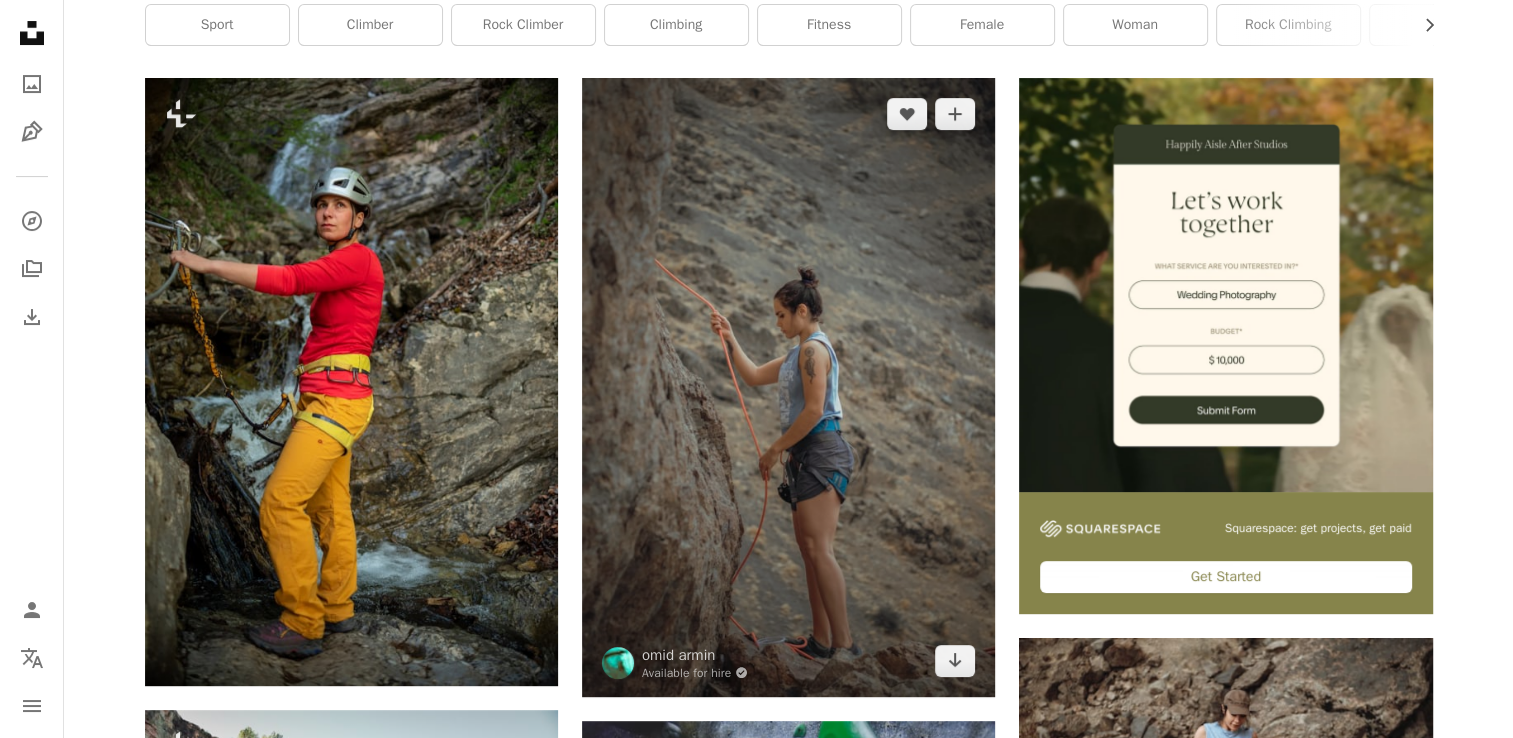 click at bounding box center (788, 387) 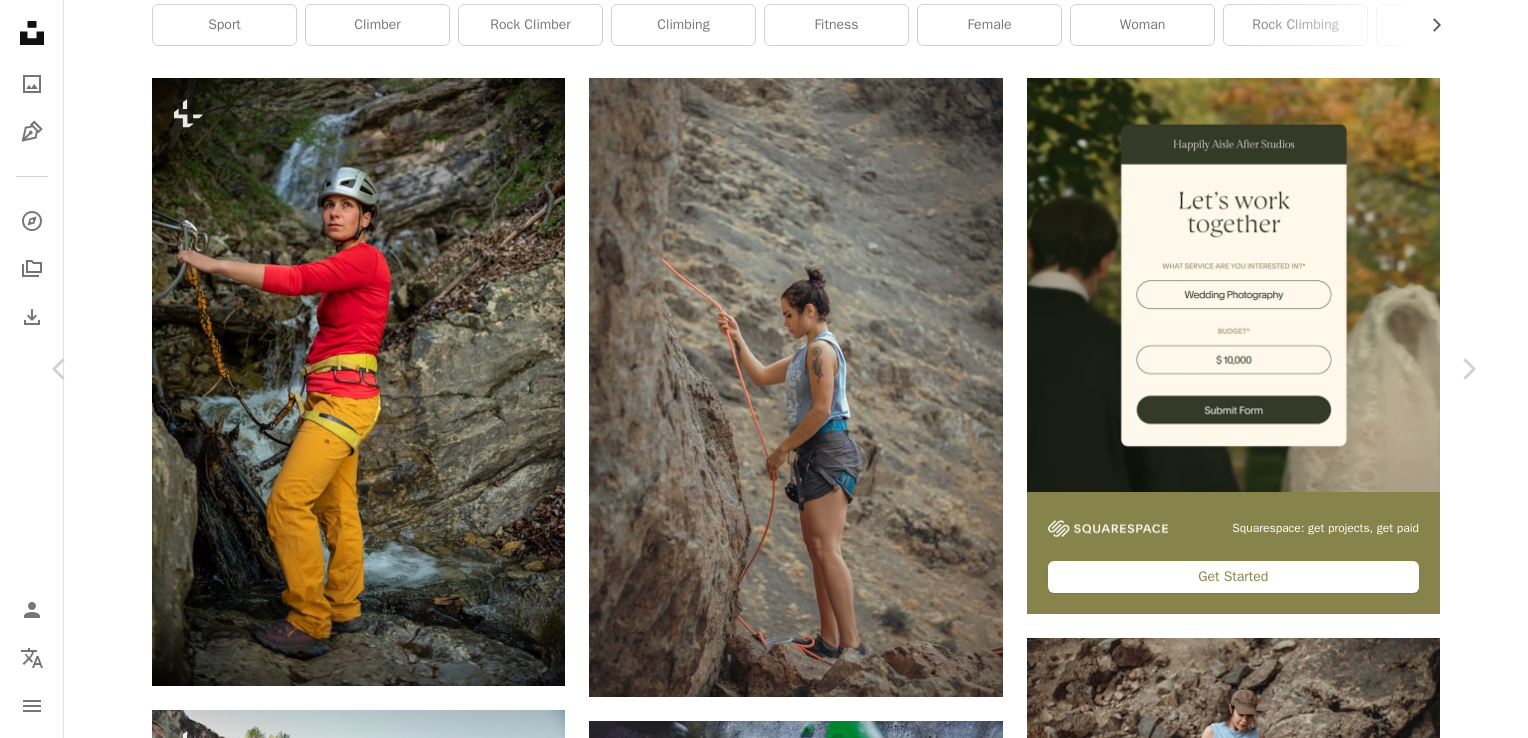 click on "An X shape Chevron left Chevron right [USERNAME] Available for hire A checkmark inside of a circle A heart A plus sign Download free Chevron down Zoom in Views 2,896,046 Downloads 23,203 Featured in Photos , Girls vs. Stereotypes , Sports A forward-right arrow Share Info icon Info More Actions A map marker [CITY], [STATE], [COUNTRY] Calendar outlined Published on [MONTH] [DAY], [YEAR] Camera FUJIFILM, X-T2 Safety Free to use under the Unsplash License girl people sport fitness female health adventure rock lifestyle climbing rock climbing girl wallpaper athletic athletics climber iranian iranian people rock climber human grey Creative Commons images Browse premium related images on iStock | Save 20% with code UNSPLASH20 View more on iStock ↗ Related images A heart A plus sign [FIRST] [LAST] Available for hire A checkmark inside of a circle Arrow pointing down A heart A plus sign [FIRST] [LAST] Available for hire A checkmark inside of a circle Arrow pointing down Plus sign for Unsplash+ A heart A plus sign" at bounding box center [764, 5116] 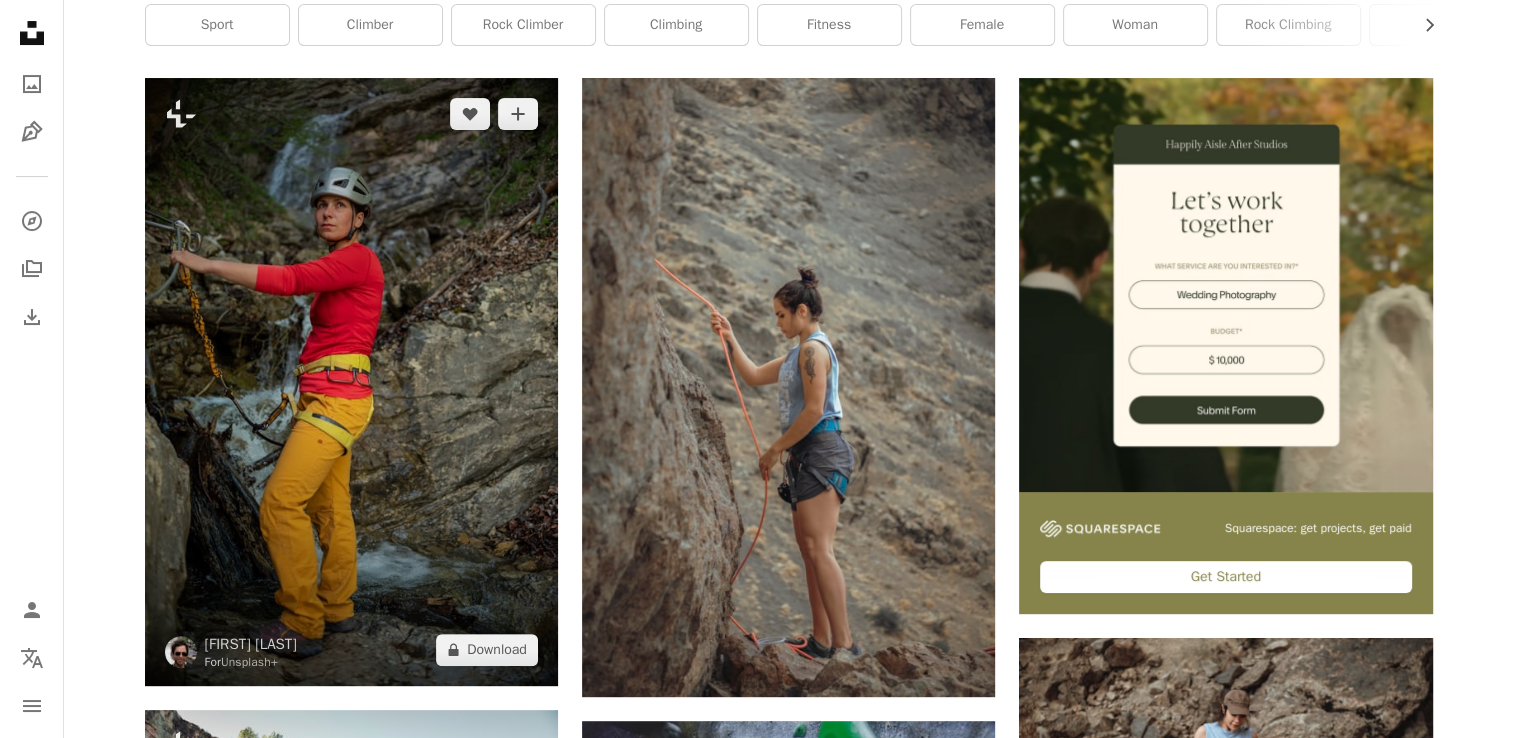 click at bounding box center [351, 382] 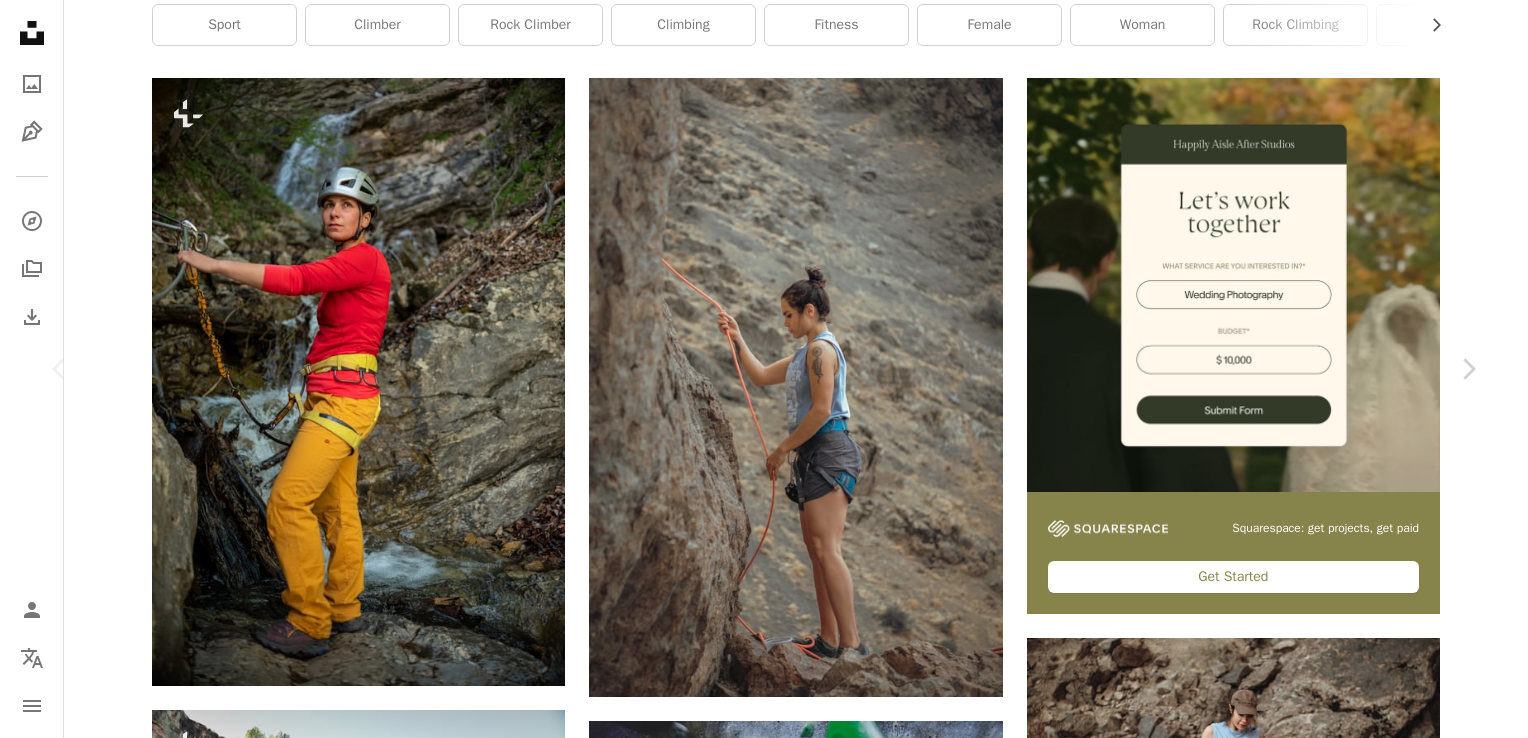 click on "A lock Download" at bounding box center [1317, 4794] 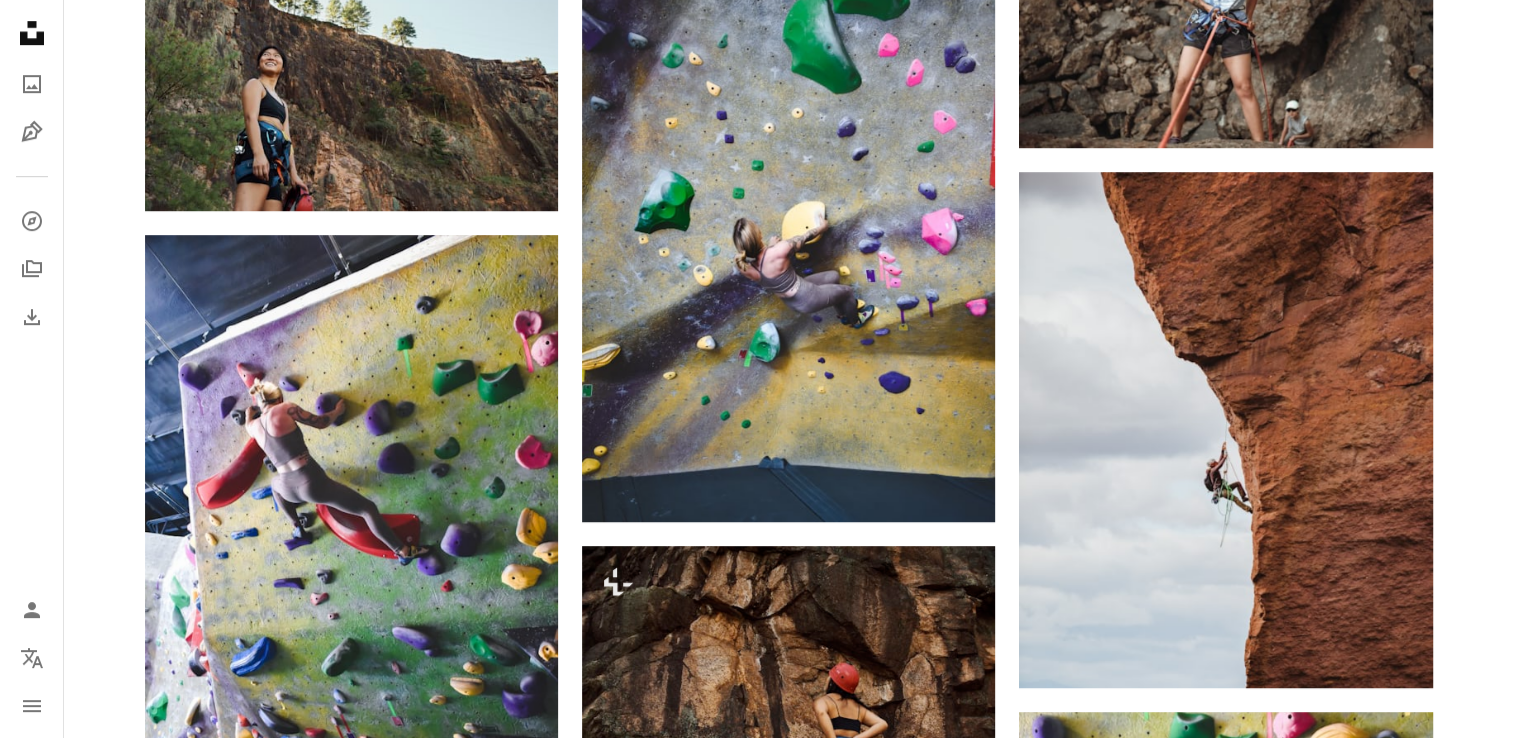 scroll, scrollTop: 1212, scrollLeft: 0, axis: vertical 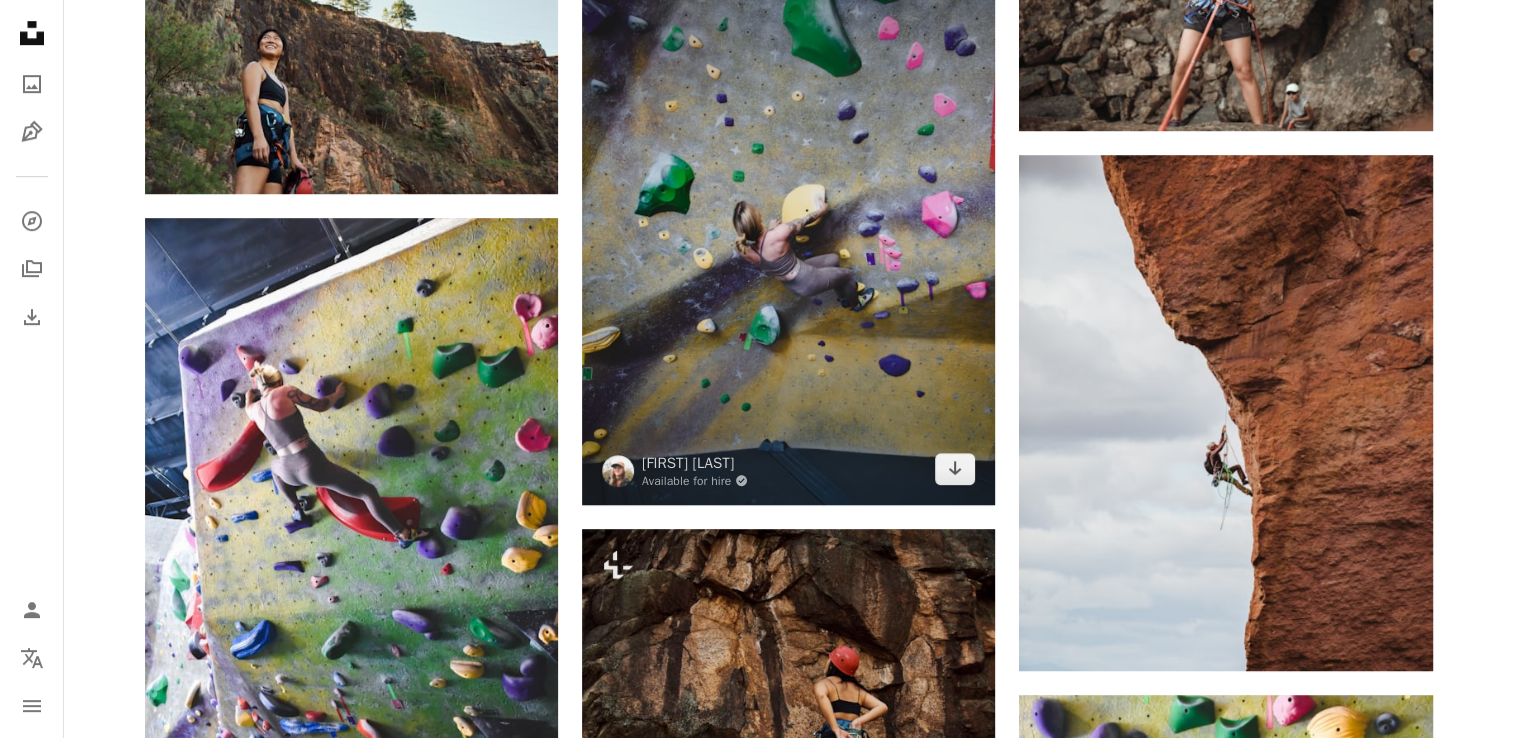 click at bounding box center (788, 217) 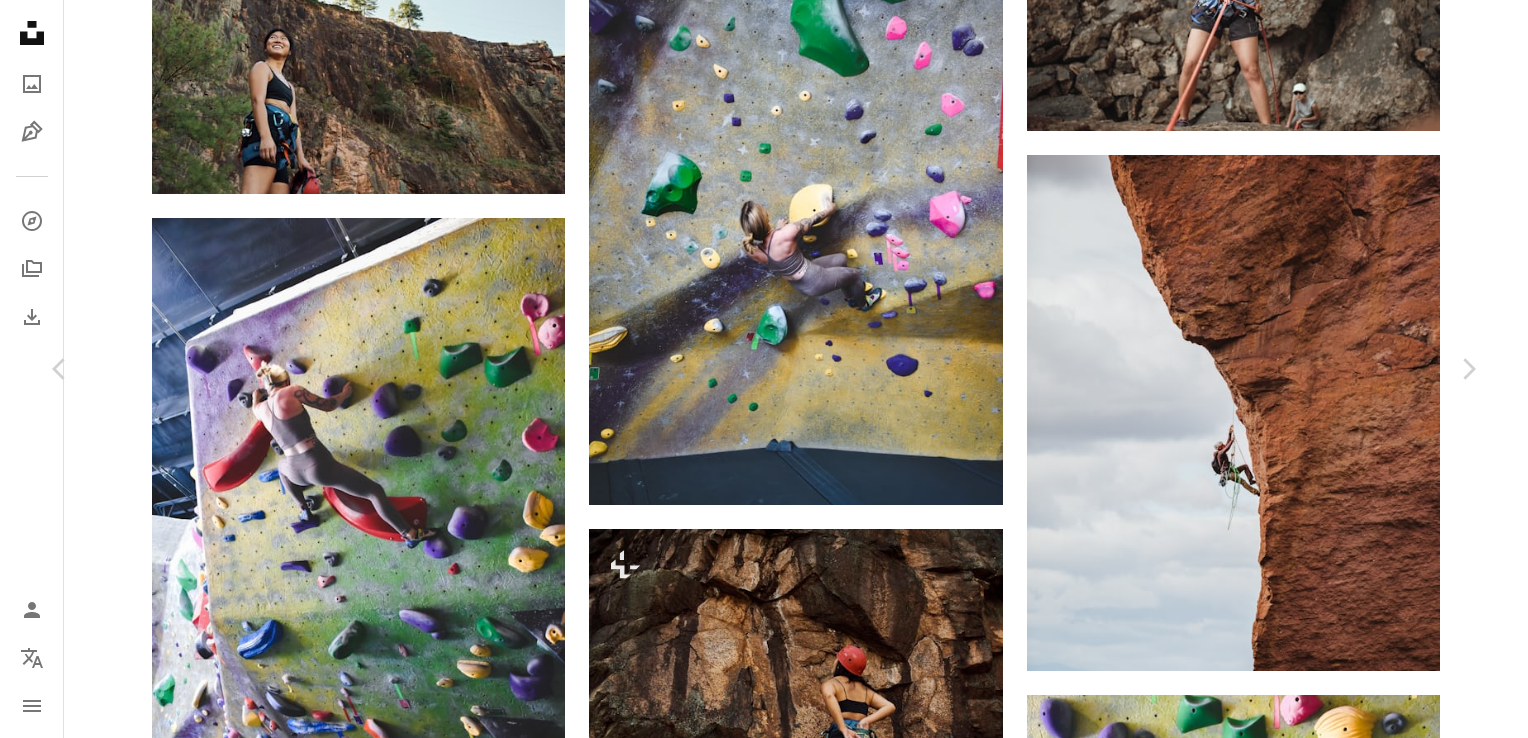 click on "Download free" at bounding box center [1279, 4002] 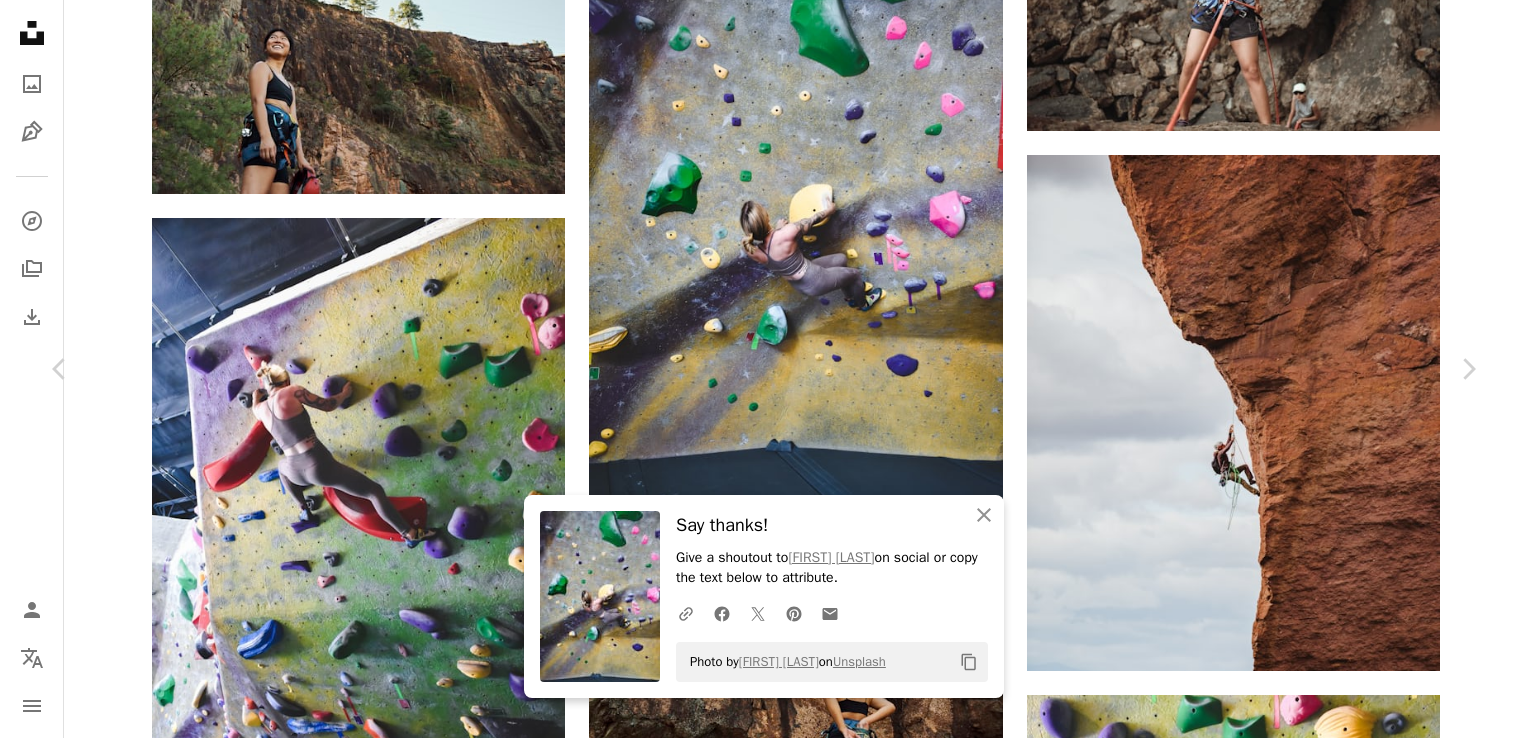 click on "A map marker [STREET], [CITY], [STATE], [COUNTRY] Calendar outlined Published on [DATE], [YEAR] Camera NIKON CORPORATION, NIKON D3500 Safety Free to use under the Unsplash License rocks climbing athlete rock climbing tennessee bouldering boulder chattanooga rock climber female athlete chattanooga tn rock climbing shoes human sport sports usa Creative Commons images Browse premium related images on iStock | Save 20% with code UNSPLASH20 View more on iStock ↗ A heart" at bounding box center [764, 4324] 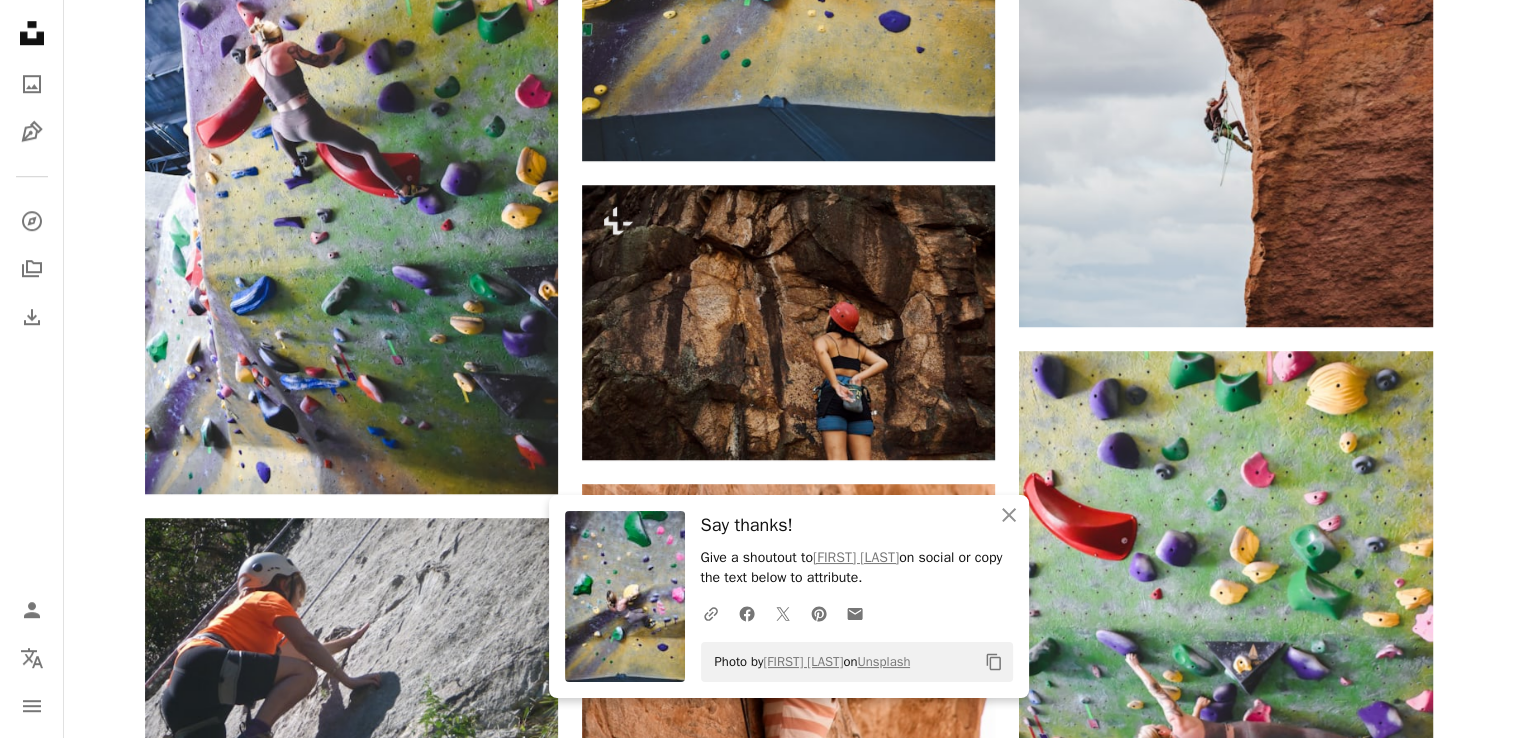 scroll, scrollTop: 1568, scrollLeft: 0, axis: vertical 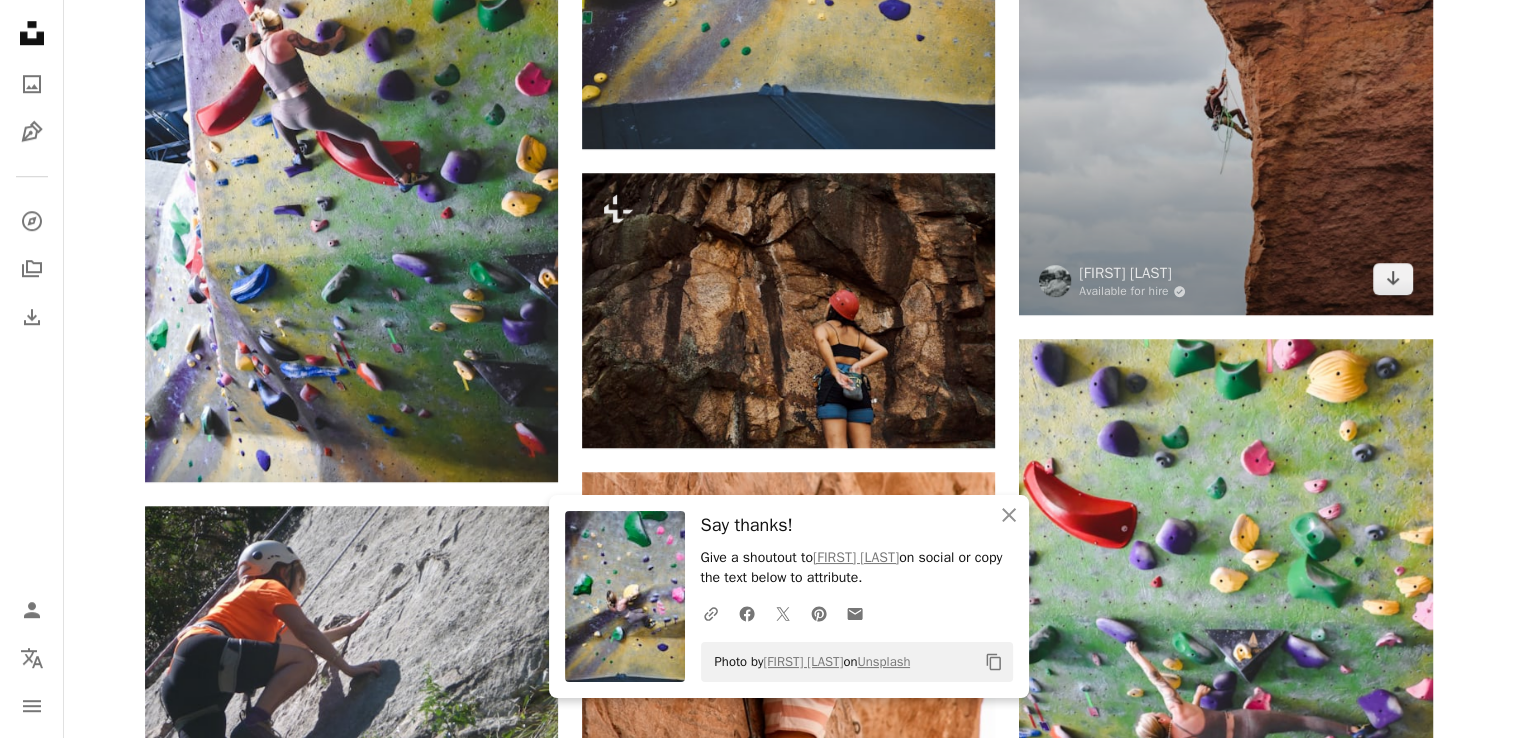 click at bounding box center (1225, 57) 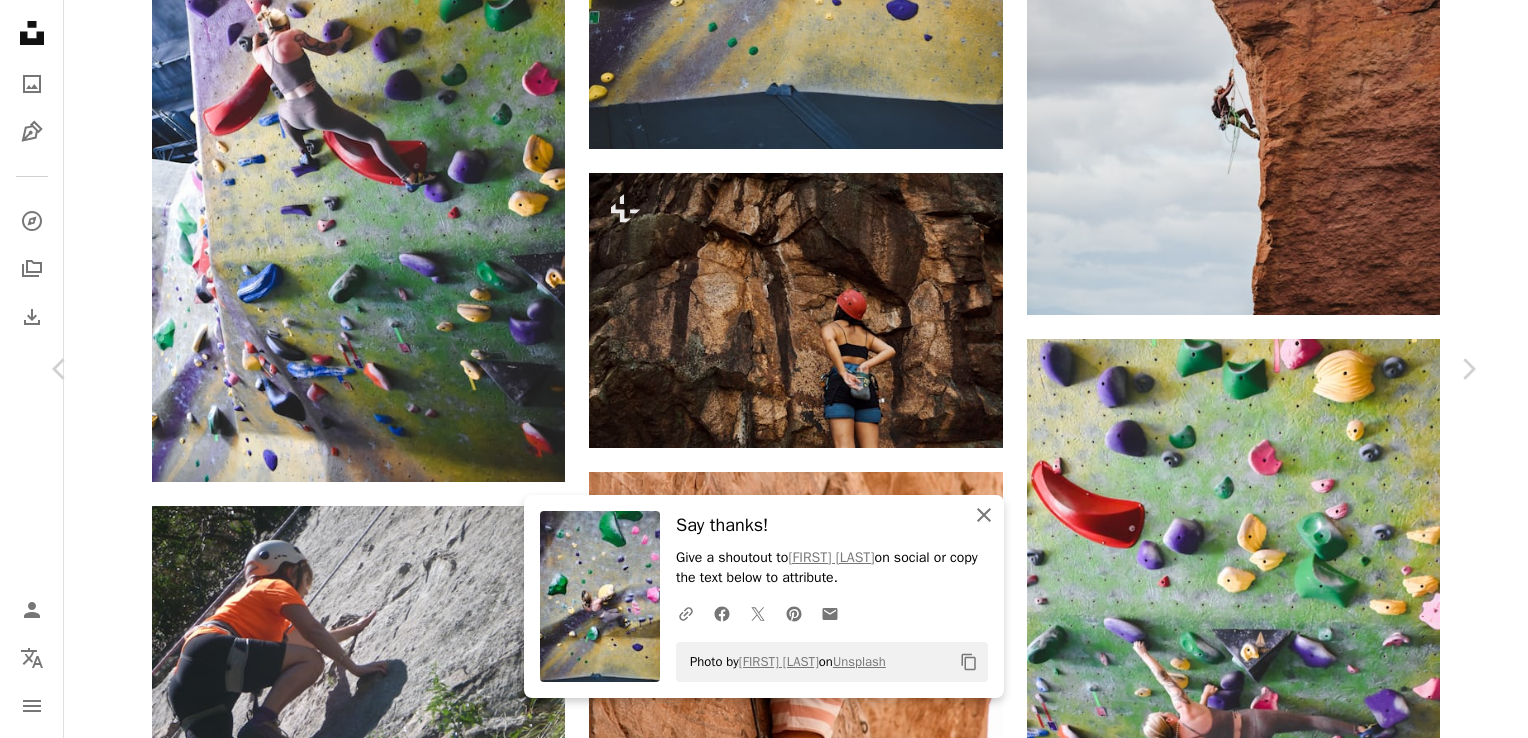 click on "An X shape" 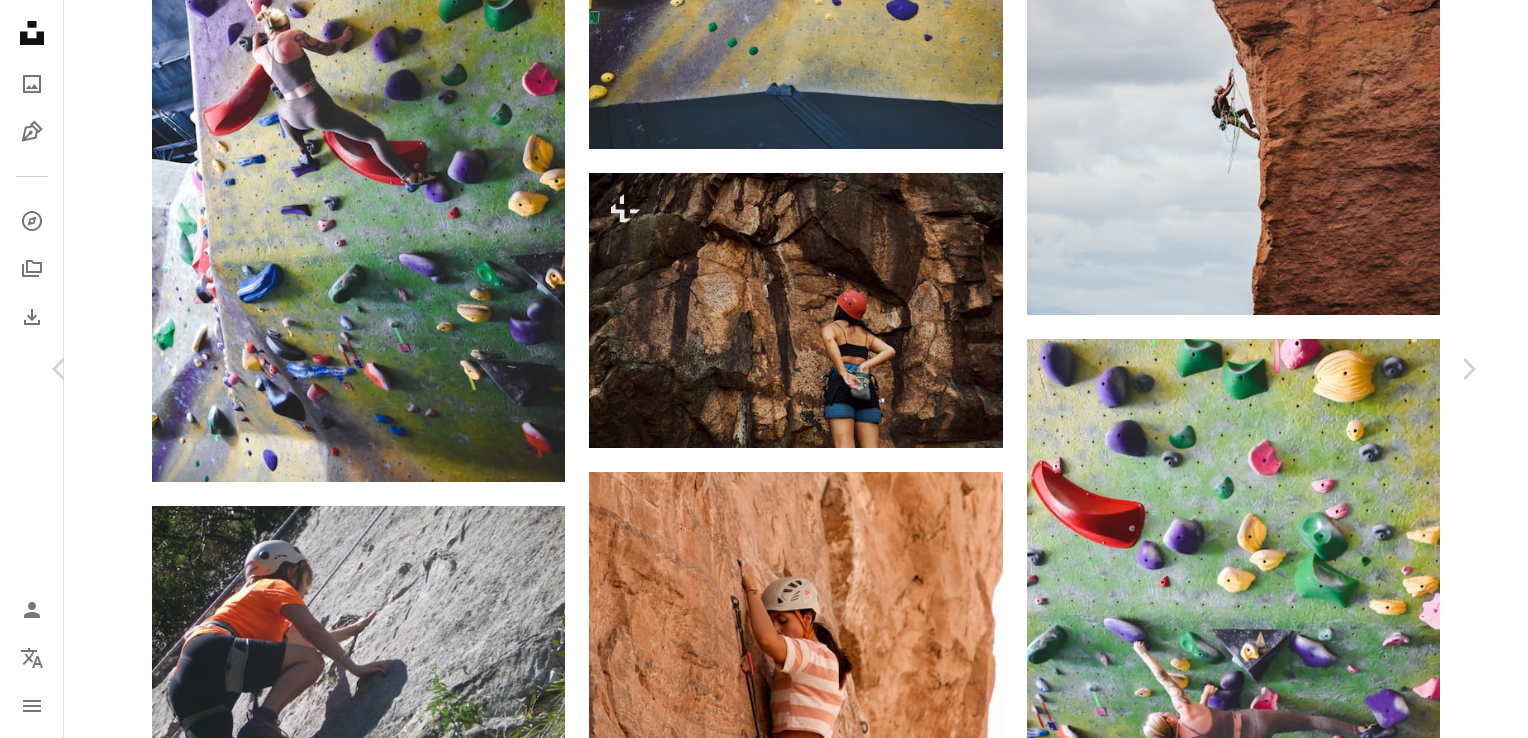 click on "Available for hire ... Going Up | [CITY] [STATE], [STATE] ... Calendar outlined Published on  September 27, 2020 ... [CITY], [STATE], [COUNTRY] ... Browse premium related images on iStock  |  Save 20% with code UNSPLASH20 View more on iStock  ↗ Related images ... [PERSON] Available for hire ..." at bounding box center [764, 3968] 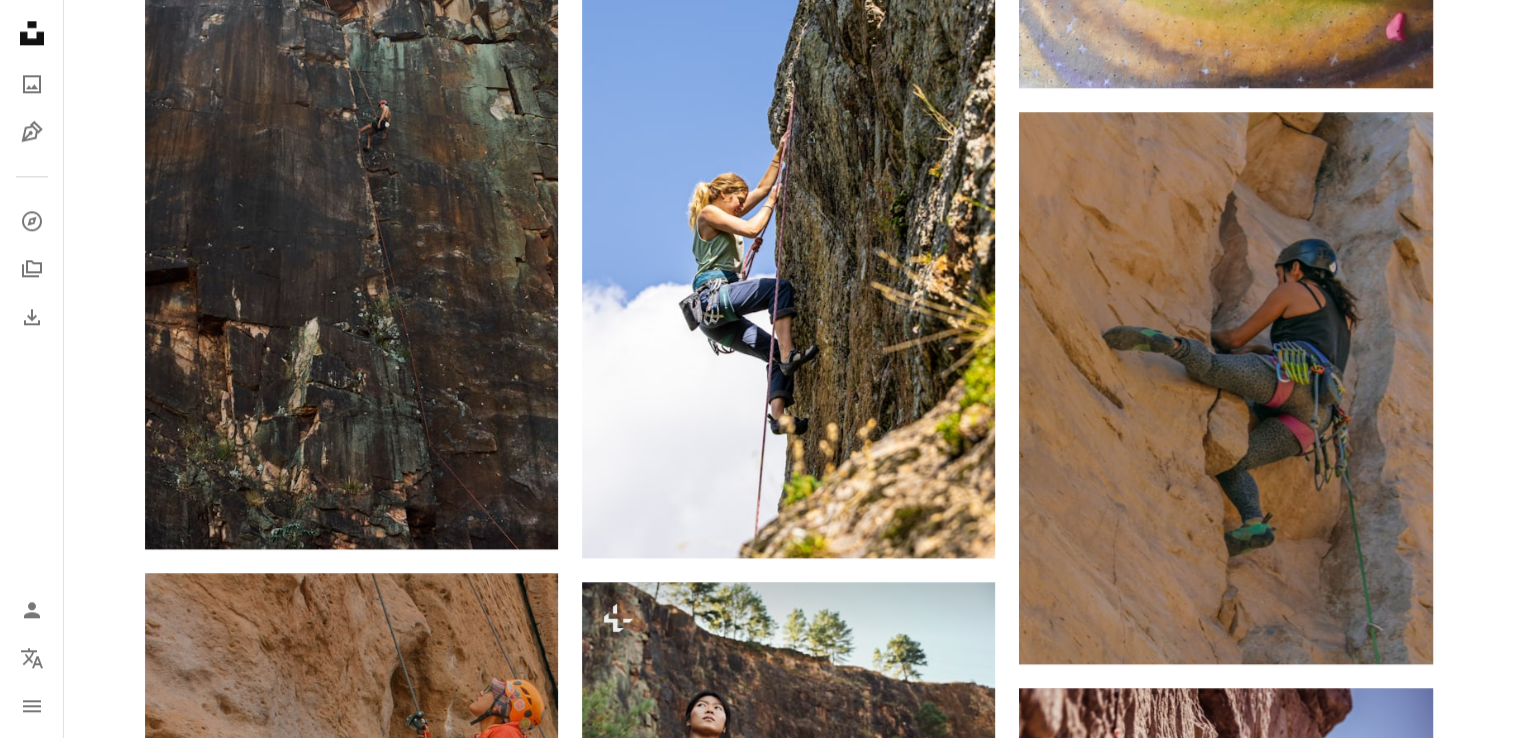 scroll, scrollTop: 2456, scrollLeft: 0, axis: vertical 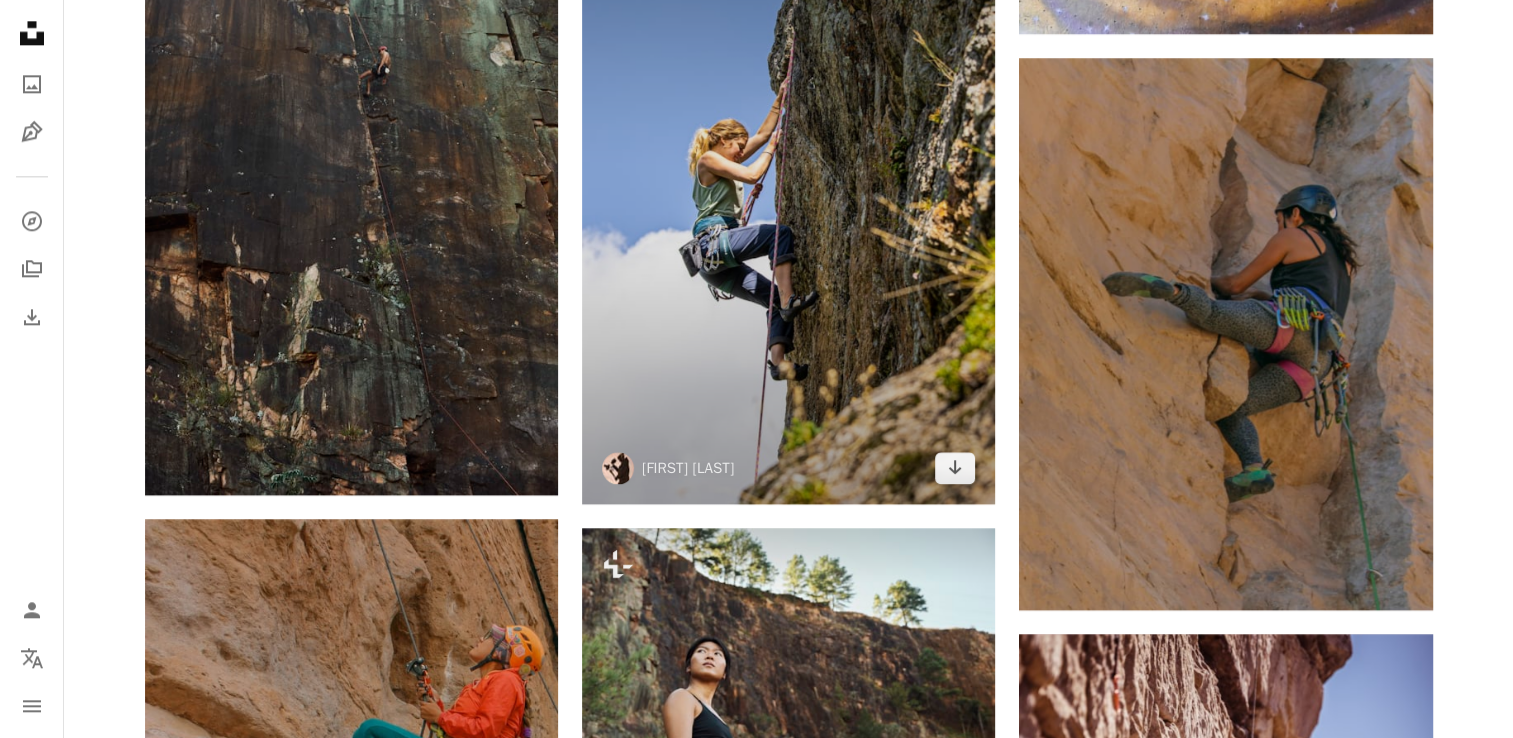 click at bounding box center (788, 194) 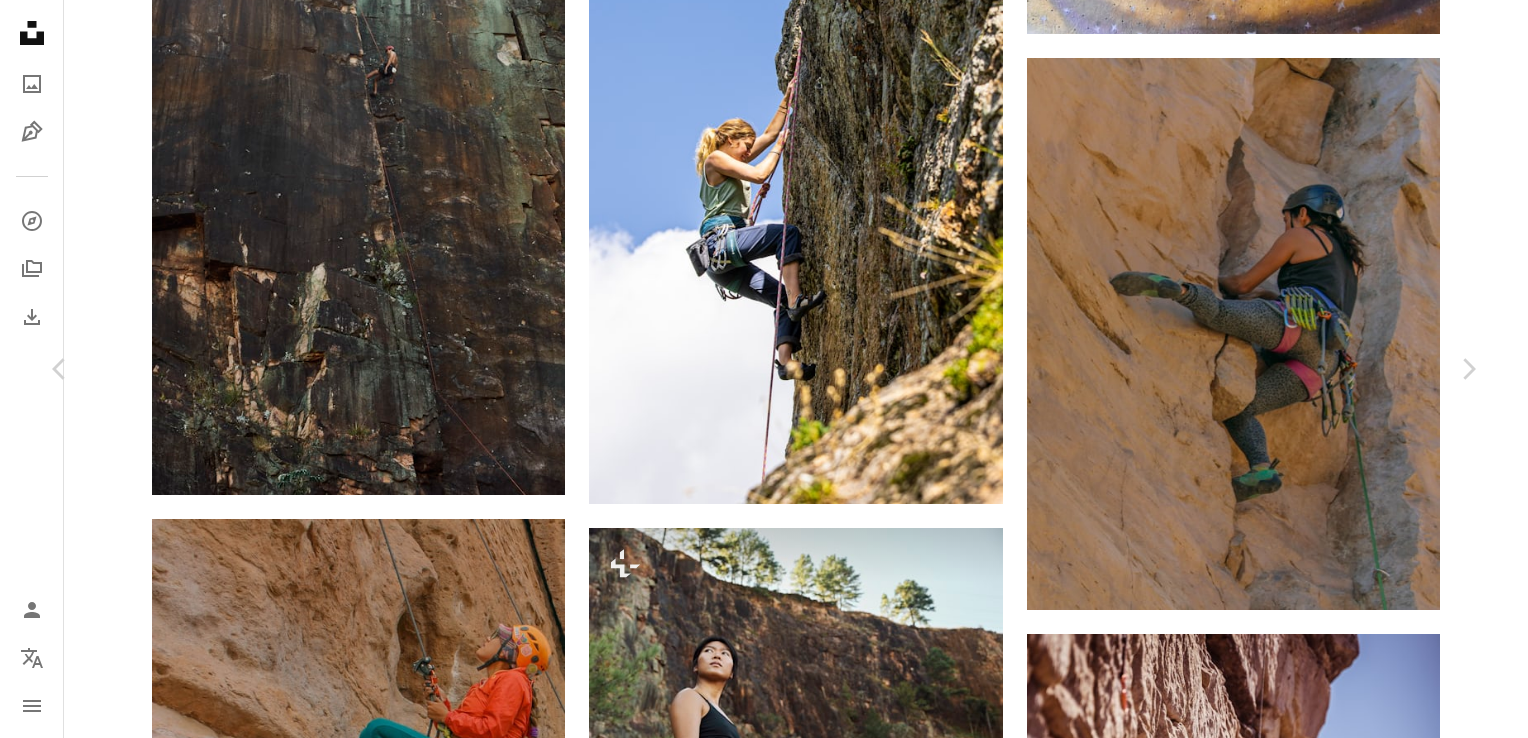 click on "Download free" at bounding box center (1279, 6575) 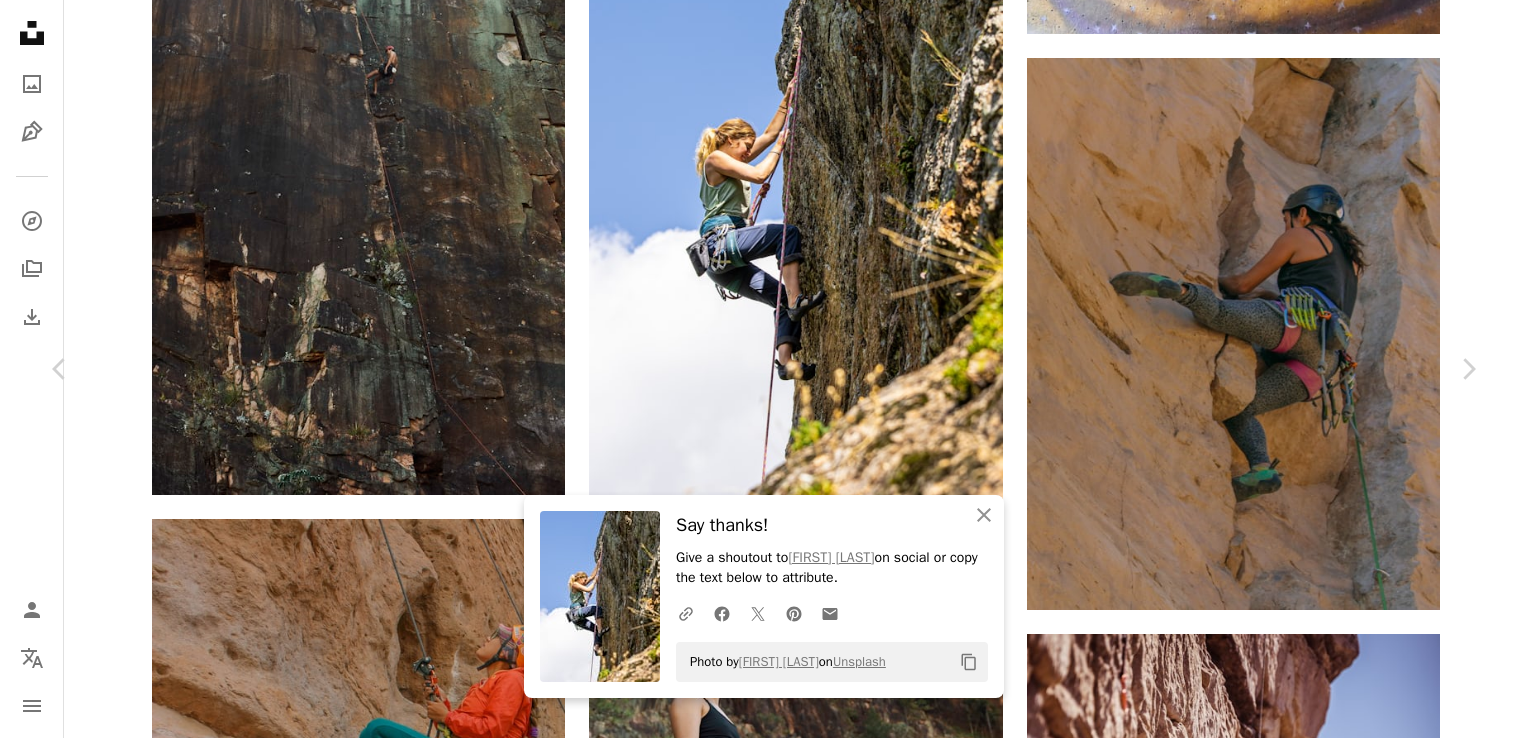 click on "Give a shoutout to  [PERSON]  on social or copy the text below to attribute. ... Photo by  [PERSON]  on  Unsplash
Copy content [PERSON] [USERNAME] ... Views 837,336 Downloads 9,712 ... Calendar outlined Published on  August 17, 2020 ... [CITY], [CITY], [COUNTRY] ... Browse premium related images on iStock  |  Save 20% with code UNSPLASH20 View more on iStock  ↗ Related images ... [PERSON] Available for hire ..." at bounding box center (764, 6897) 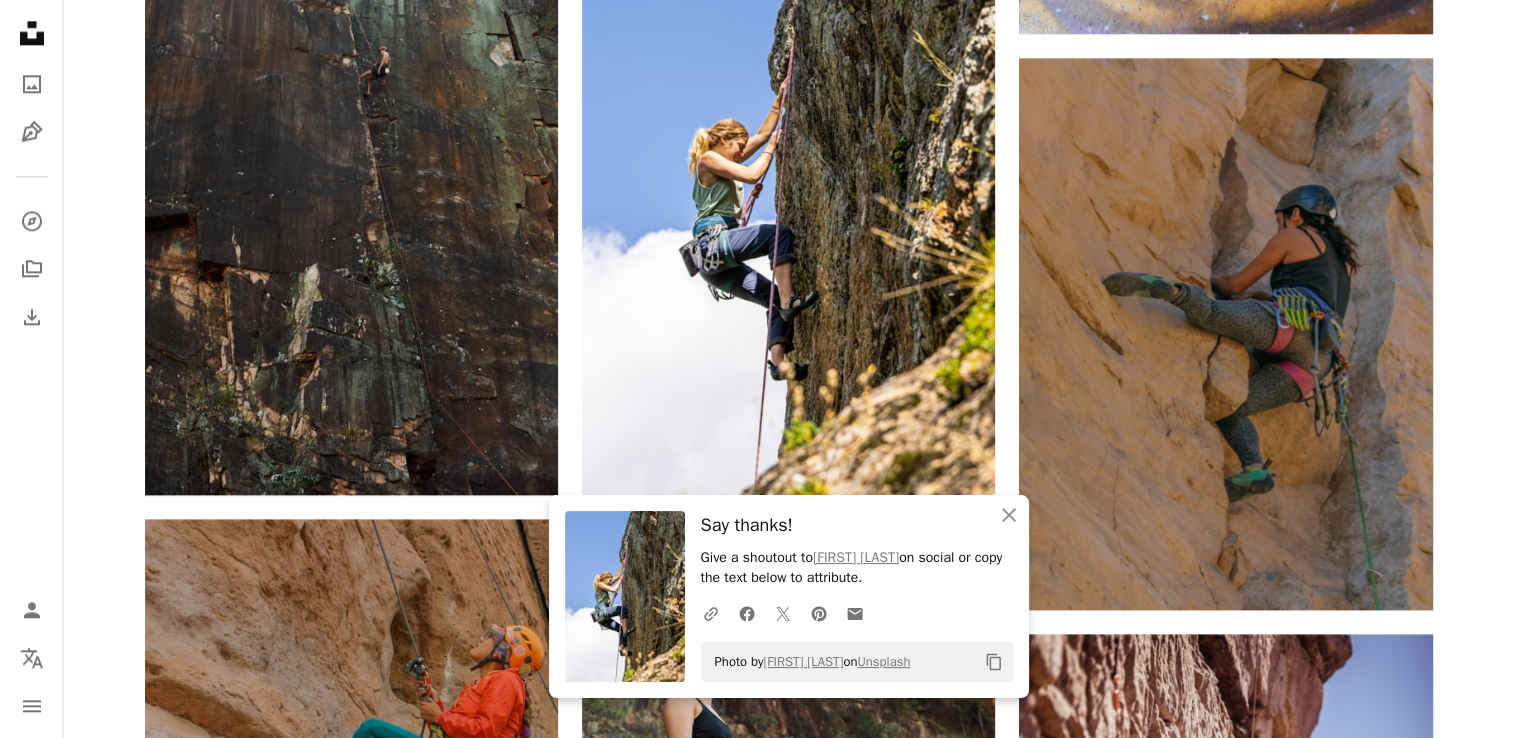 click on "Plus sign for Unsplash+ A heart A plus sign [FIRST] [LAST] For Unsplash+ A lock Download Plus sign for Unsplash+ A heart A plus sign [FIRST] [LAST] For Unsplash+ A lock Download A heart A plus sign [FIRST] [LAST] Available for hire A checkmark inside of a circle Arrow pointing down A heart A plus sign [FIRST] [LAST] Arrow pointing down A heart A plus sign [FIRST] [LAST] Available for hire A checkmark inside of a circle Arrow pointing down A heart A plus sign [FIRST] [LAST] Arrow pointing down A heart A plus sign [FIRST] [LAST] Available for hire A checkmark inside of a circle Arrow pointing down On-brand and on budget images for your next campaign Learn More A heart A plus sign A heart" at bounding box center [789, 1827] 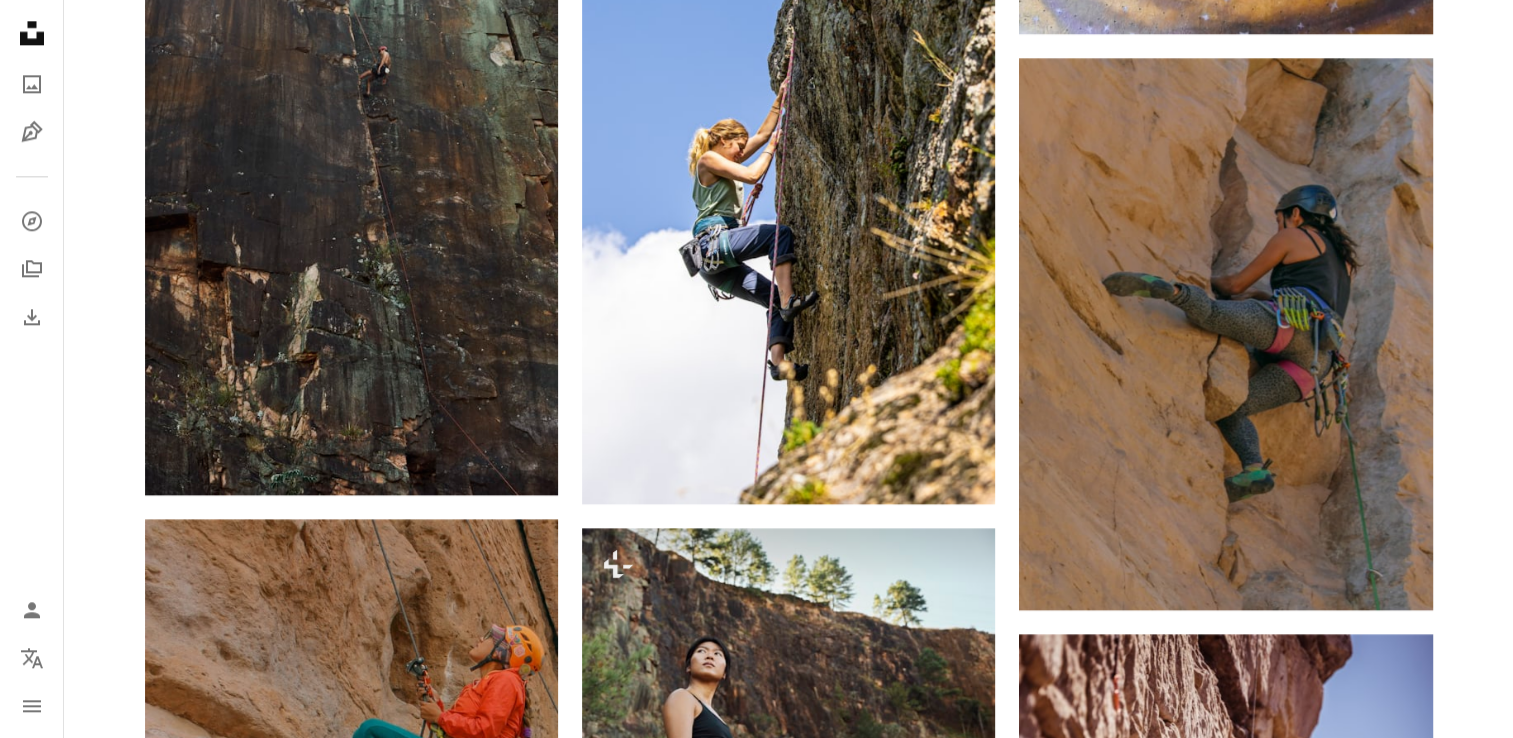 scroll, scrollTop: 0, scrollLeft: 0, axis: both 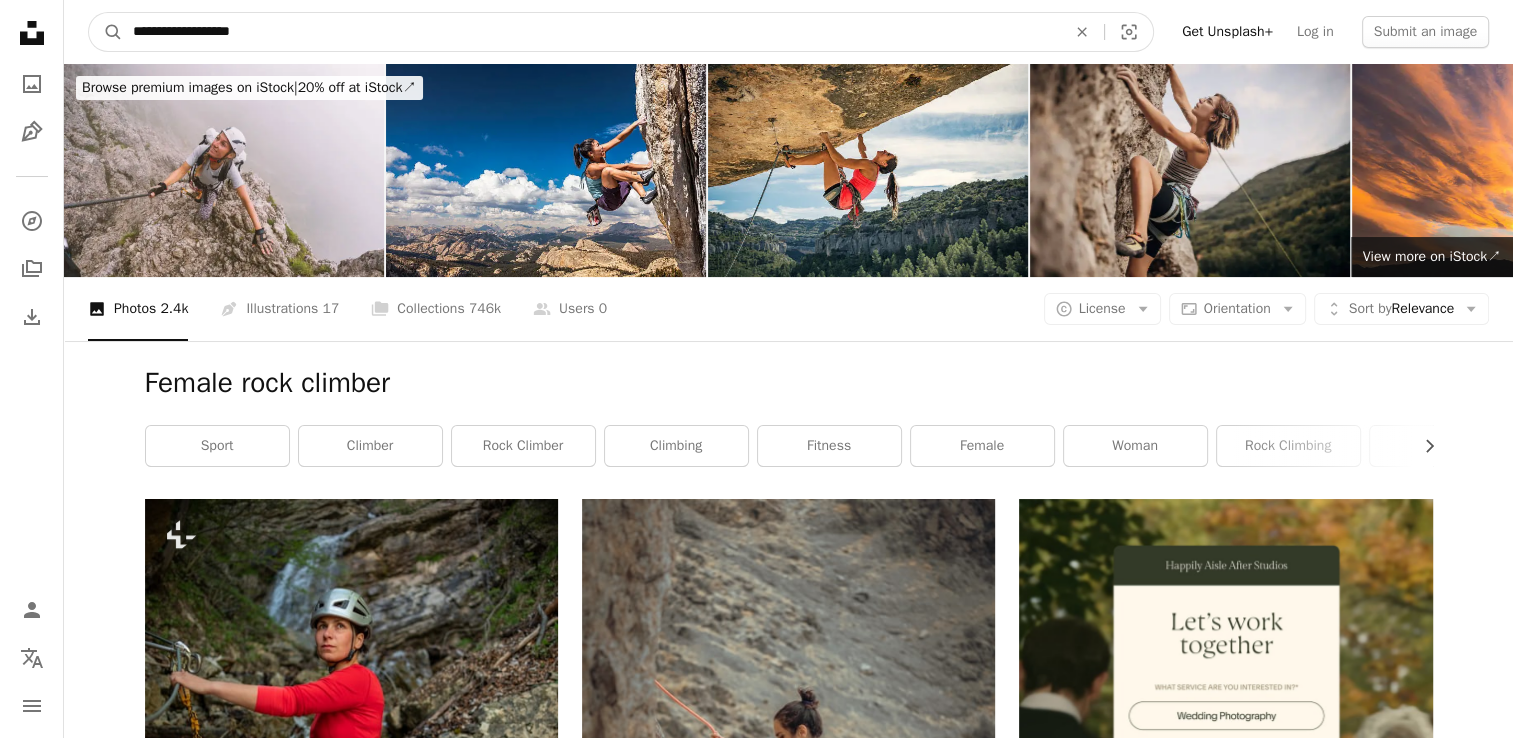 drag, startPoint x: 272, startPoint y: 38, endPoint x: 5, endPoint y: 38, distance: 267 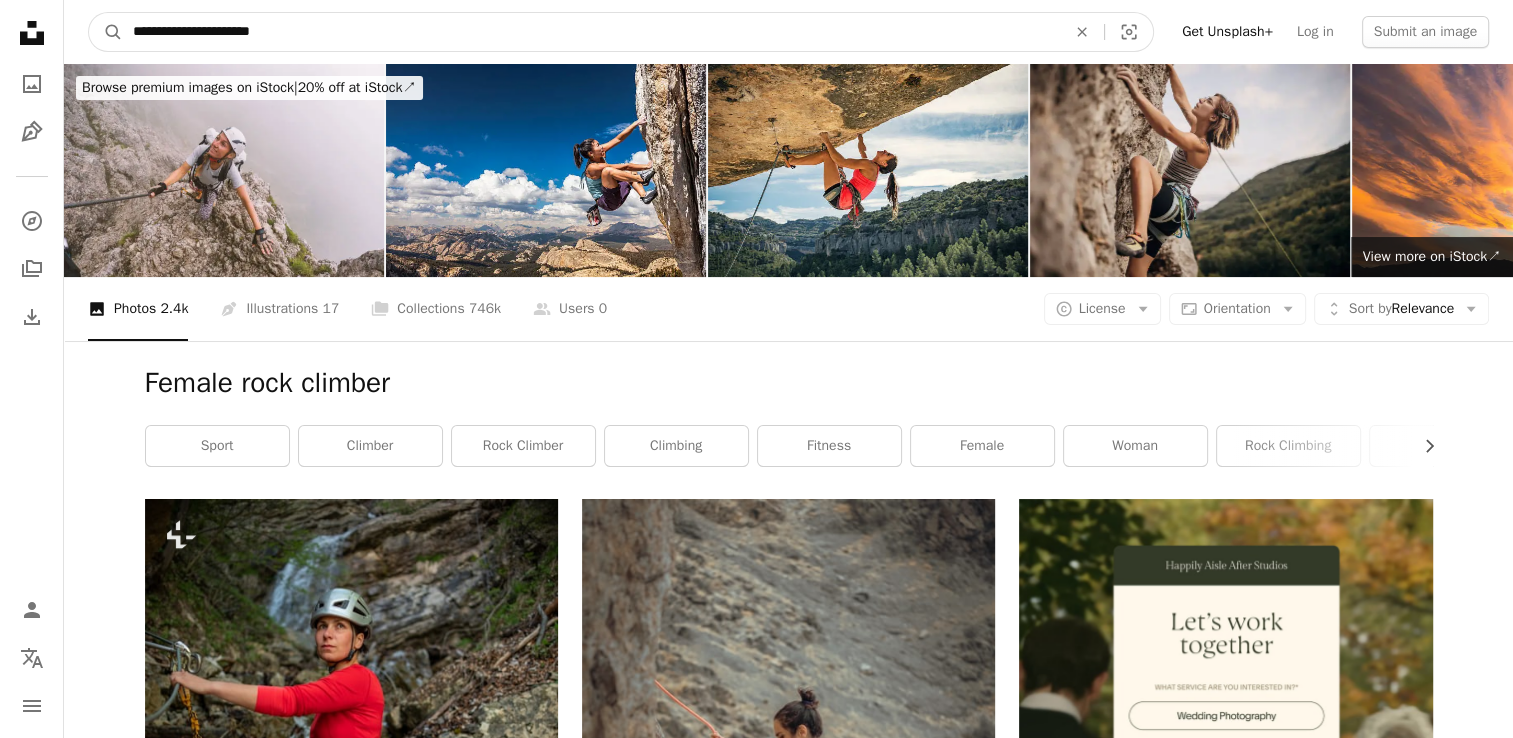 type on "**********" 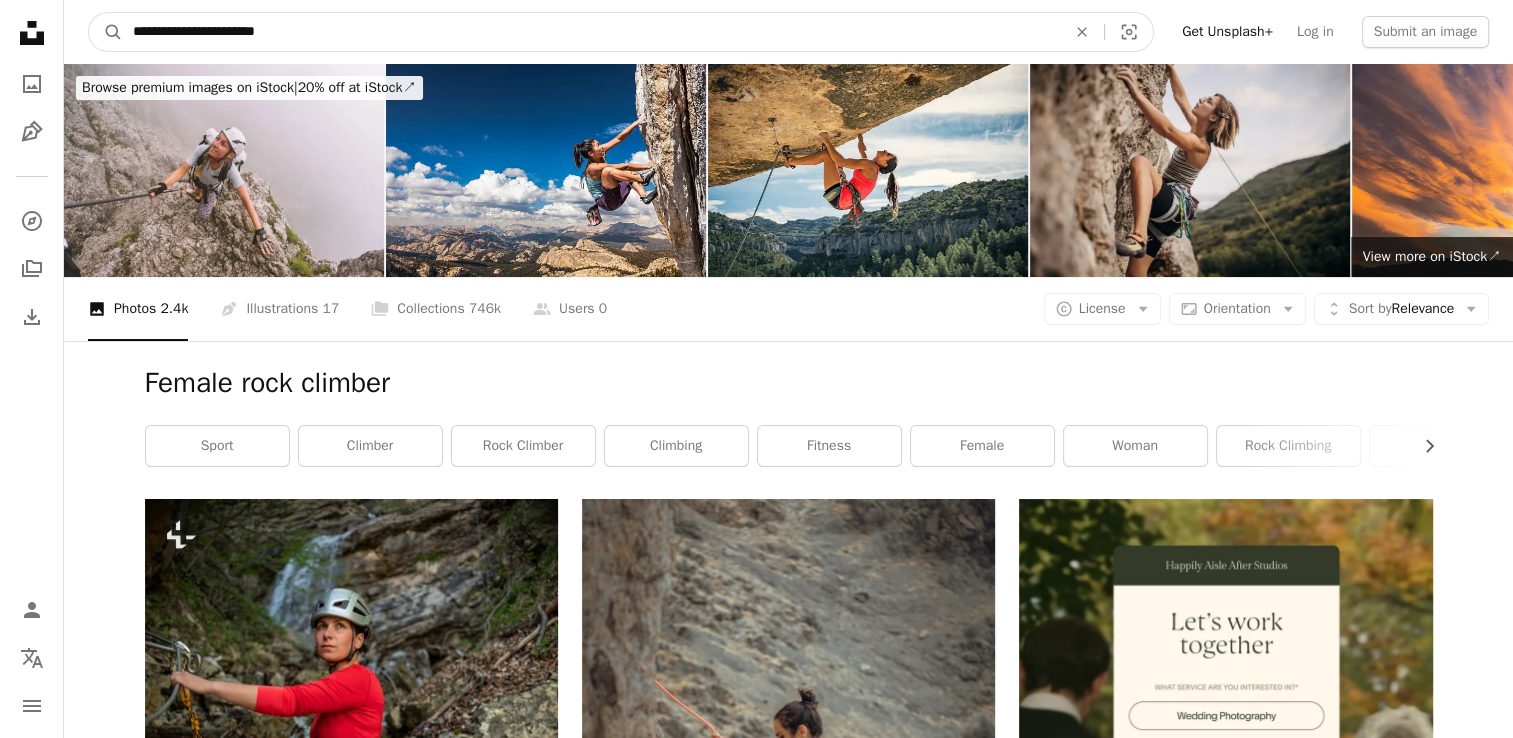 click on "A magnifying glass" at bounding box center [106, 32] 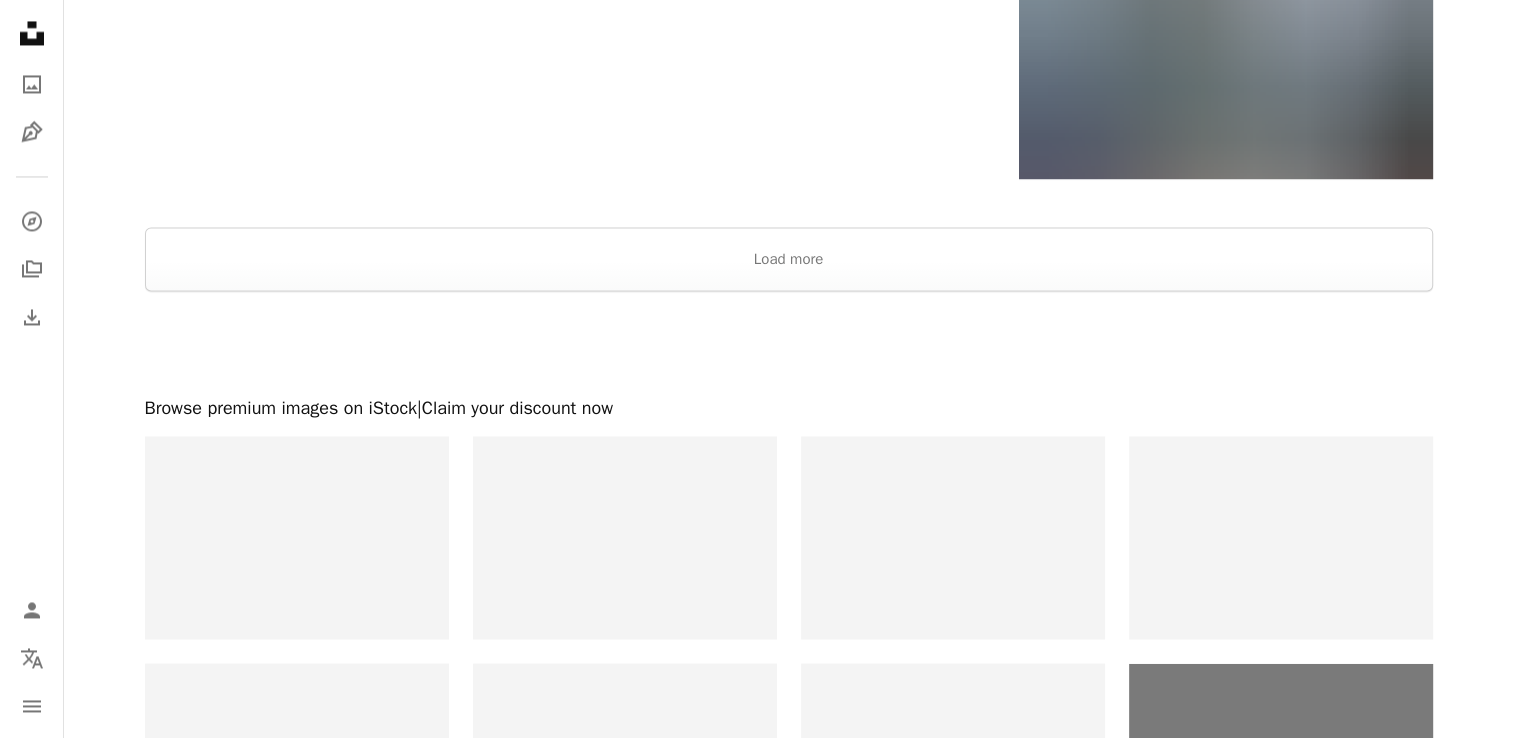 scroll, scrollTop: 3500, scrollLeft: 0, axis: vertical 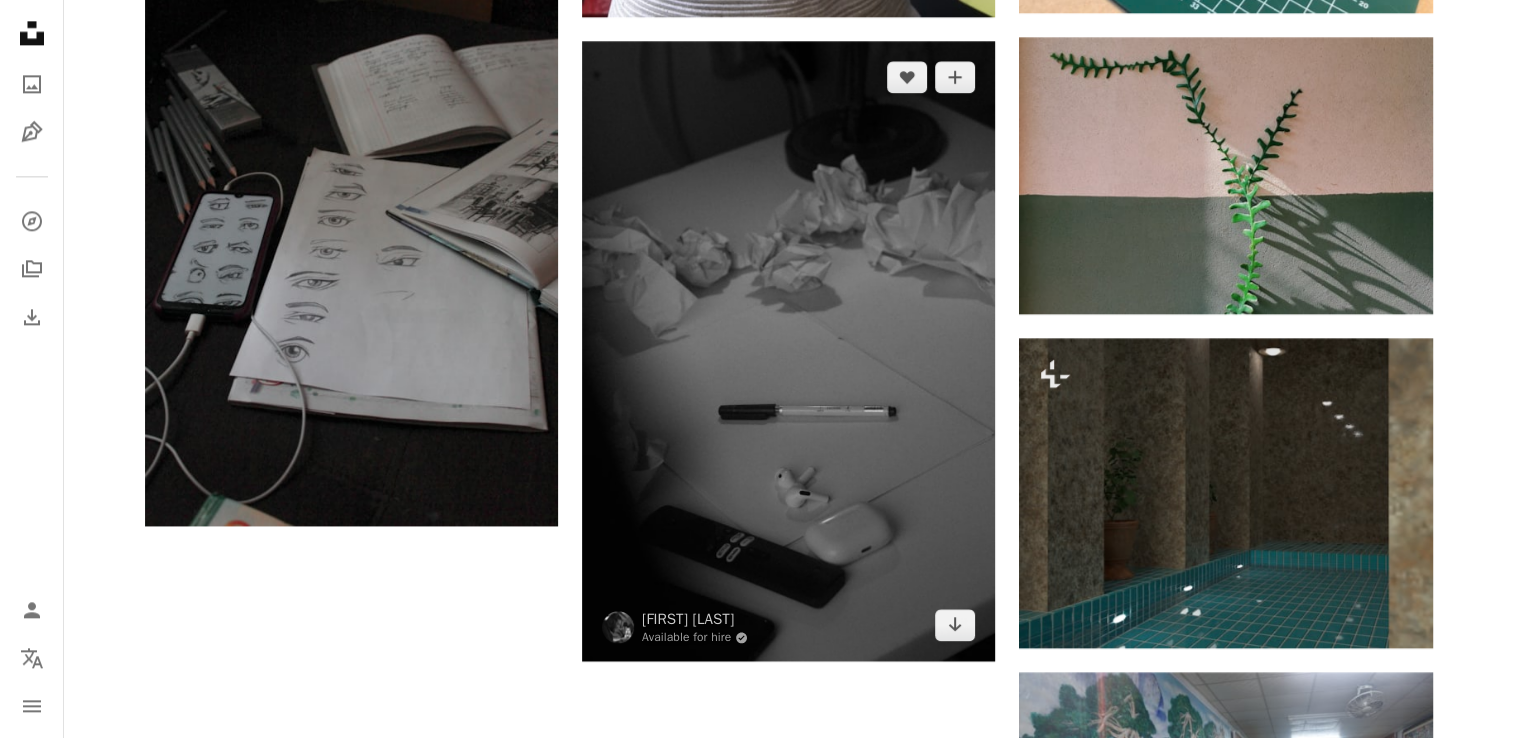 click at bounding box center (788, 351) 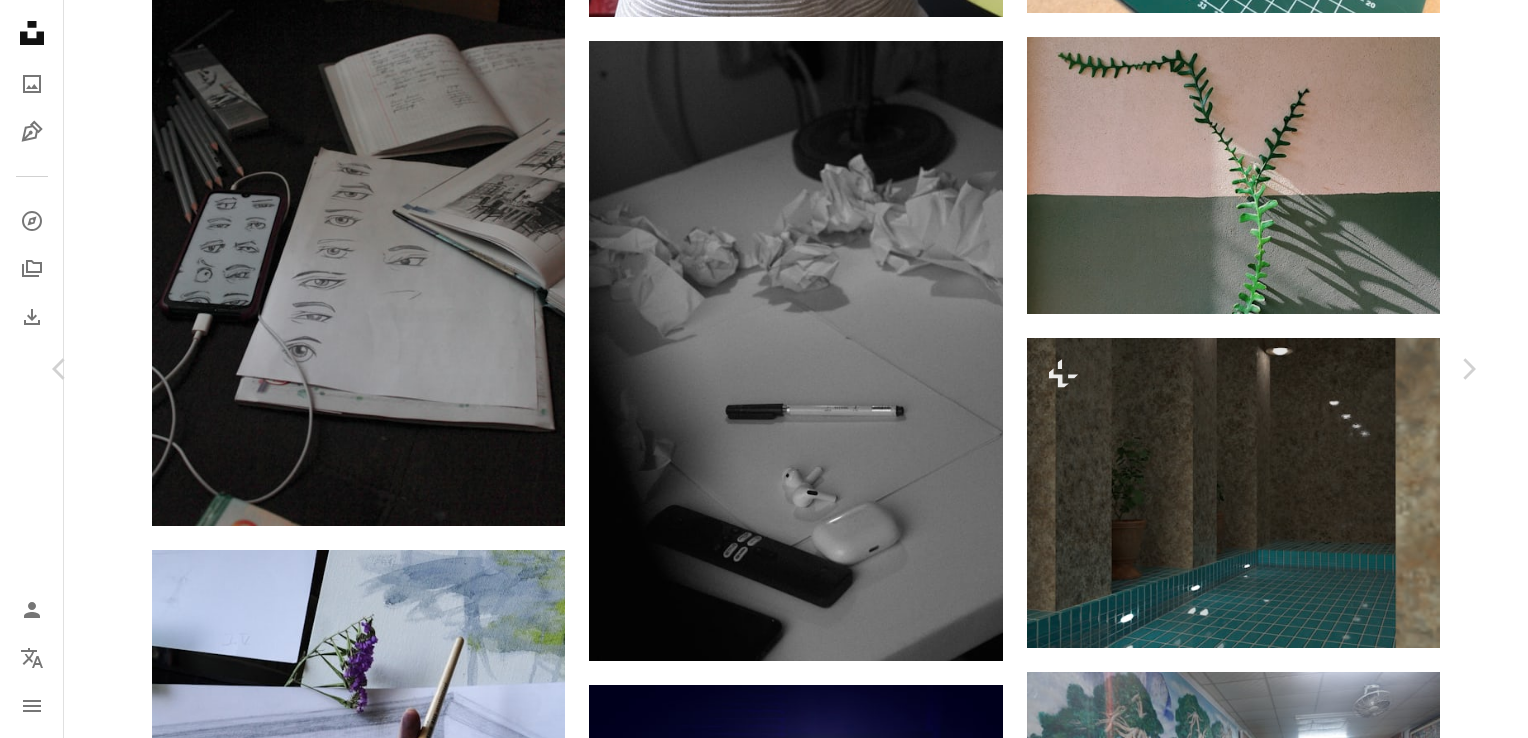 click on "Download free" at bounding box center [1279, 4661] 